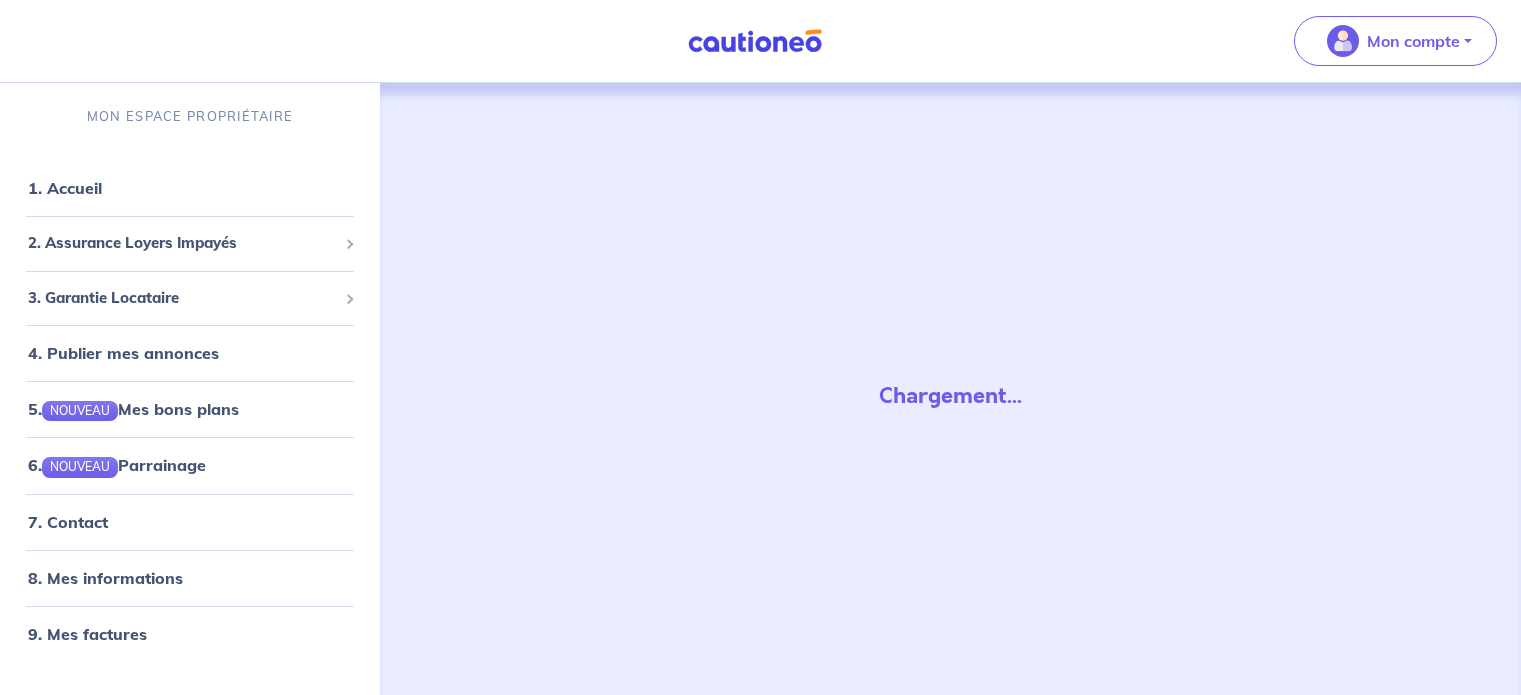 scroll, scrollTop: 0, scrollLeft: 0, axis: both 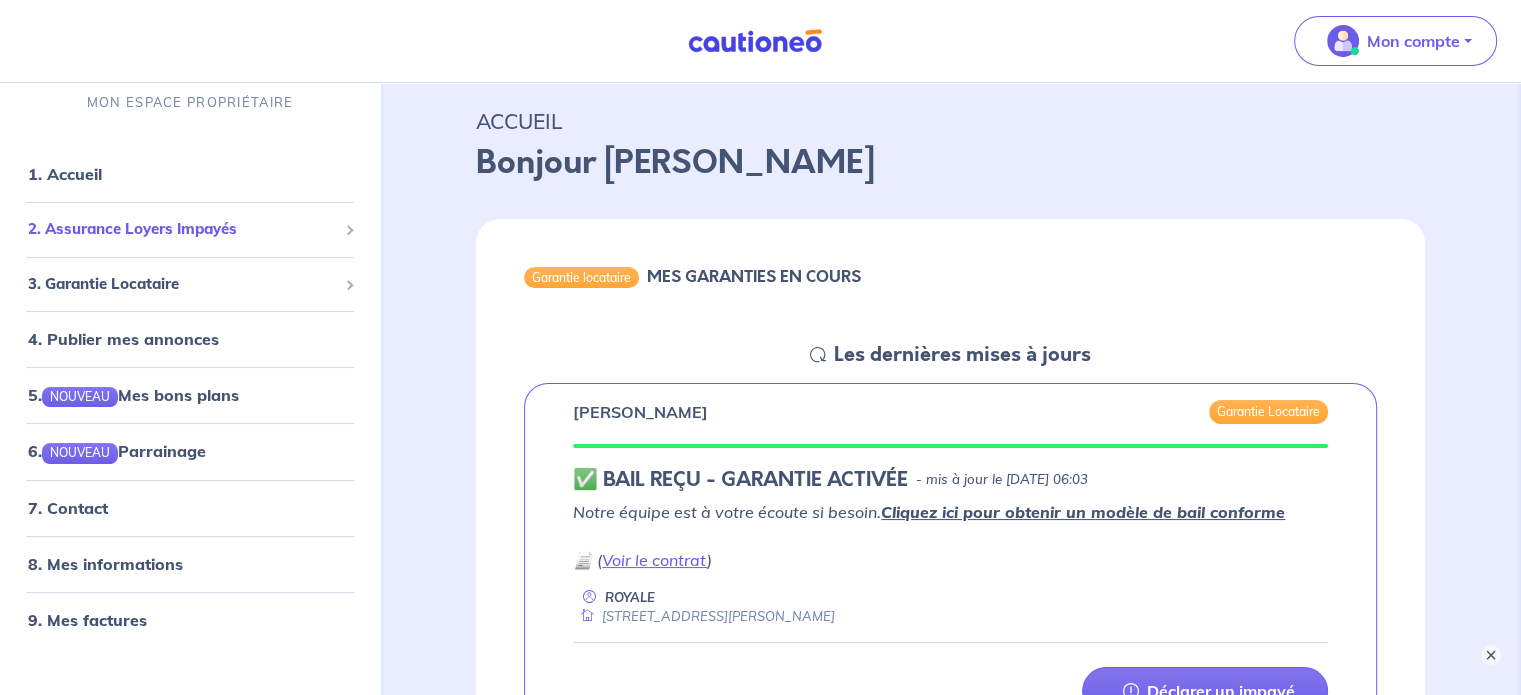 click on "2. Assurance Loyers Impayés" at bounding box center (182, 230) 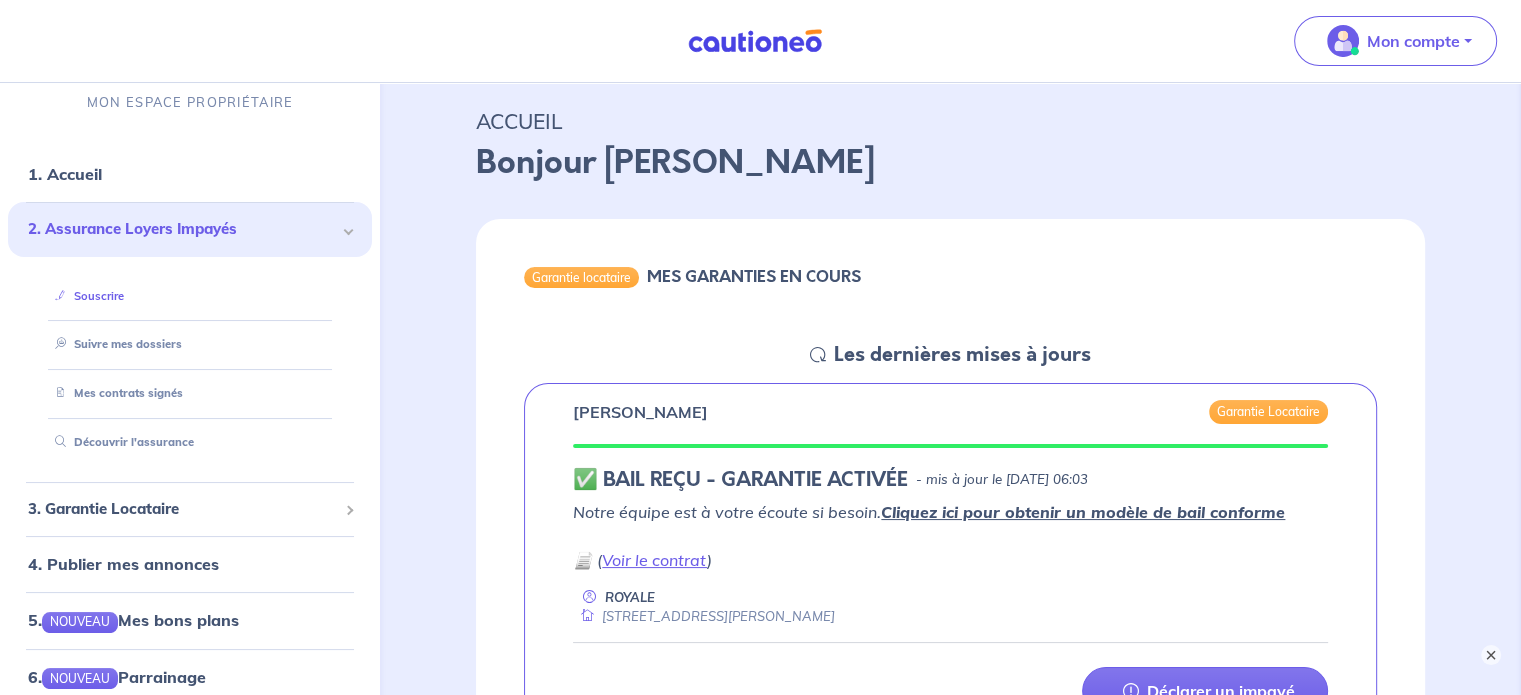 click on "Souscrire" at bounding box center (85, 296) 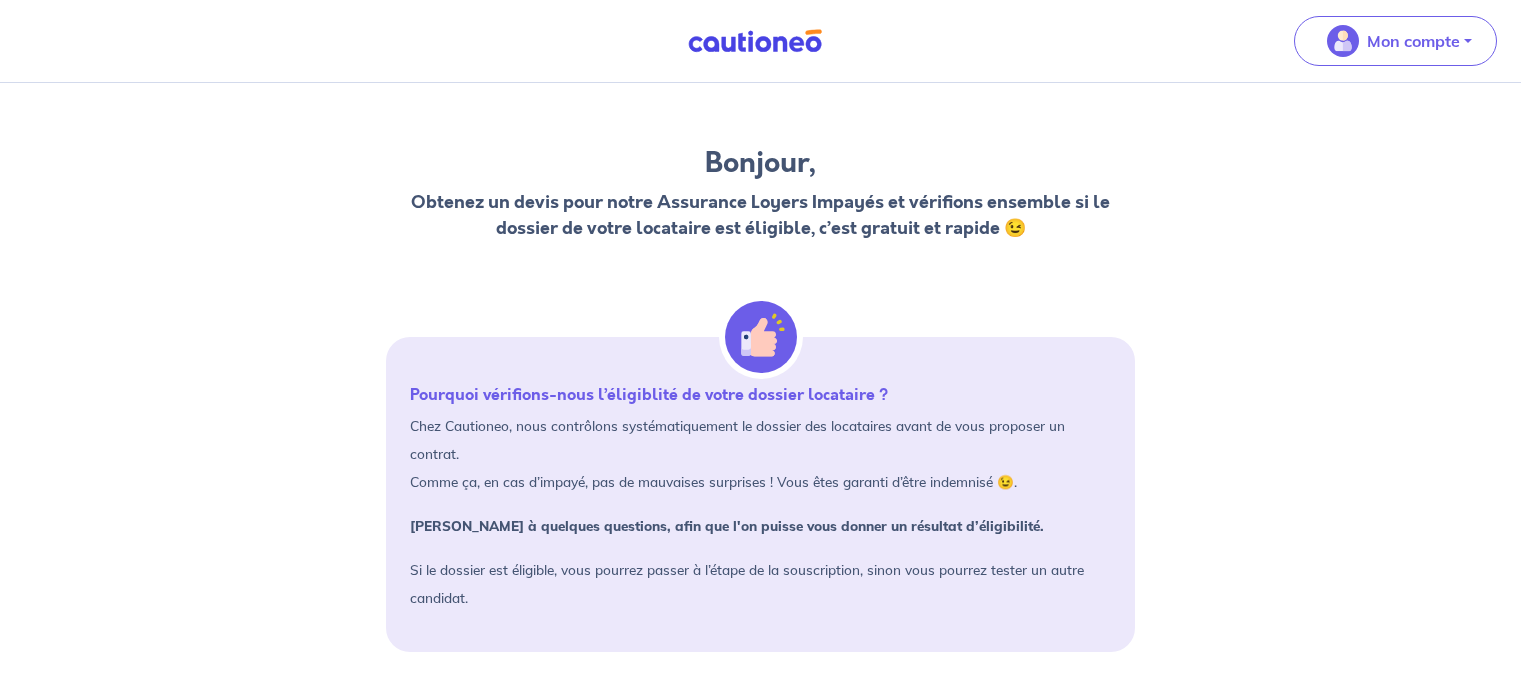 scroll, scrollTop: 0, scrollLeft: 0, axis: both 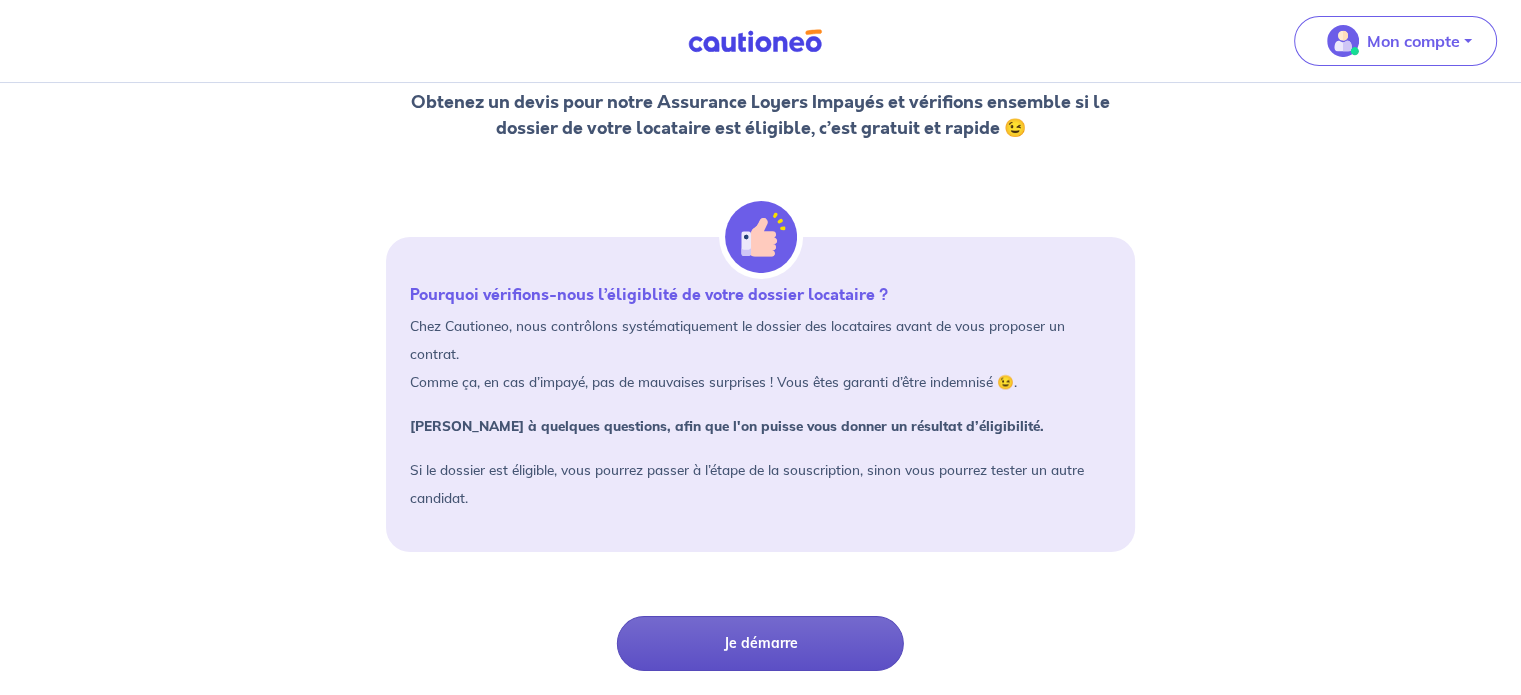 click on "Je démarre" at bounding box center (760, 643) 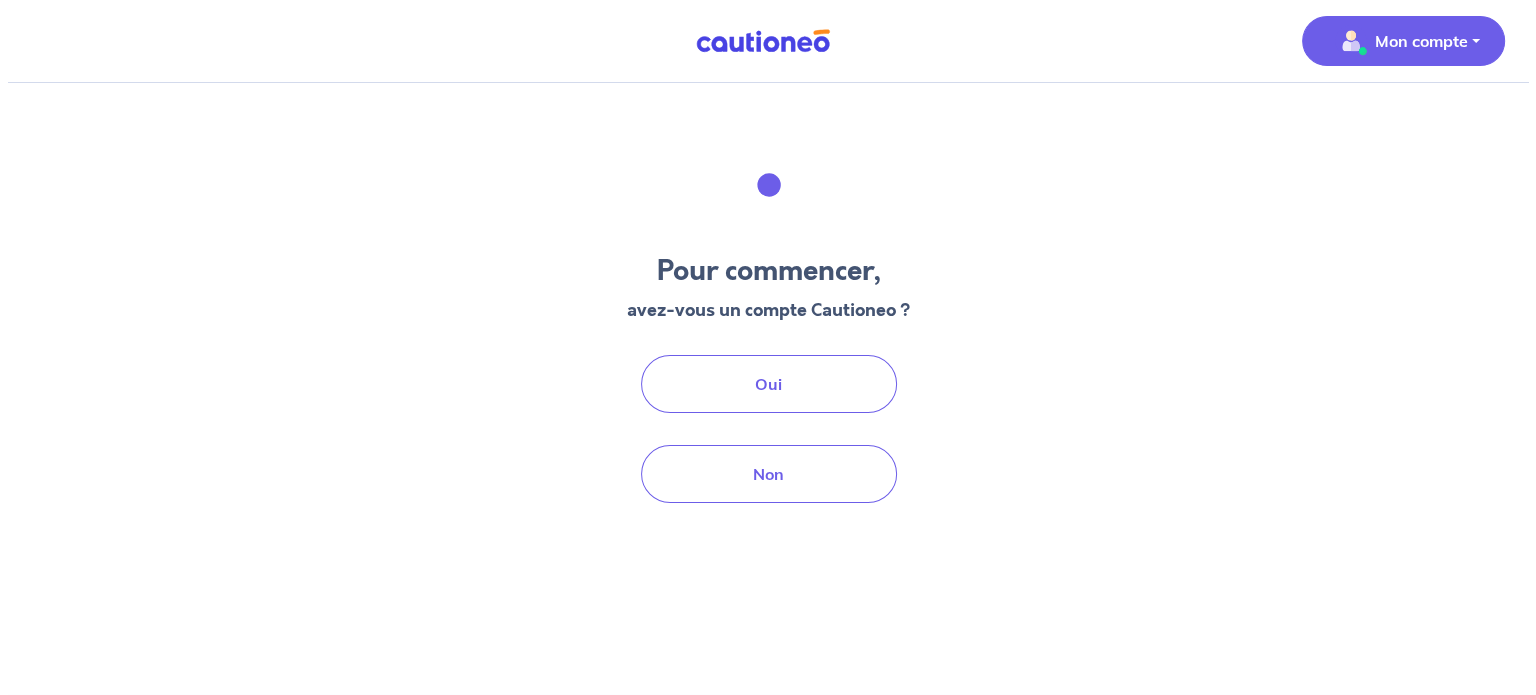 scroll, scrollTop: 0, scrollLeft: 0, axis: both 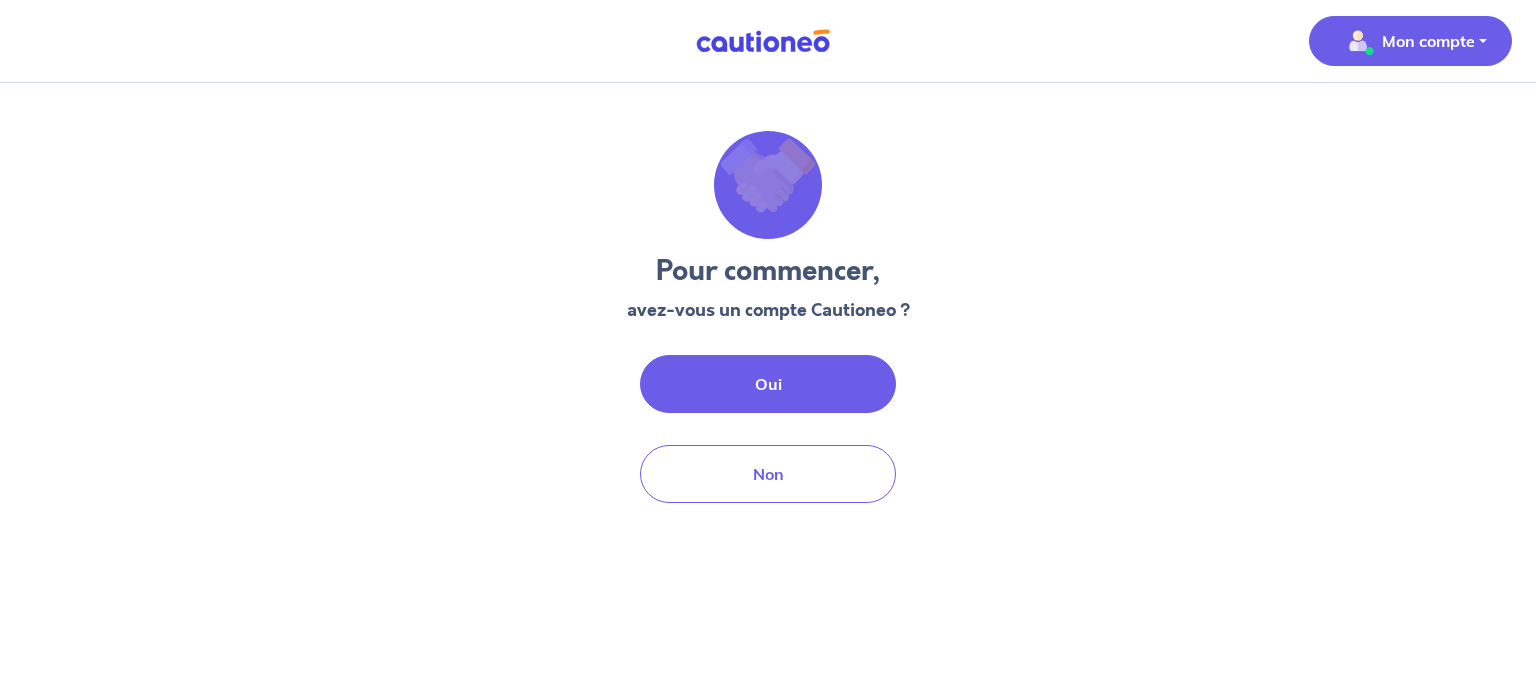 click on "Oui" at bounding box center (768, 384) 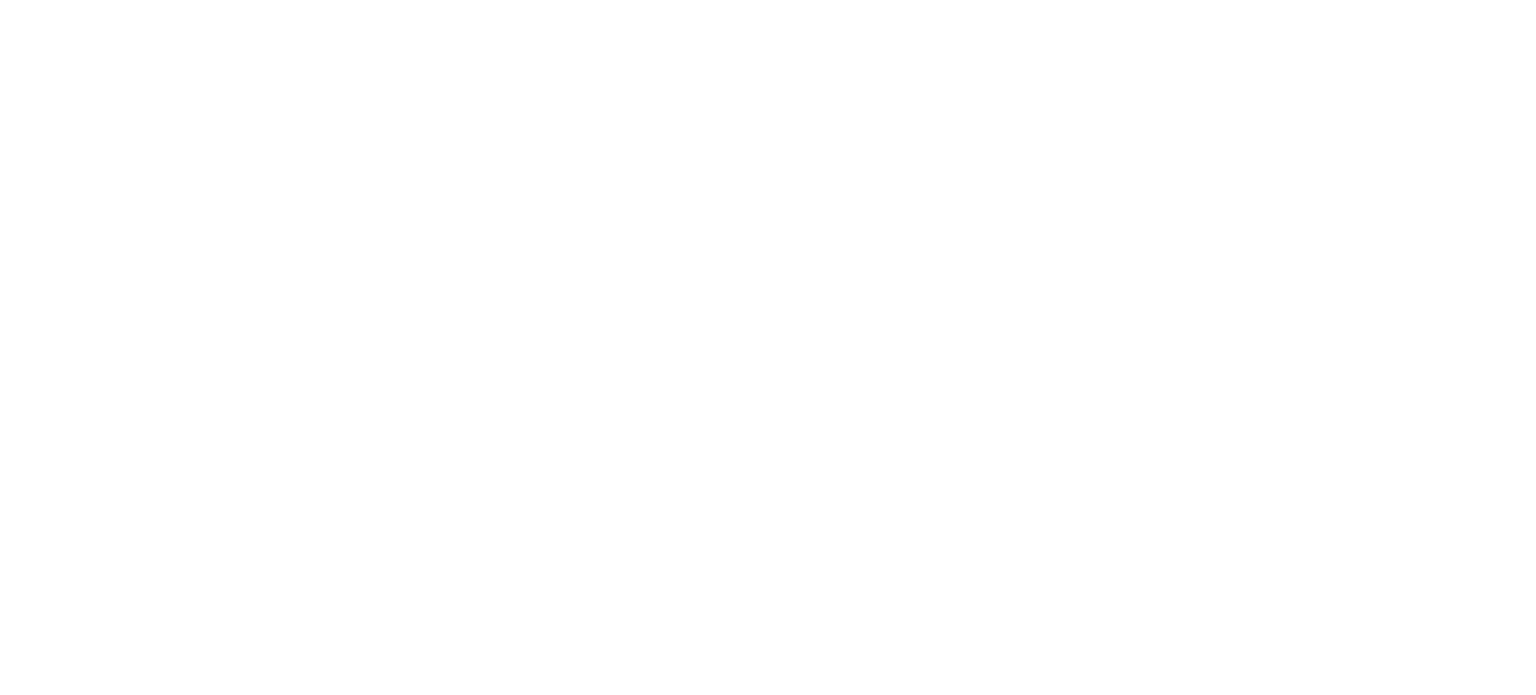 scroll, scrollTop: 0, scrollLeft: 0, axis: both 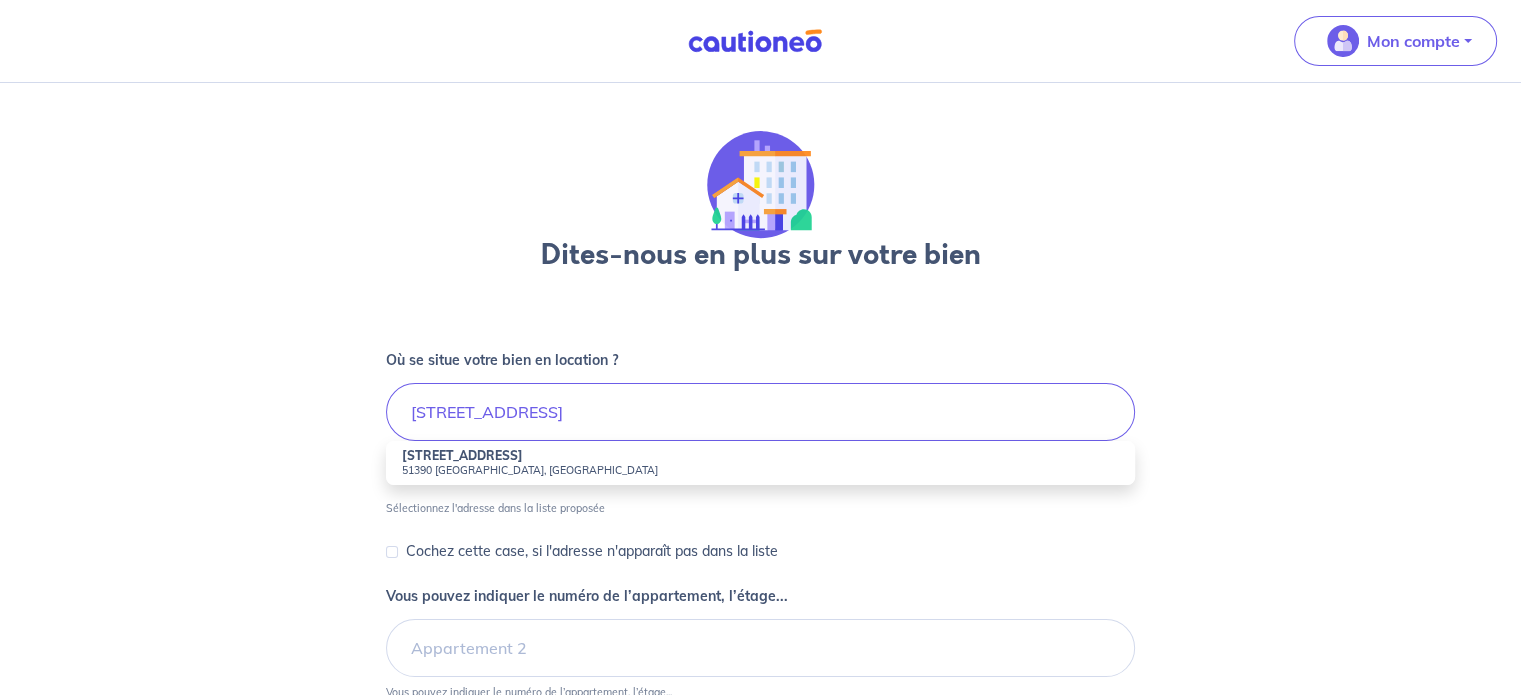 click on "[STREET_ADDRESS]" at bounding box center (462, 455) 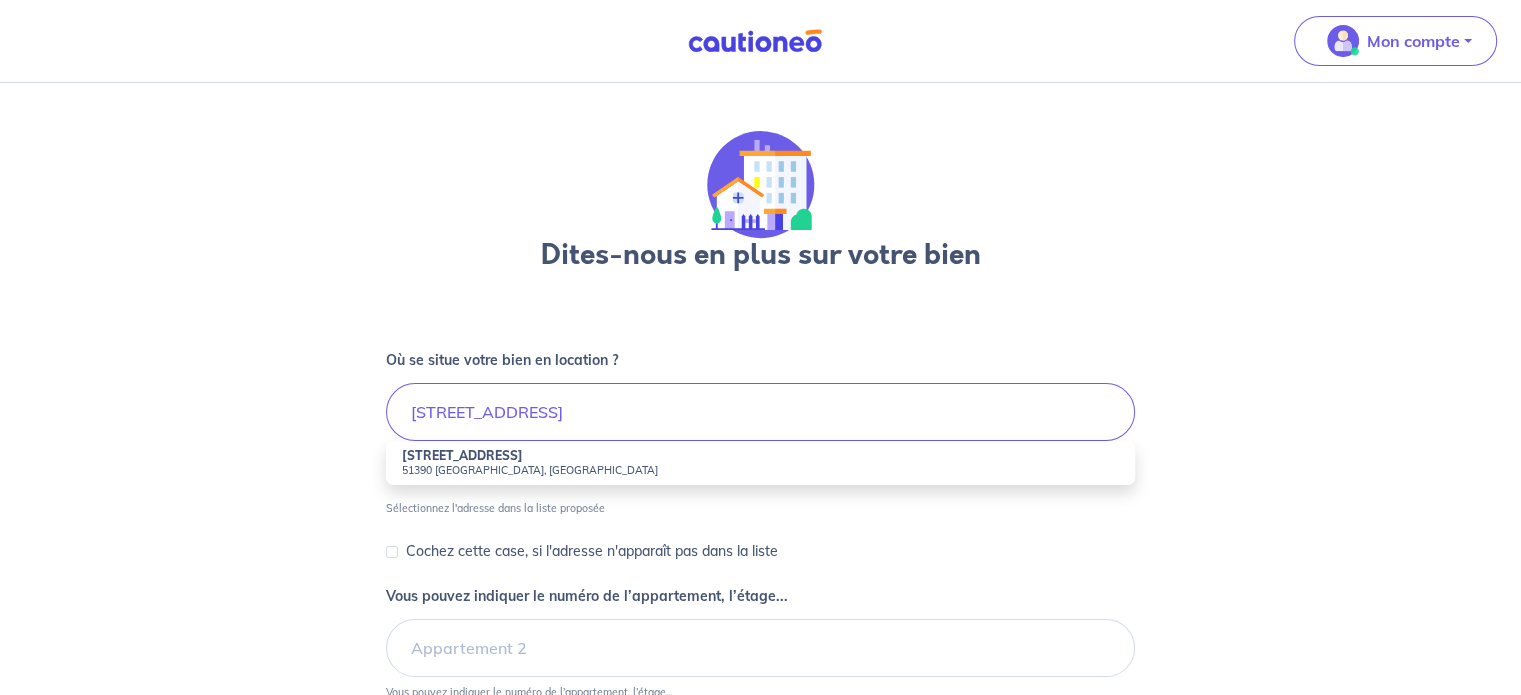 type on "[STREET_ADDRESS]" 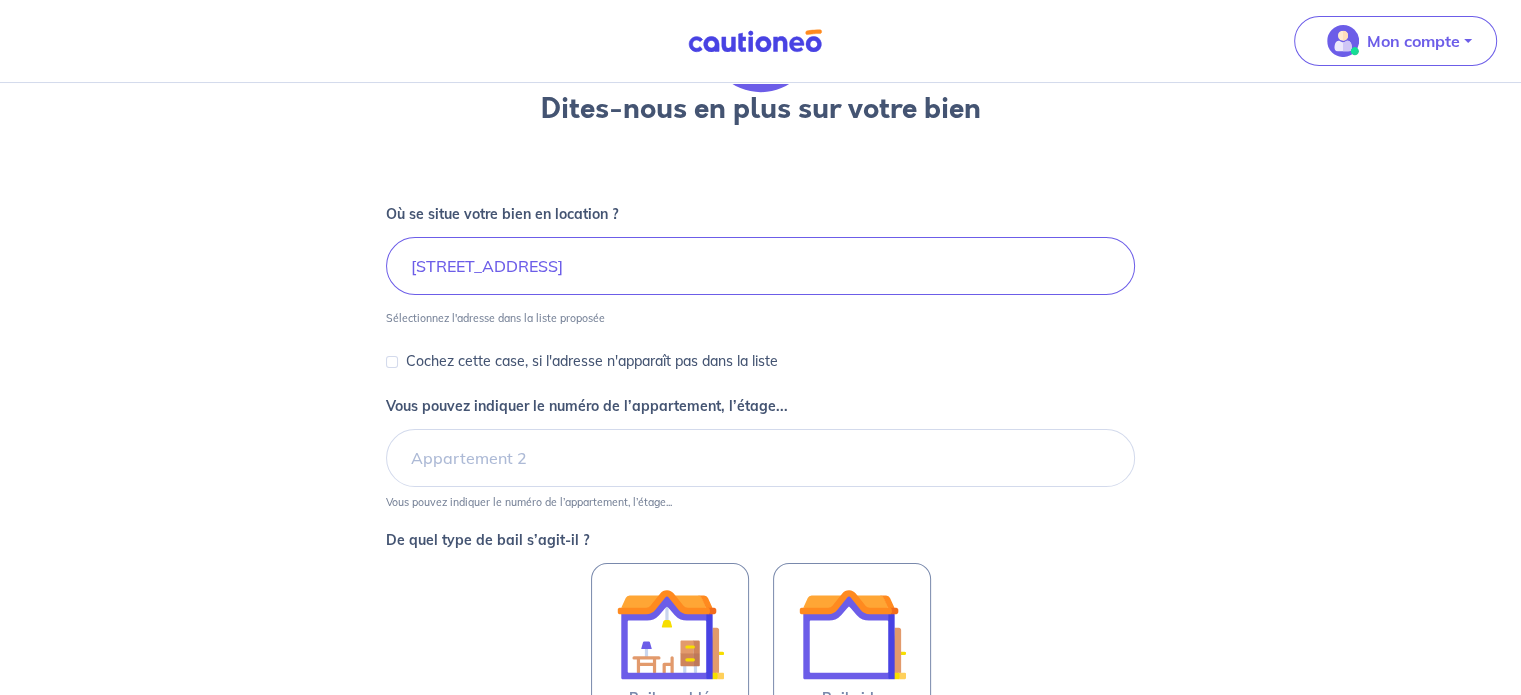 scroll, scrollTop: 196, scrollLeft: 0, axis: vertical 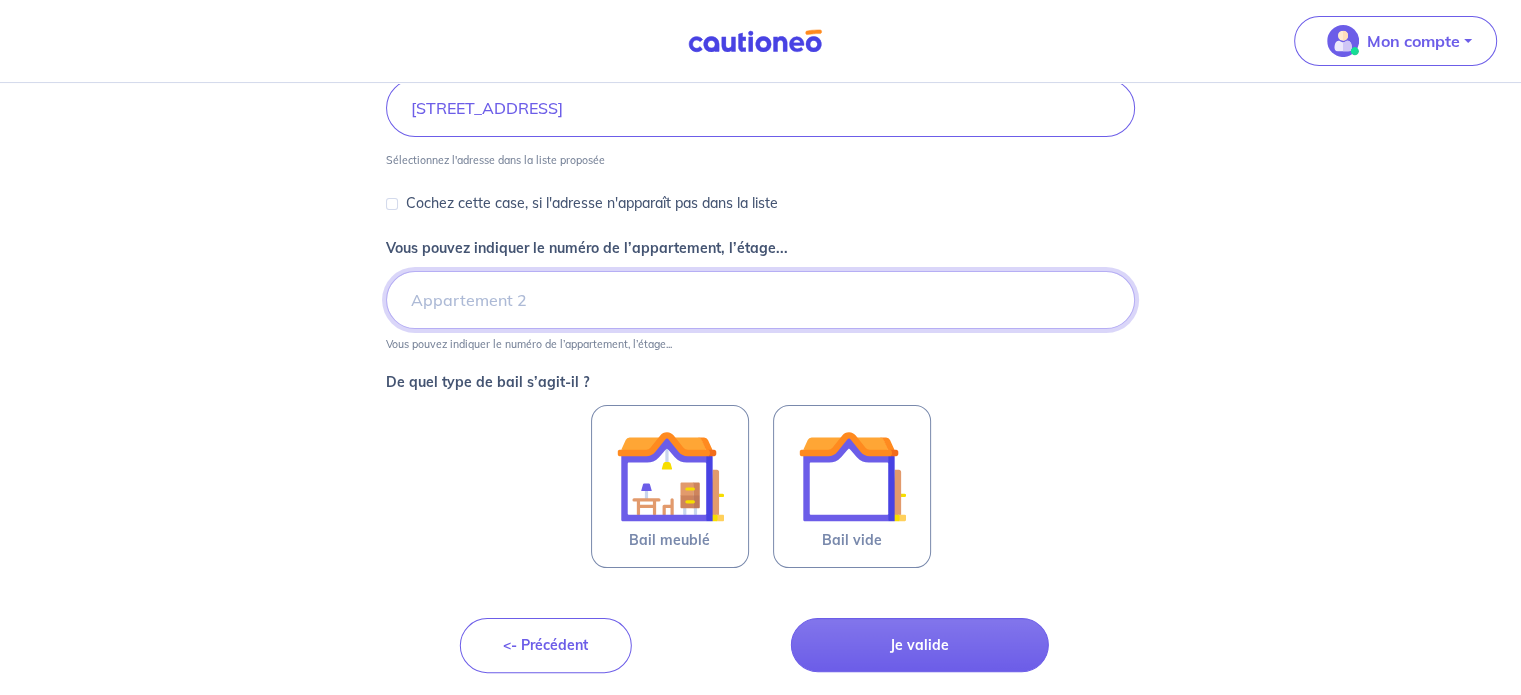 click on "Vous pouvez indiquer le numéro de l’appartement, l’étage..." at bounding box center [760, 300] 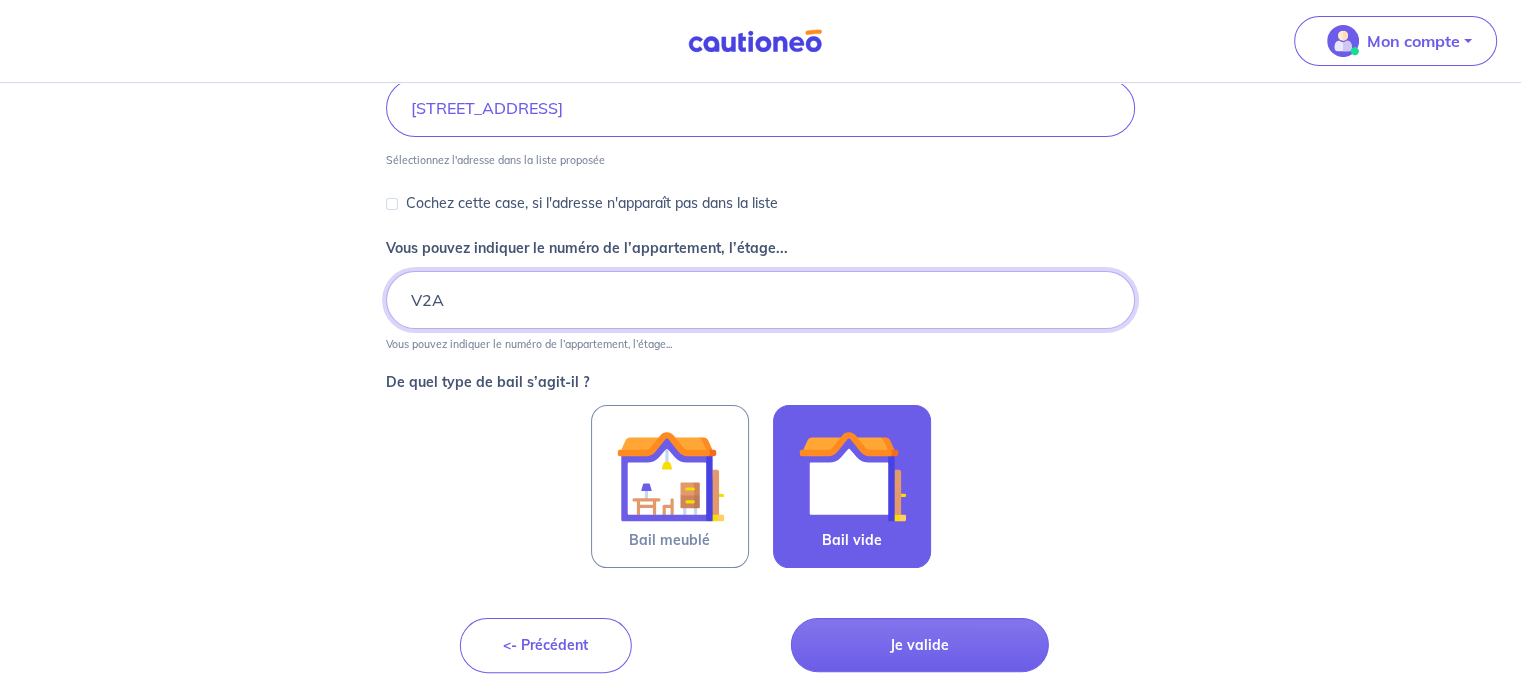 type on "V2A" 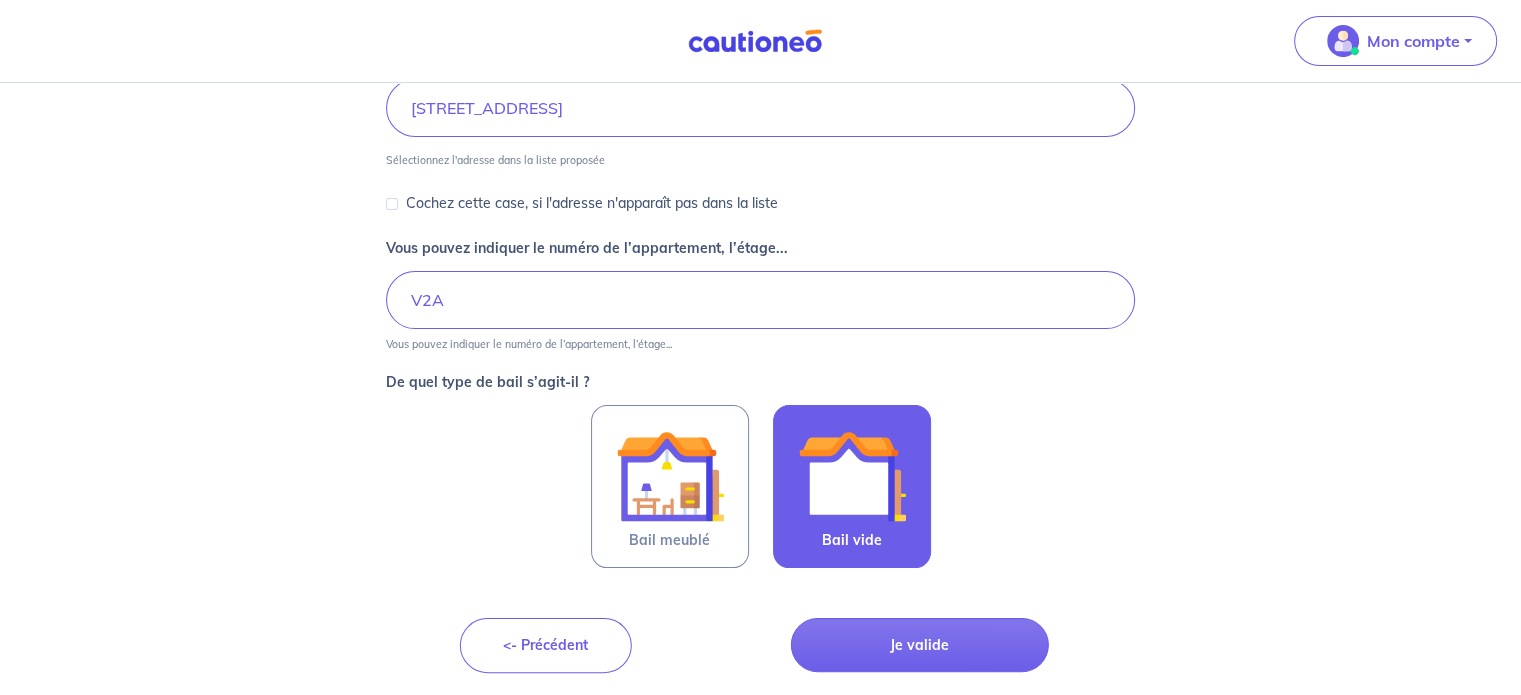 click at bounding box center (852, 476) 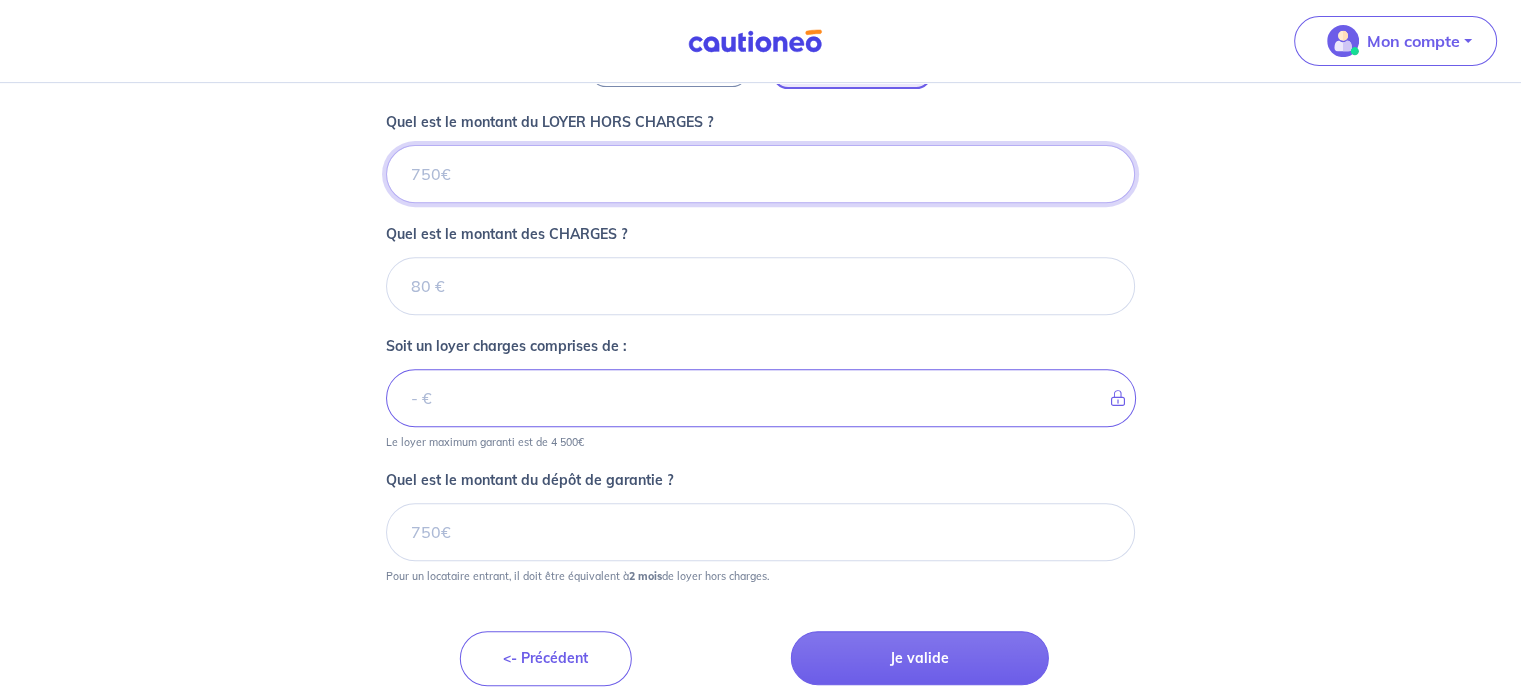 scroll, scrollTop: 796, scrollLeft: 0, axis: vertical 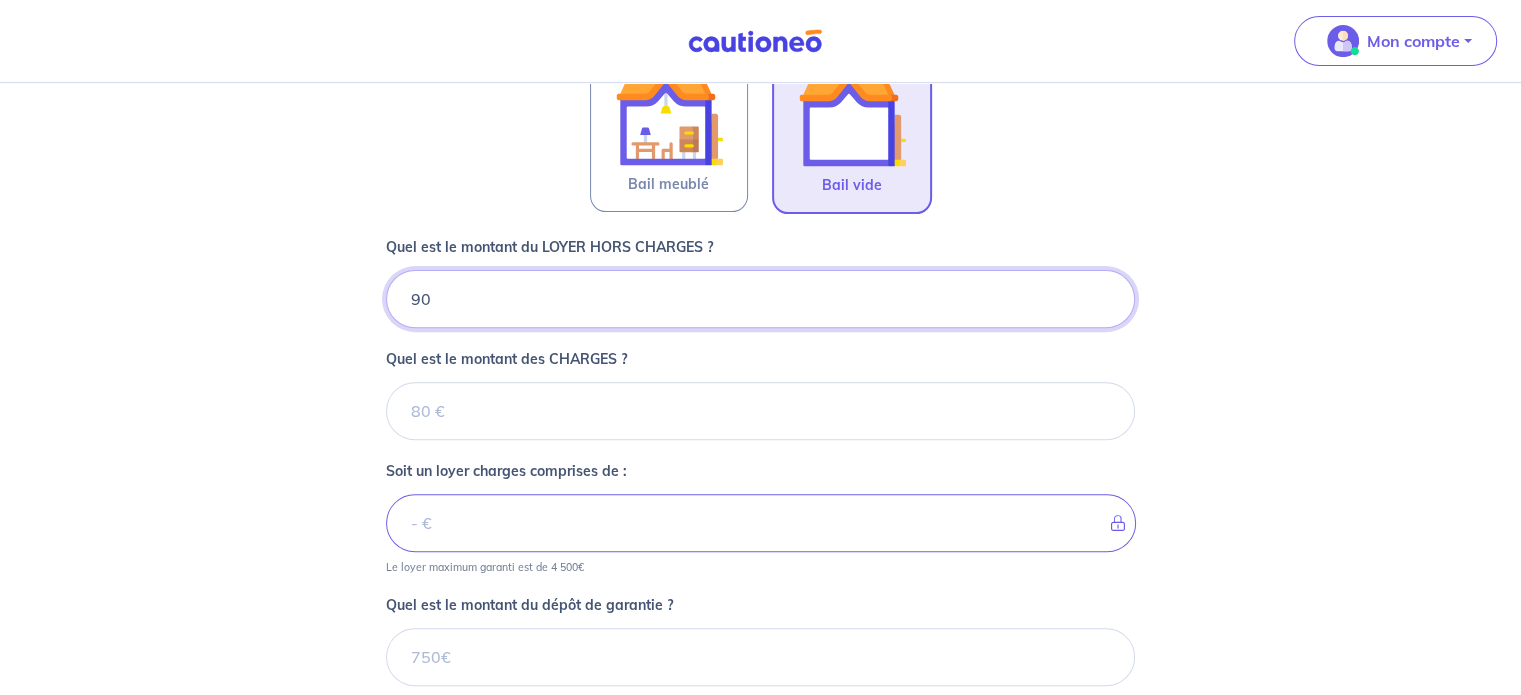type on "900" 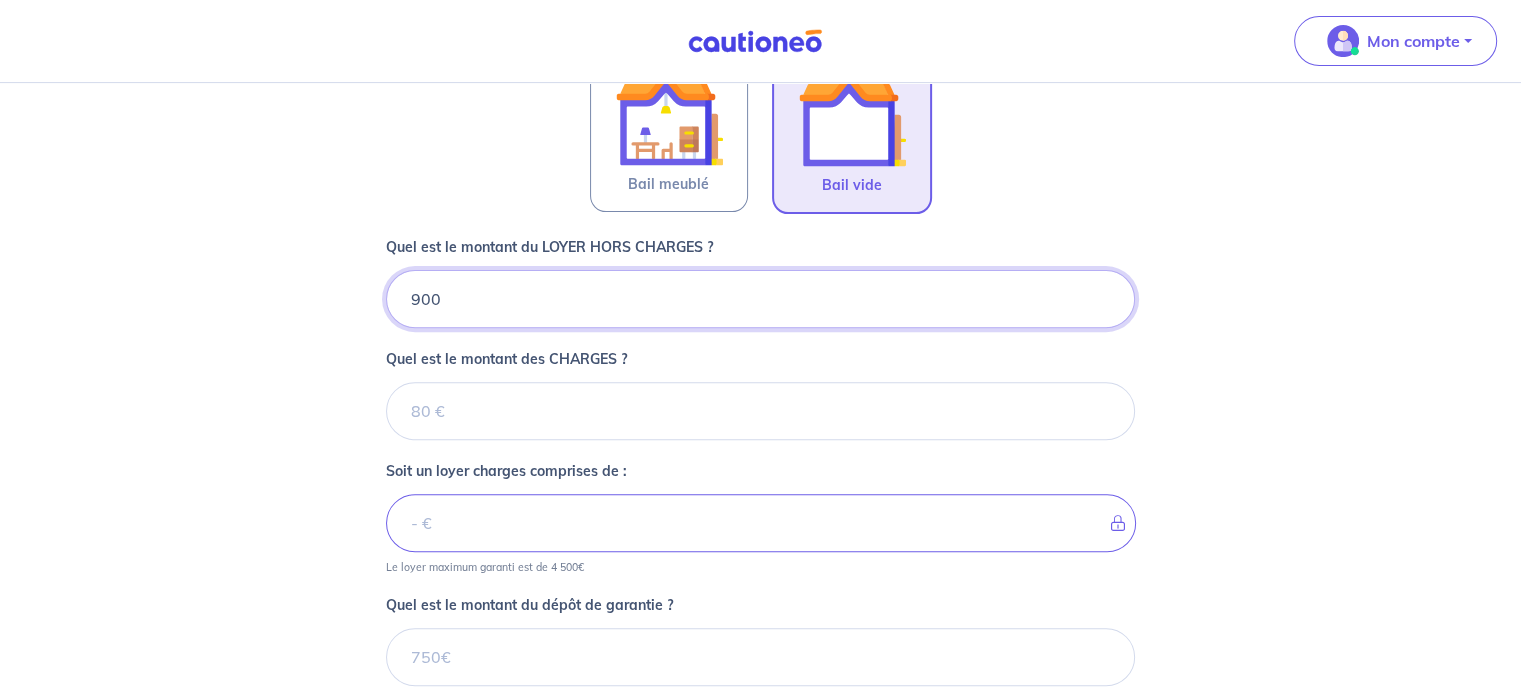 type 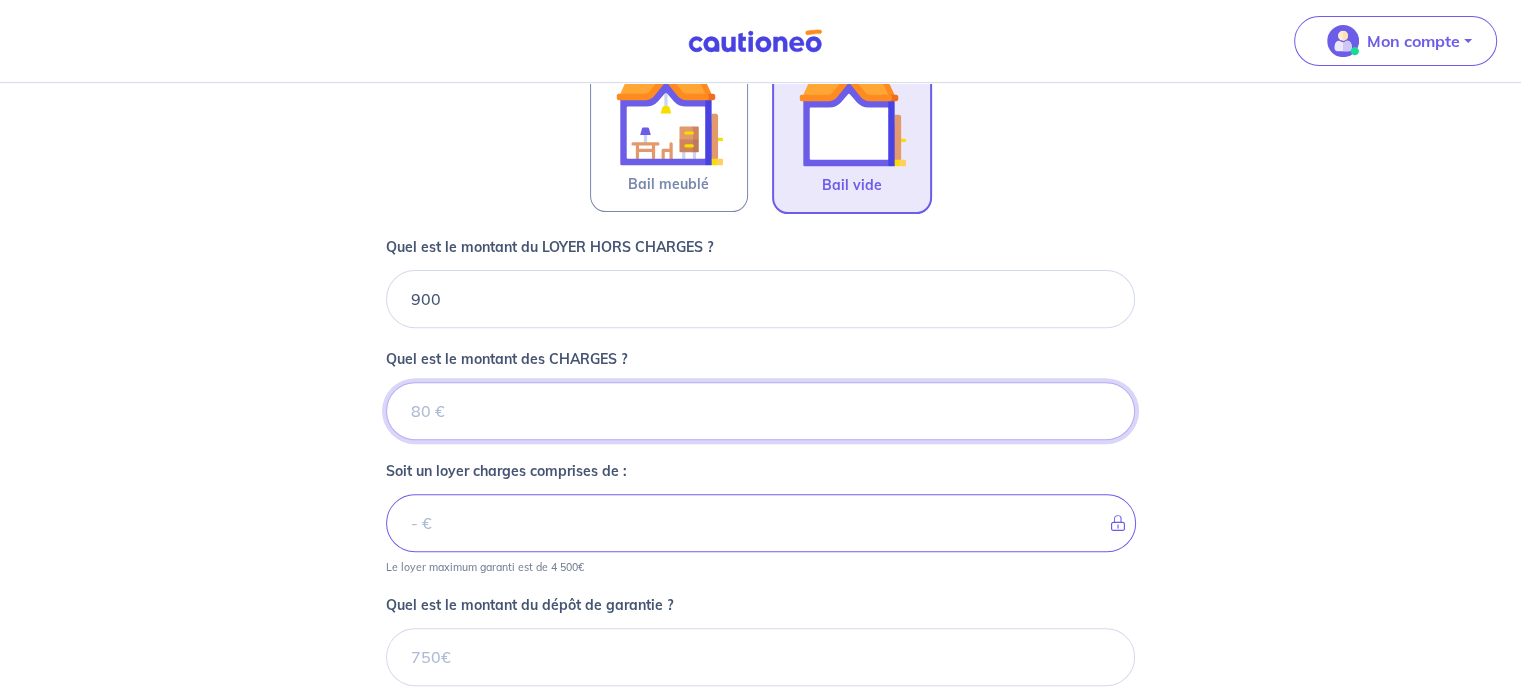 click on "Quel est le montant des CHARGES ?" at bounding box center (760, 411) 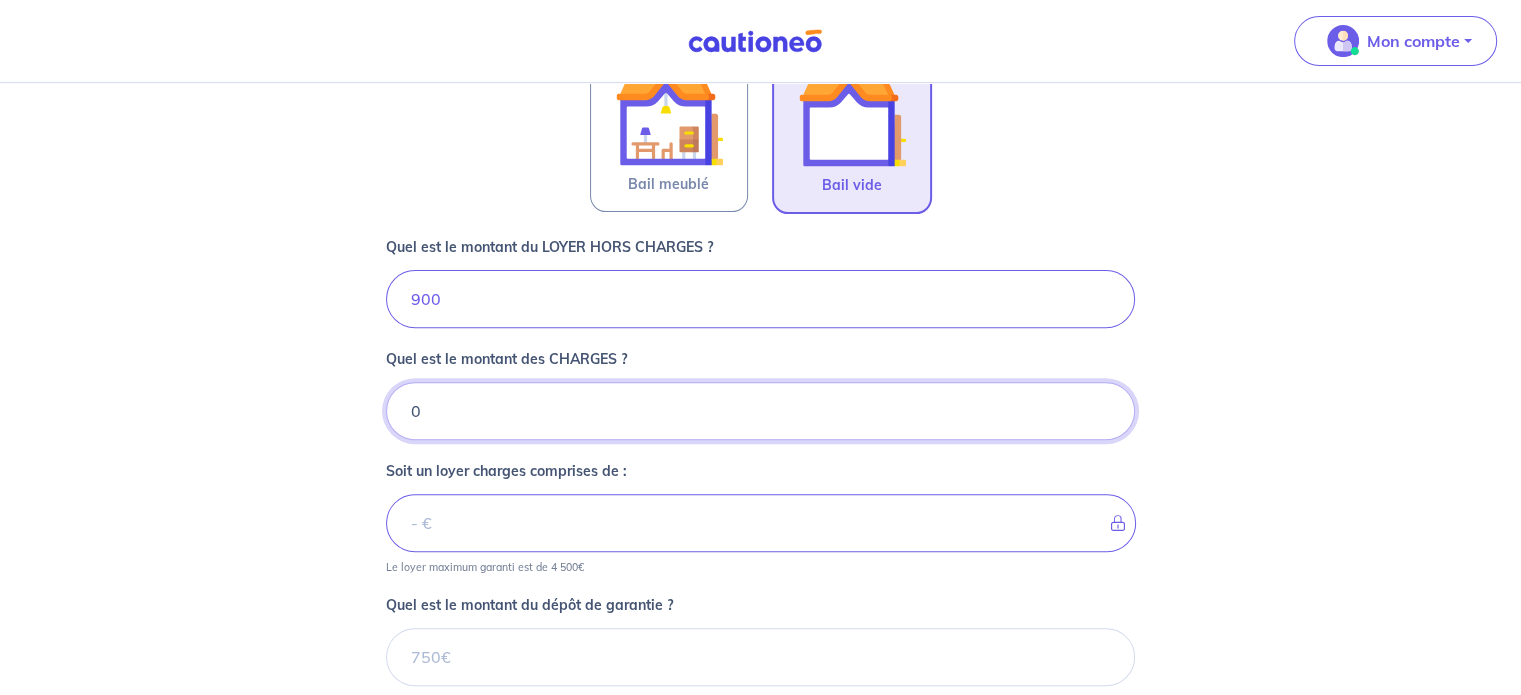 type on "900" 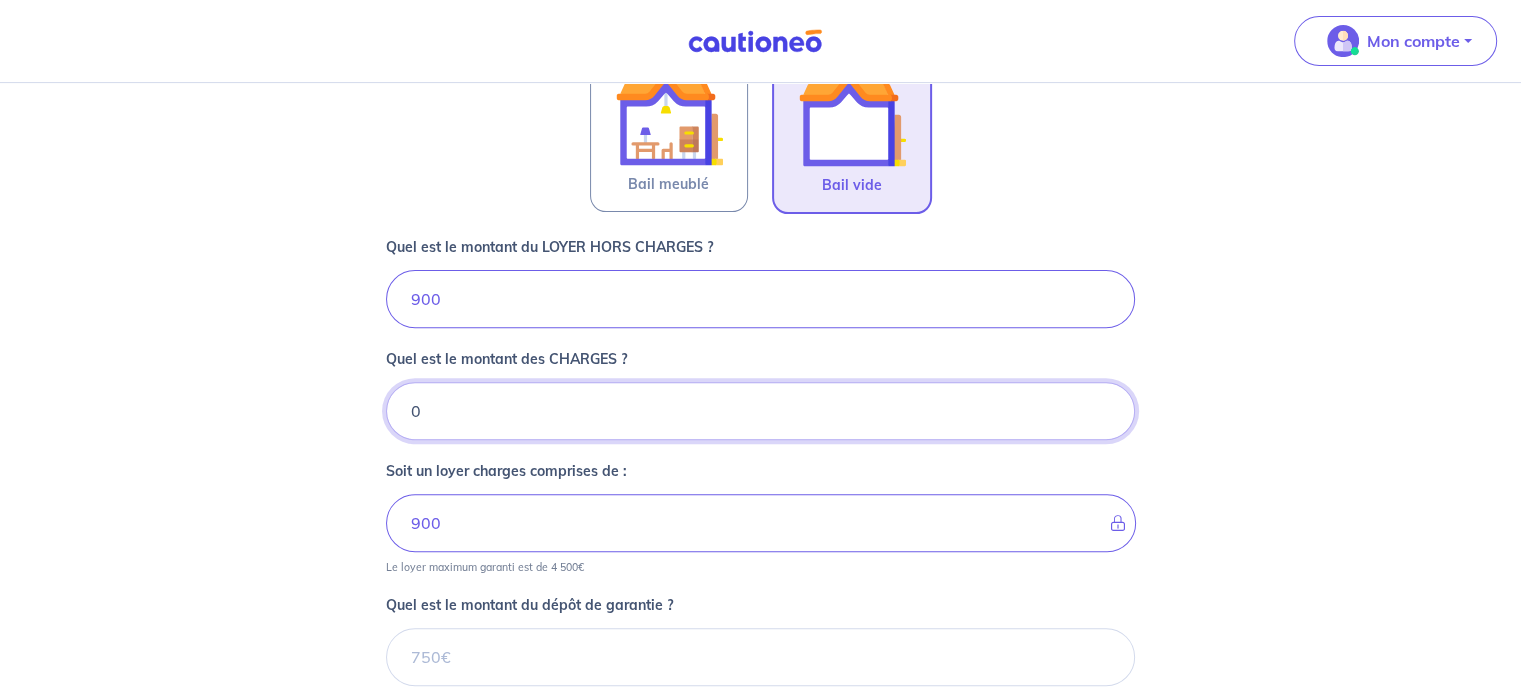scroll, scrollTop: 796, scrollLeft: 0, axis: vertical 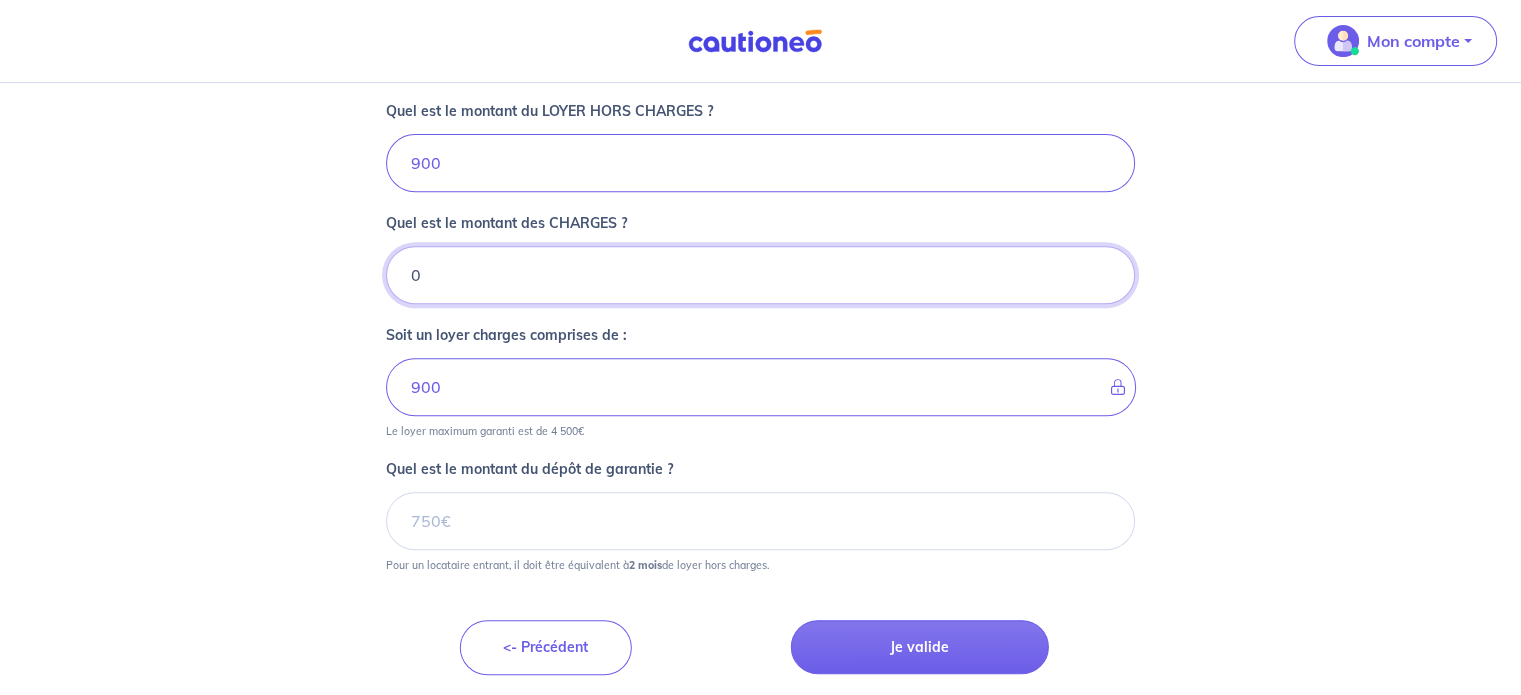 type on "0" 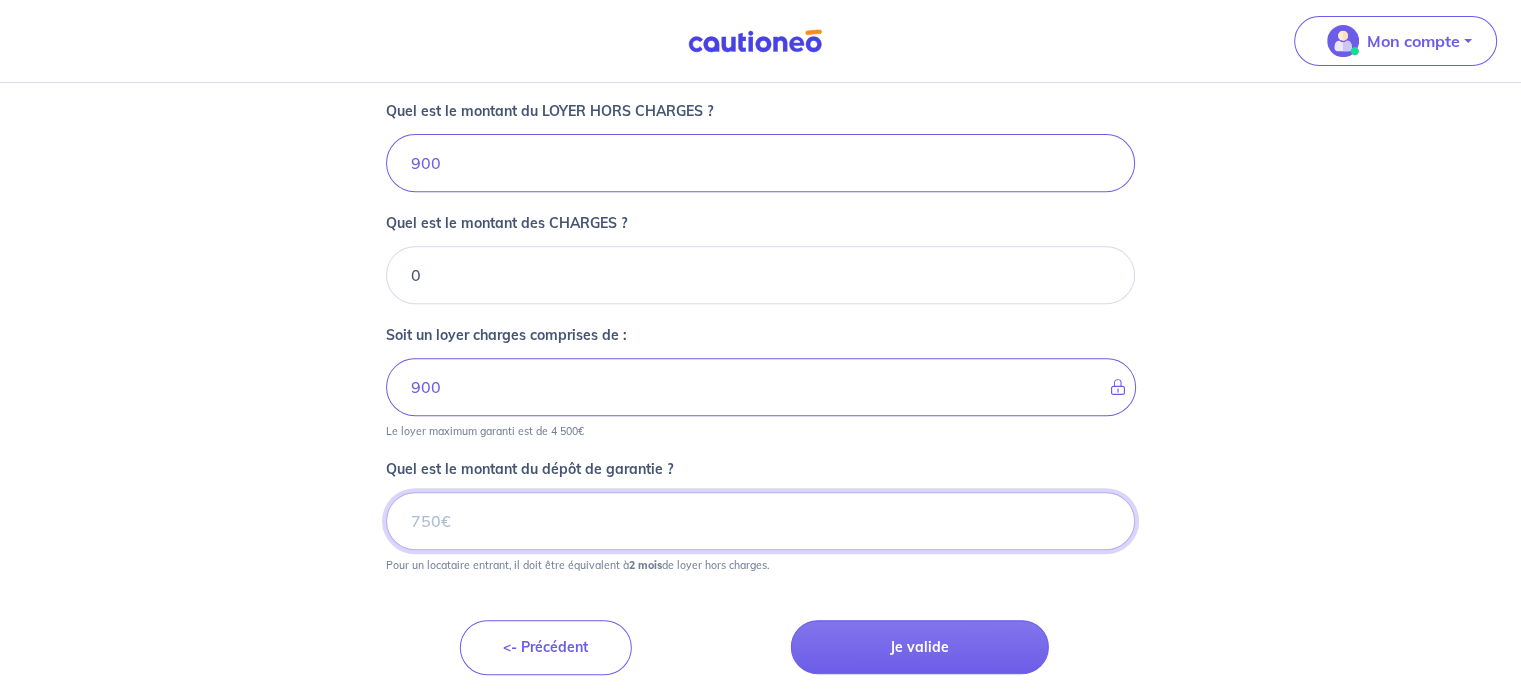 click on "Quel est le montant du dépôt de garantie ?" at bounding box center (760, 521) 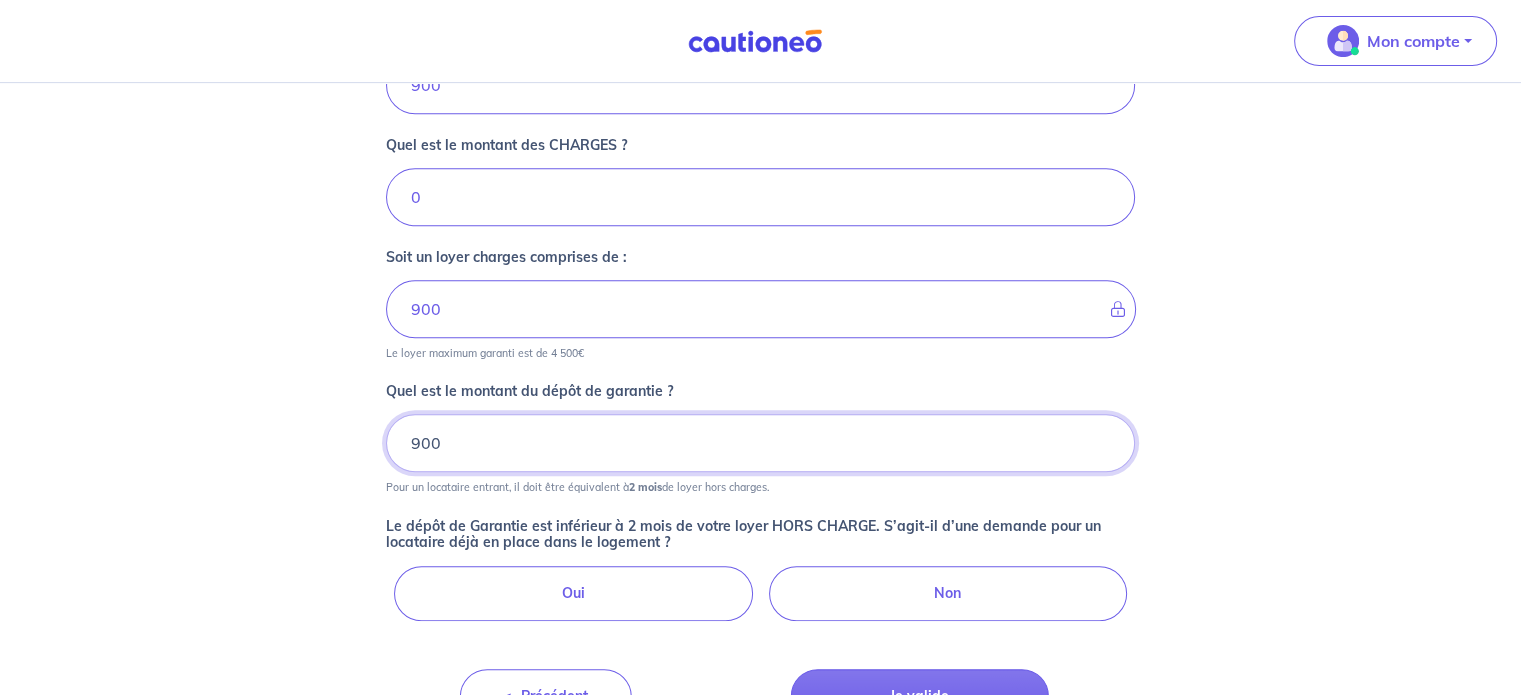 scroll, scrollTop: 880, scrollLeft: 0, axis: vertical 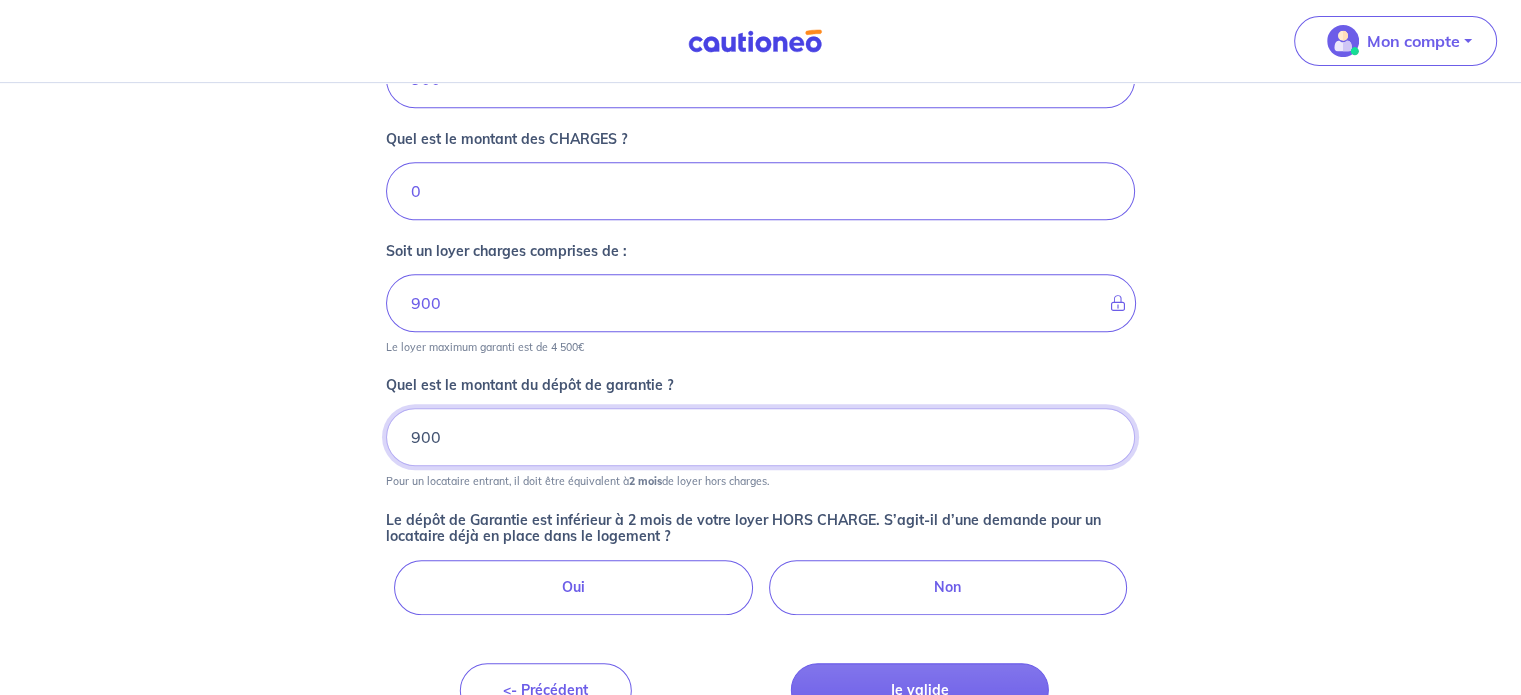 type on "900" 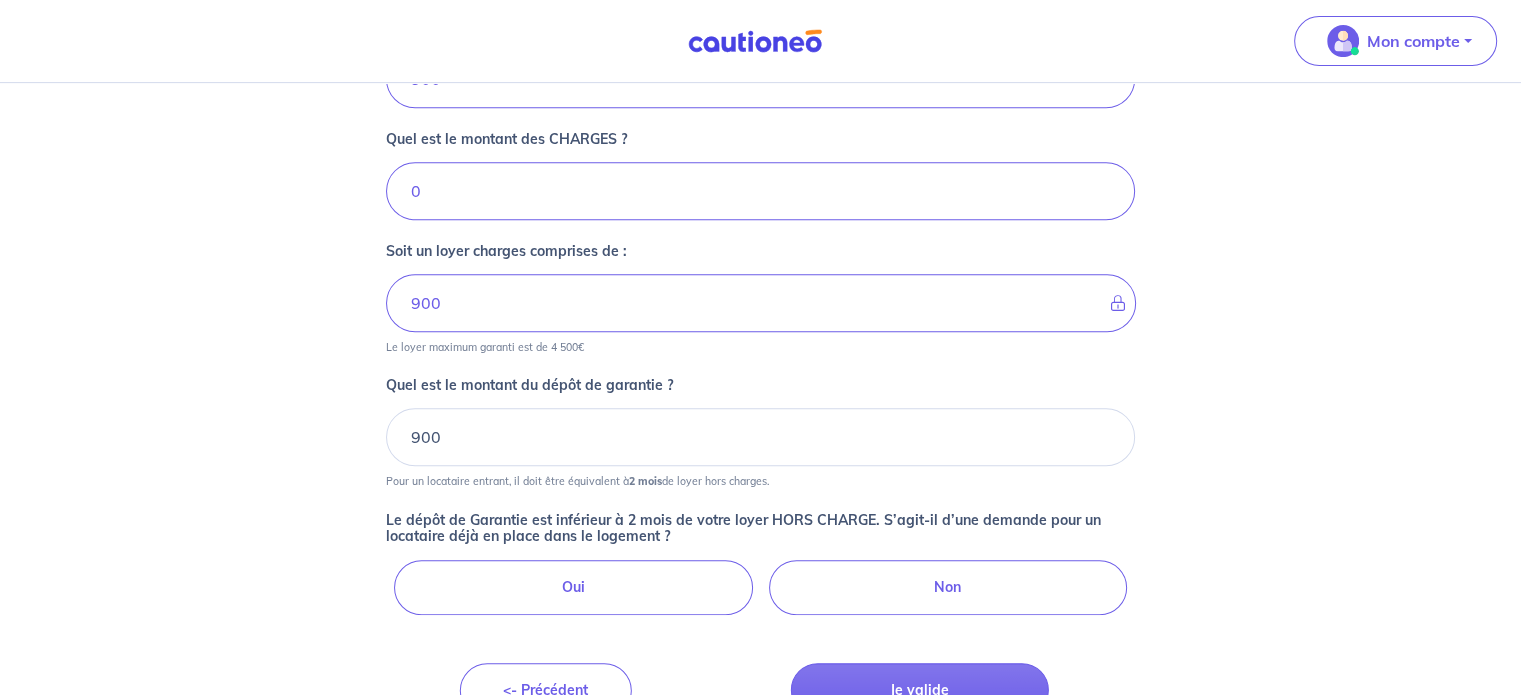 click on "Non" at bounding box center [948, 587] 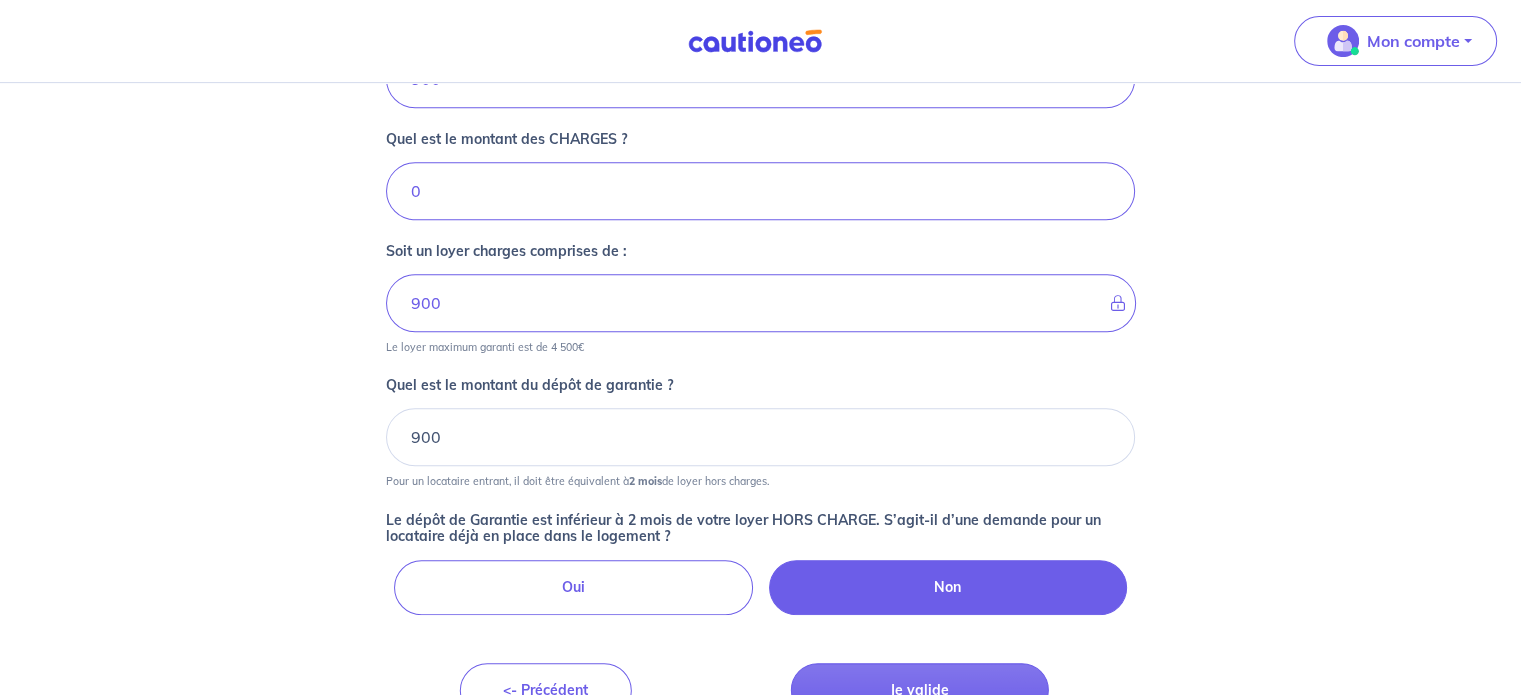 radio on "true" 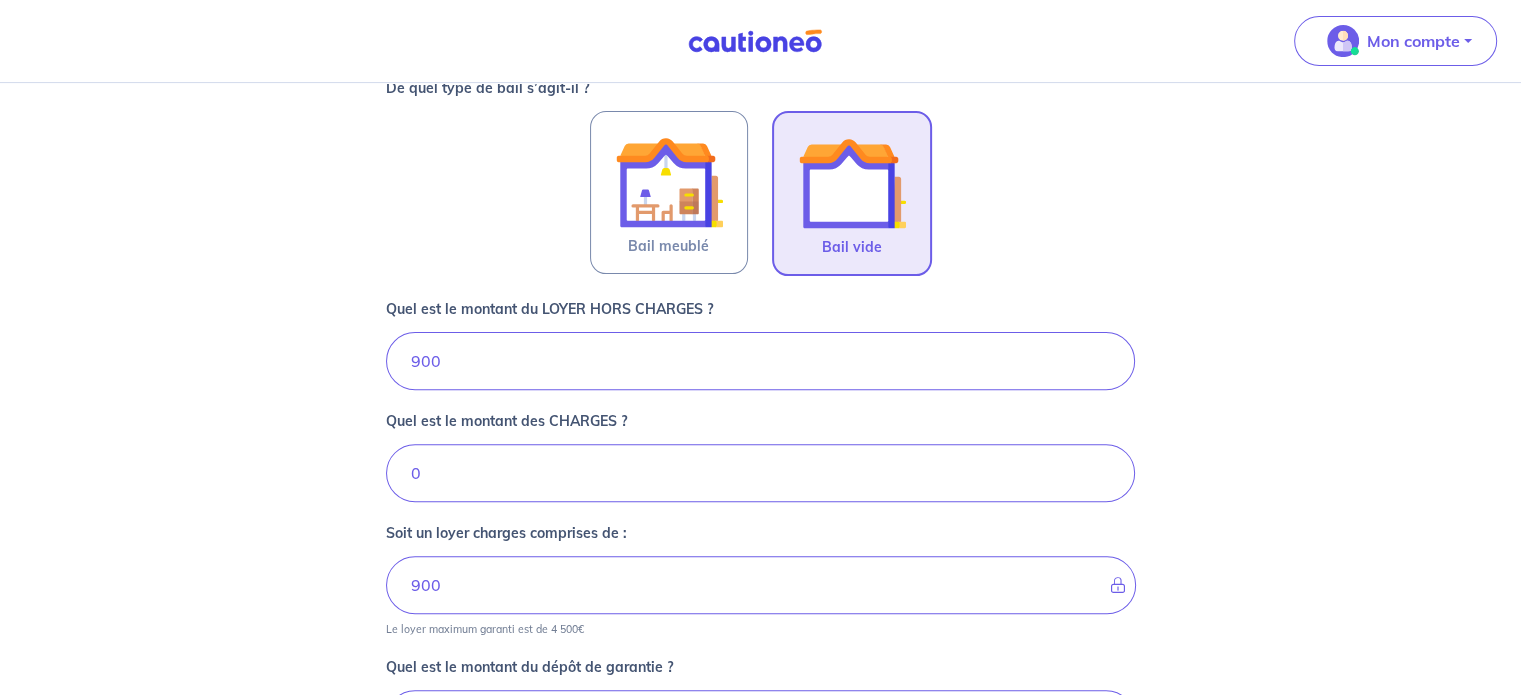 scroll, scrollTop: 602, scrollLeft: 0, axis: vertical 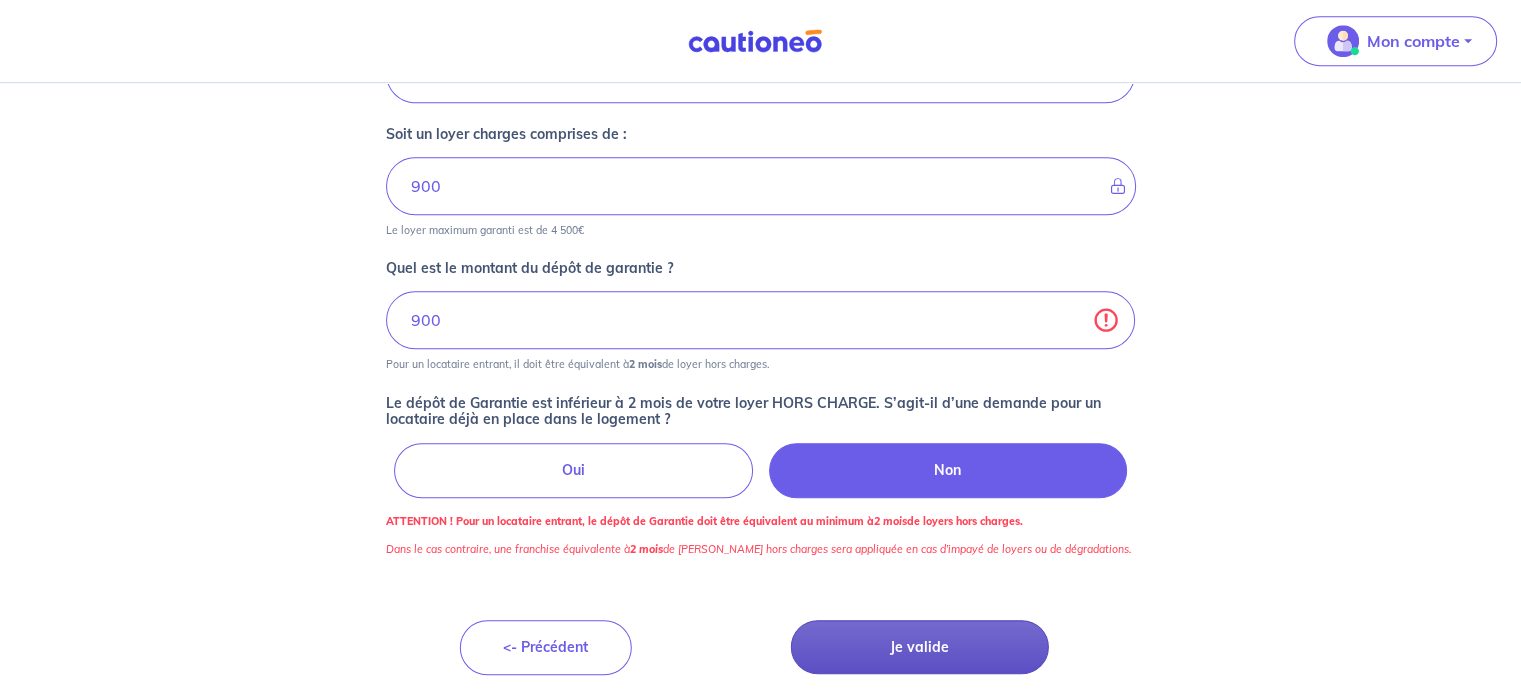 click on "Je valide" at bounding box center [920, 647] 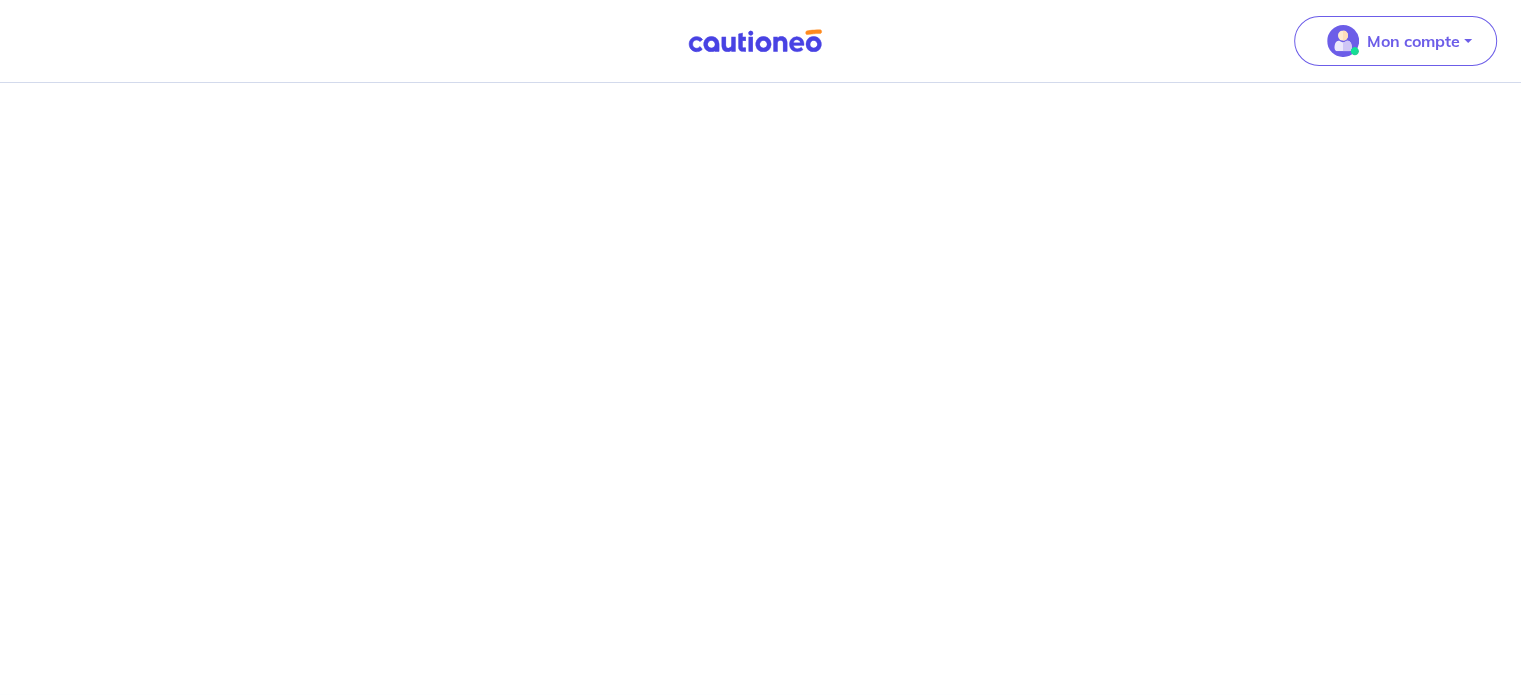 scroll, scrollTop: 0, scrollLeft: 0, axis: both 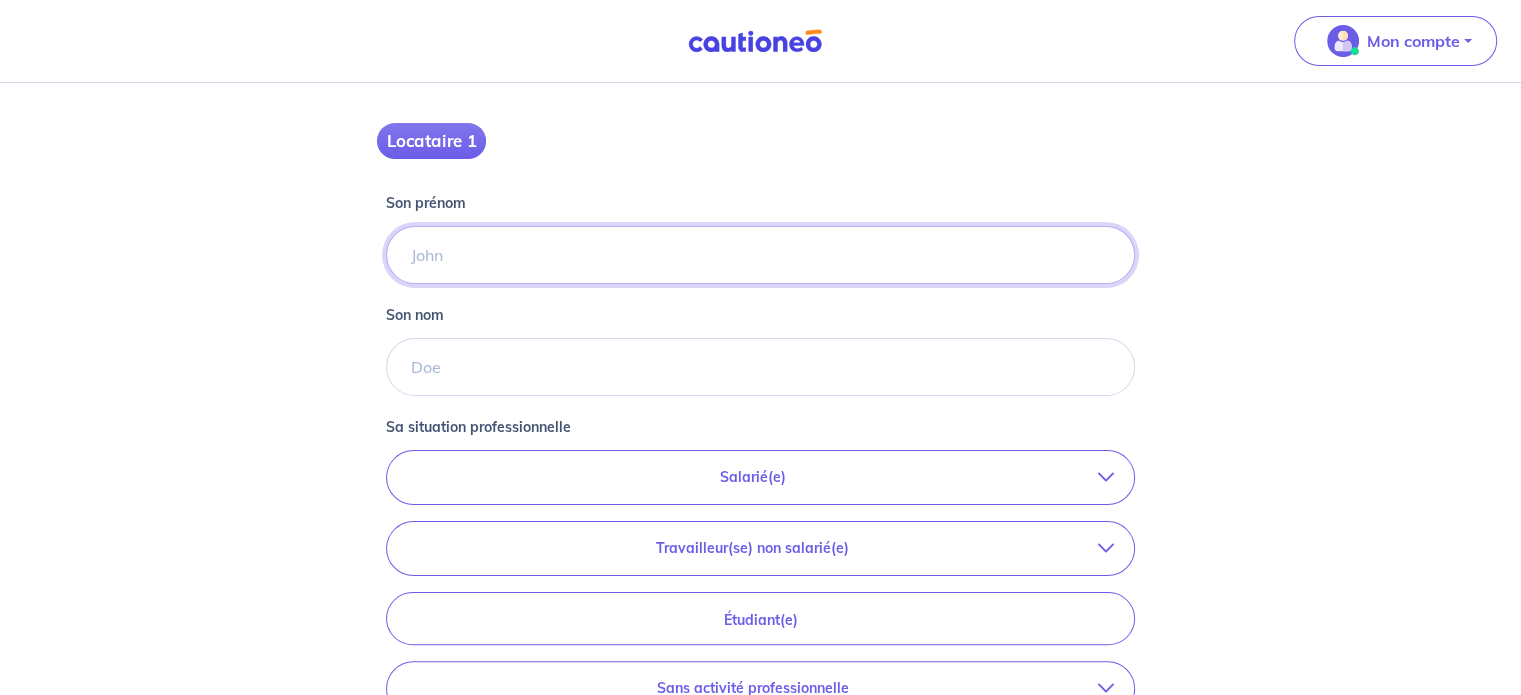 click on "Son prénom" at bounding box center [760, 255] 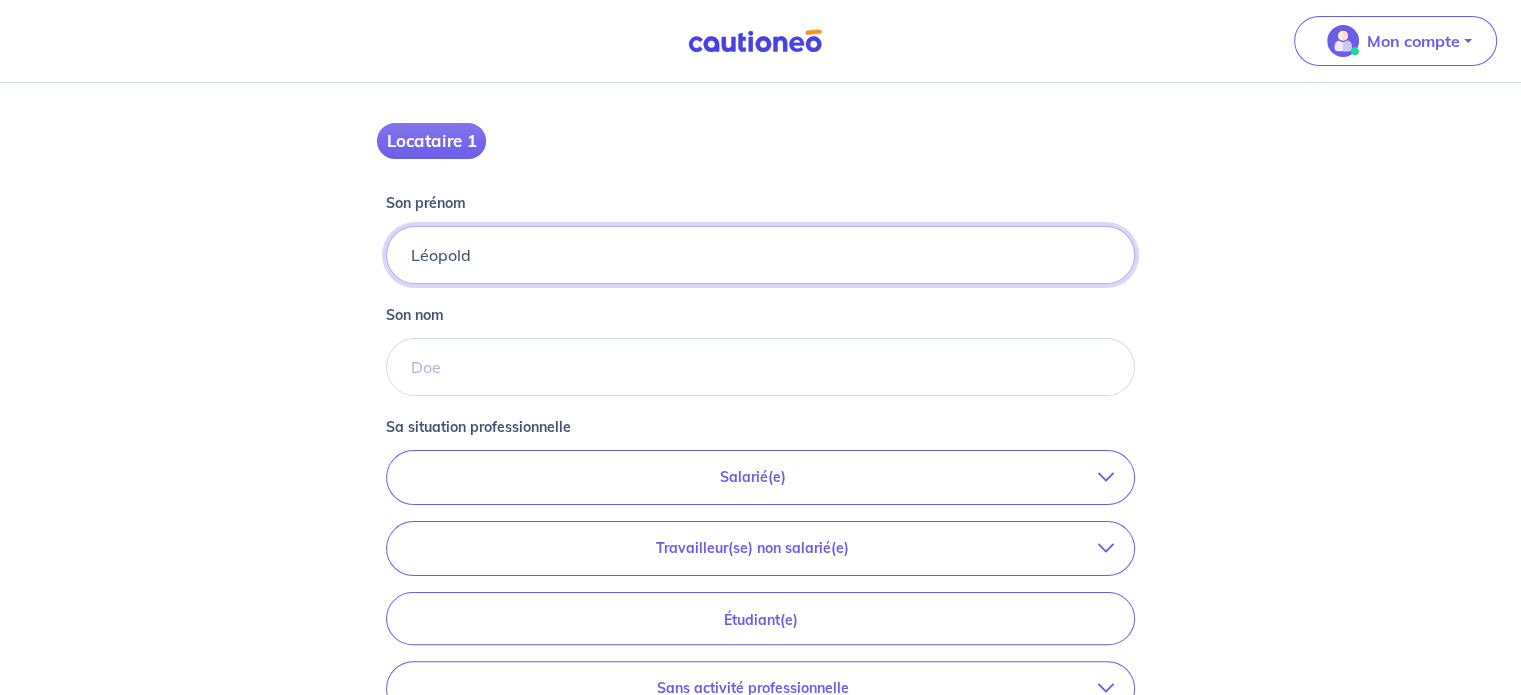 type on "Léopold" 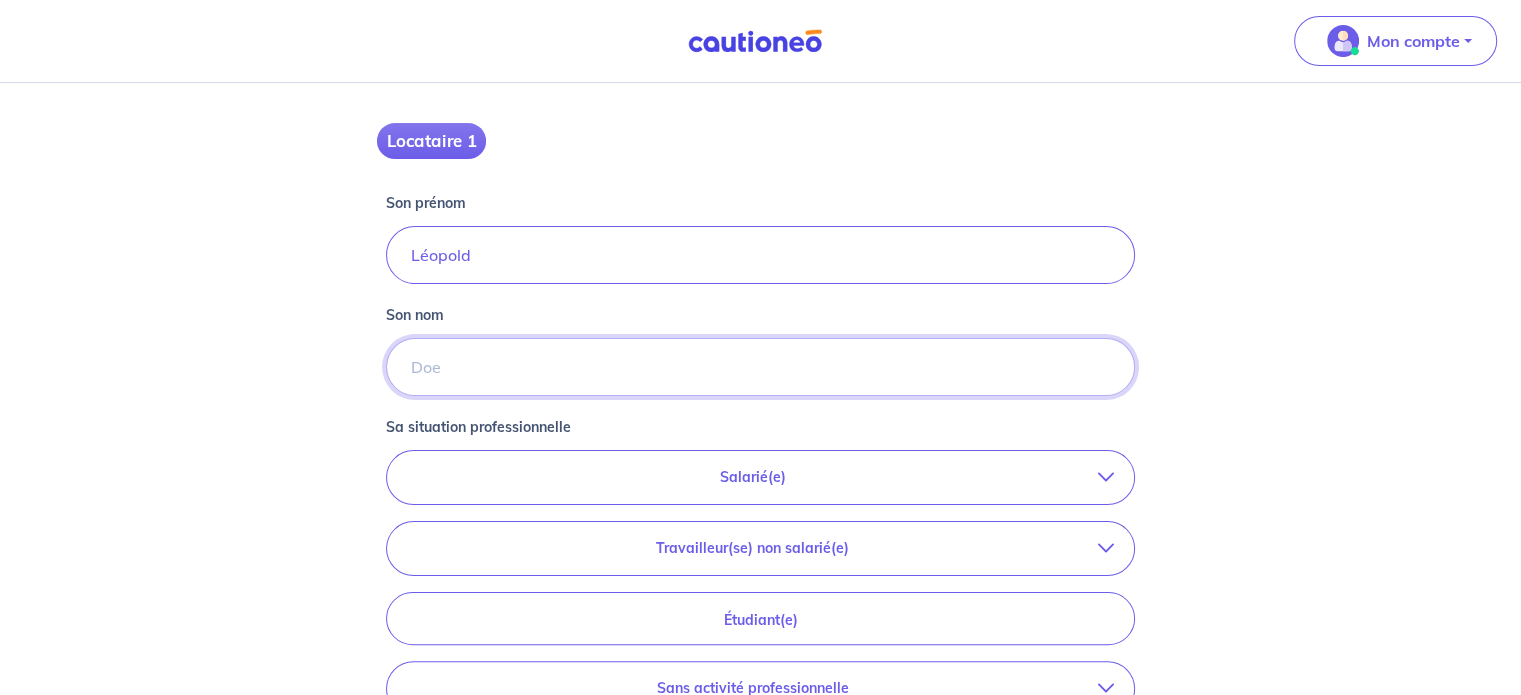 click on "Son nom" at bounding box center (760, 367) 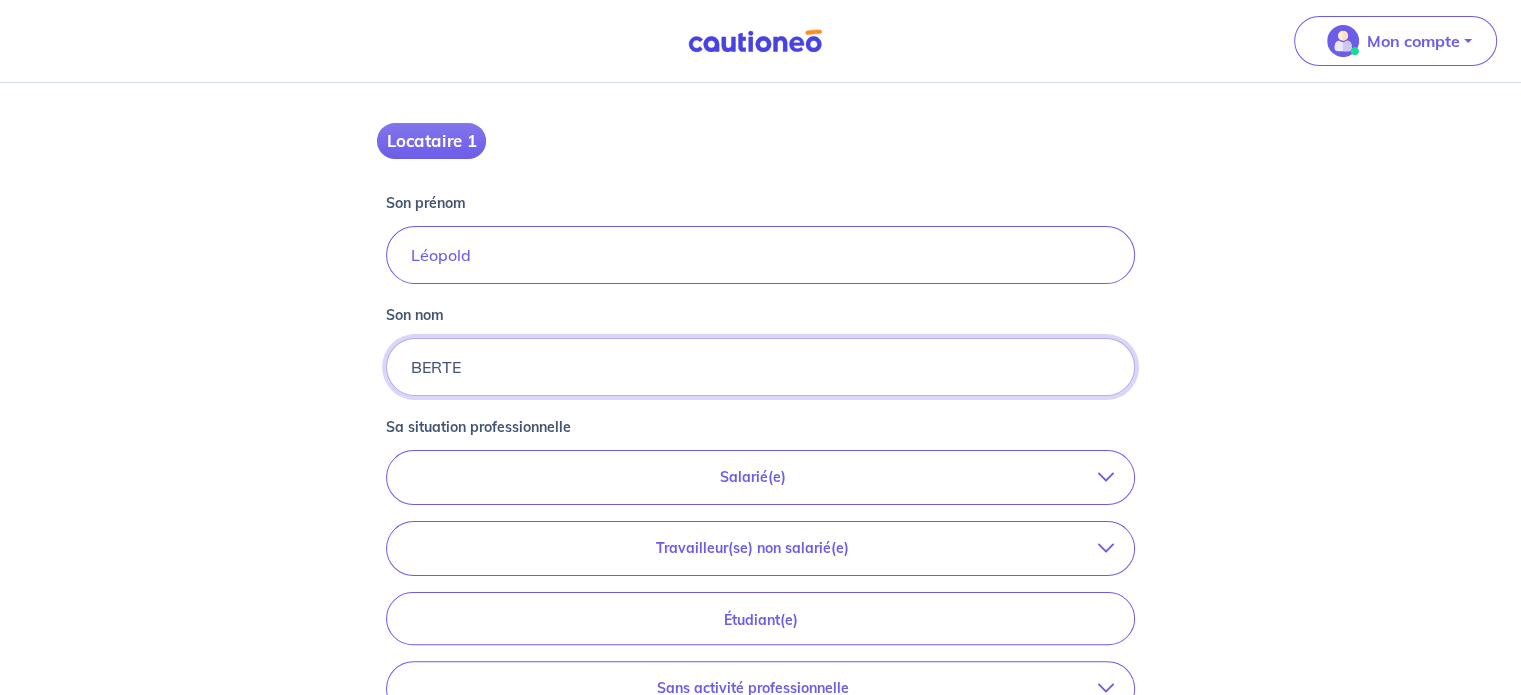 type on "BERTE" 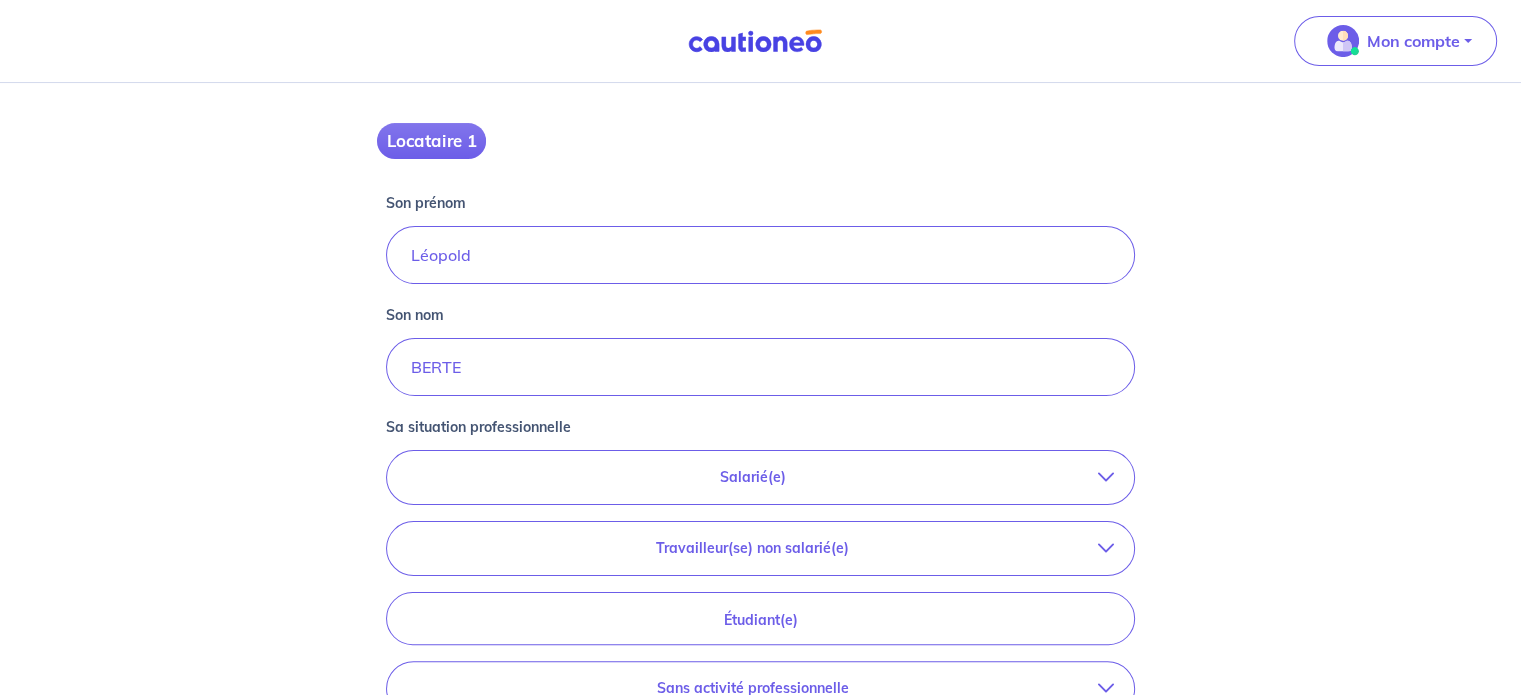 click on "Salarié(e)" at bounding box center [752, 477] 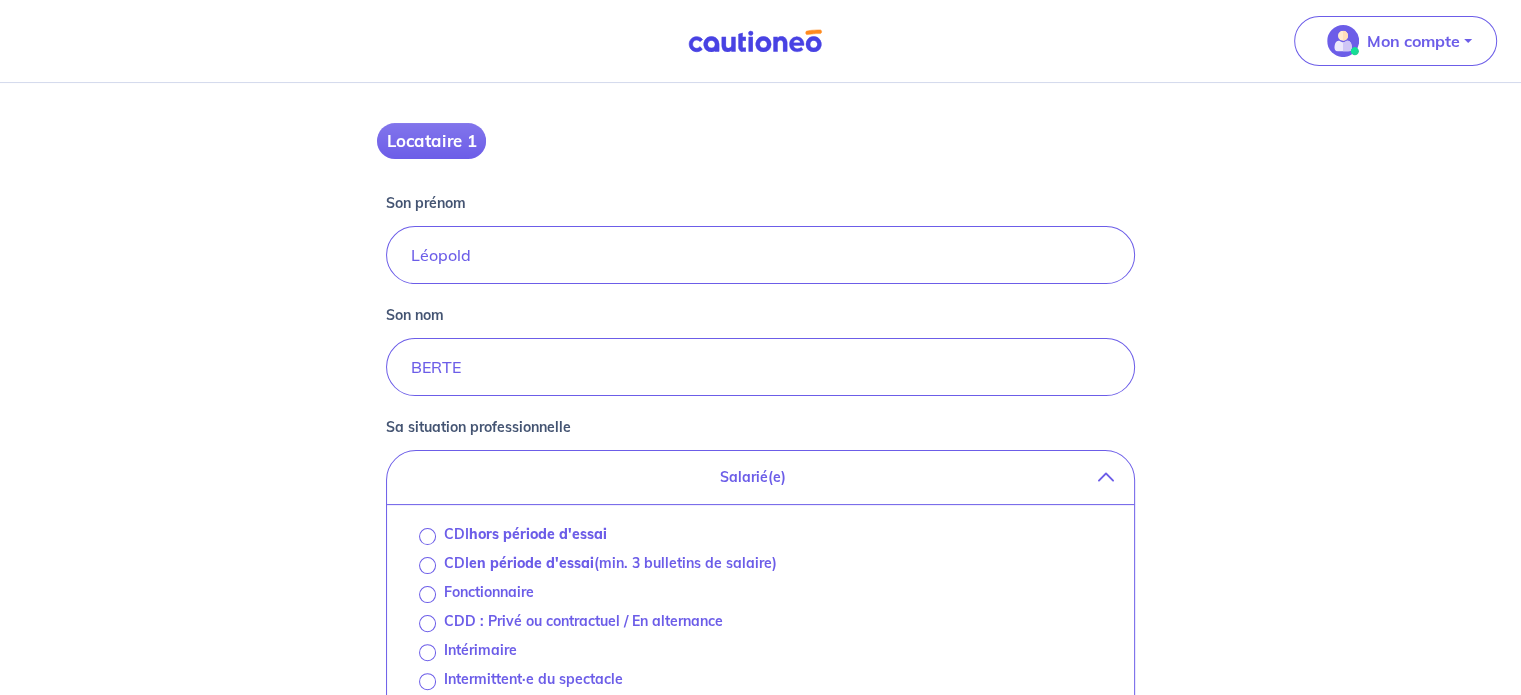 click on "hors période d'essai" at bounding box center [538, 534] 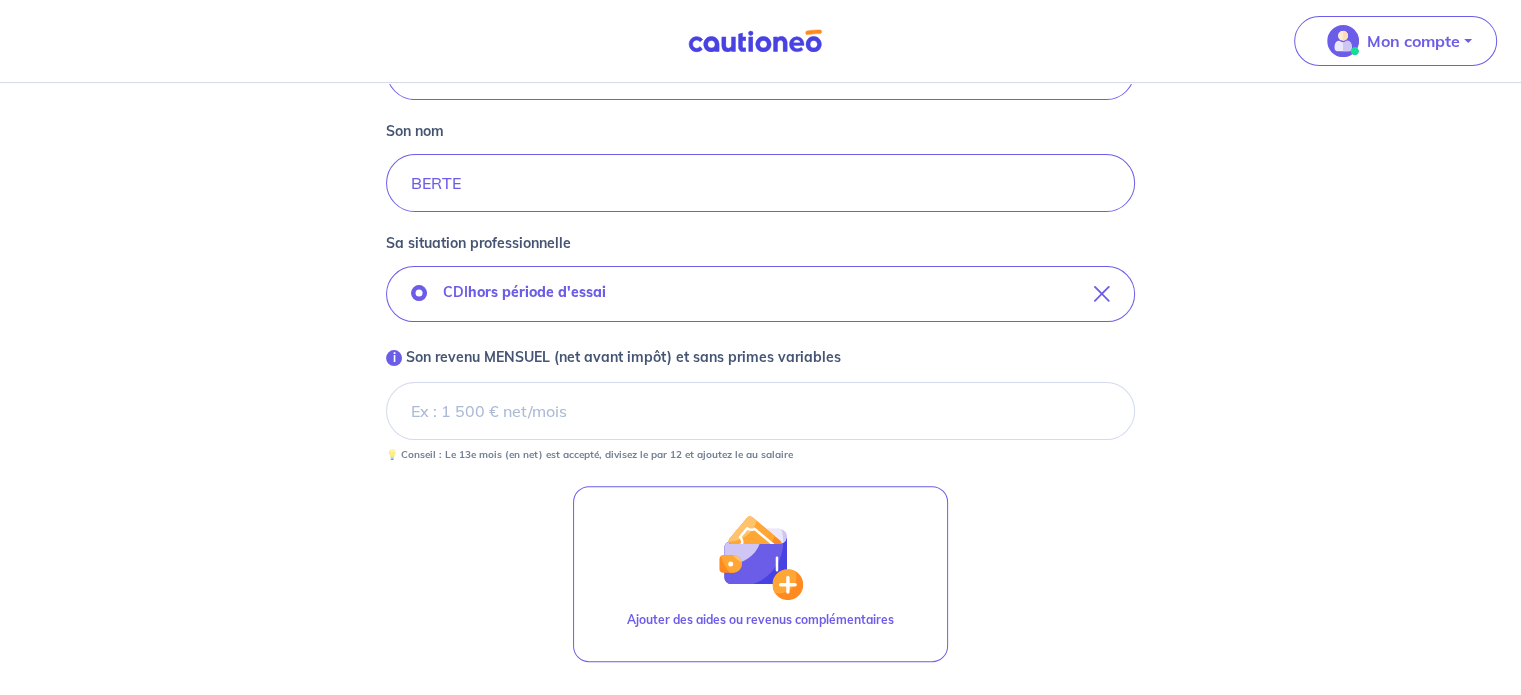 scroll, scrollTop: 515, scrollLeft: 0, axis: vertical 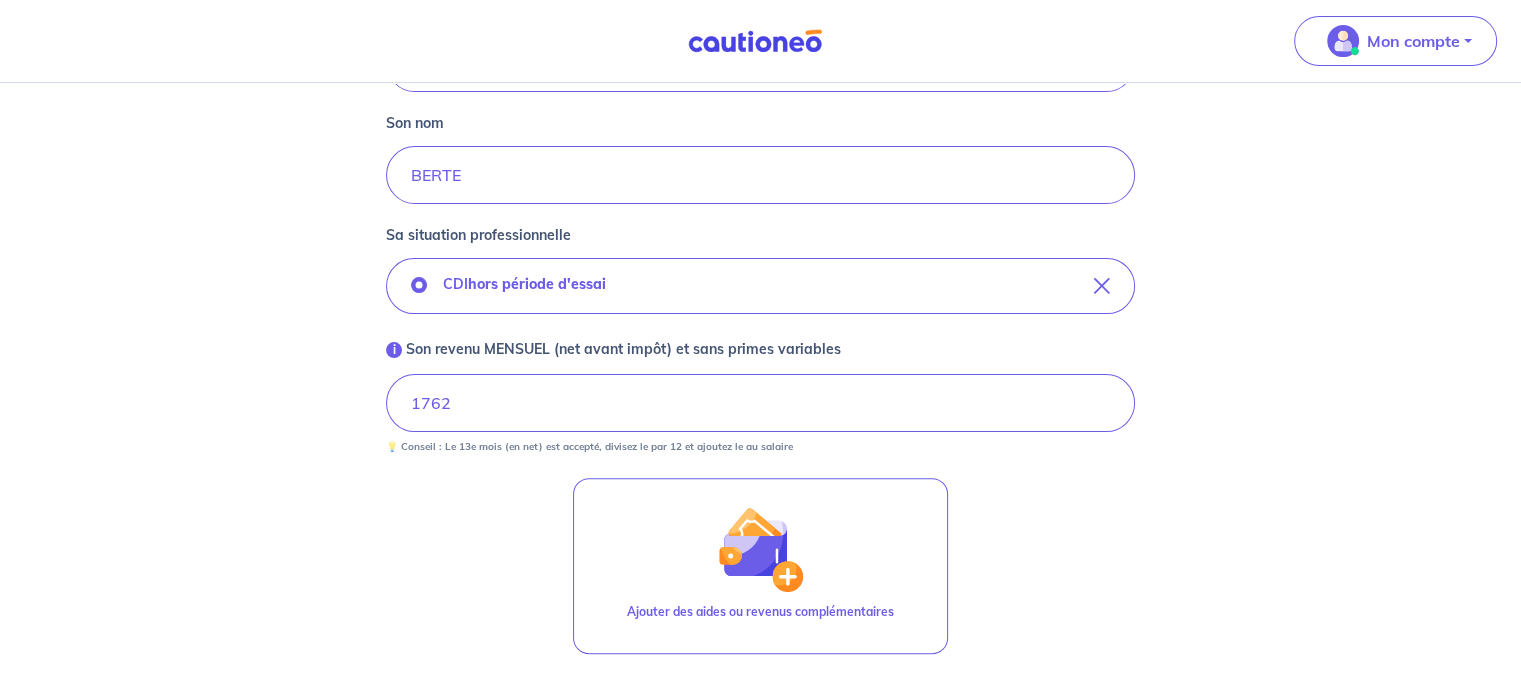 type 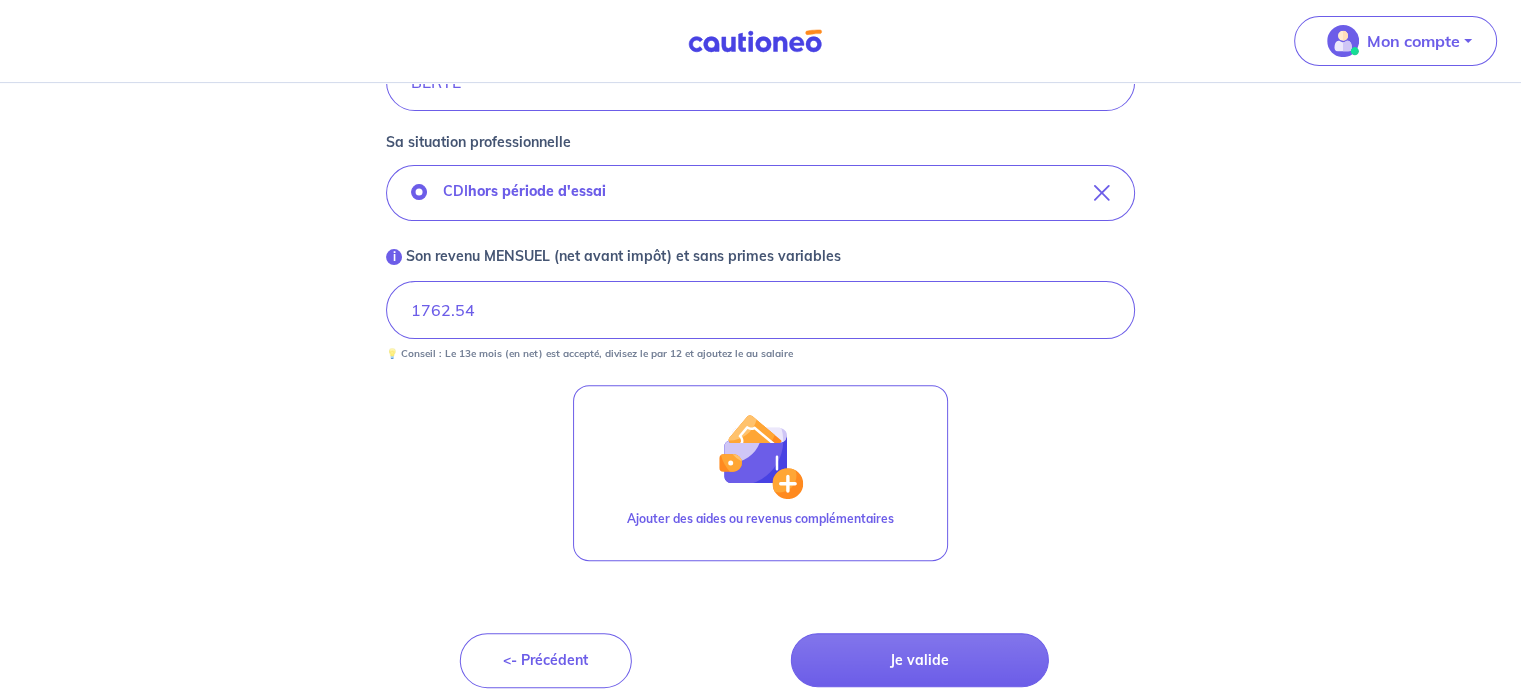 scroll, scrollTop: 623, scrollLeft: 0, axis: vertical 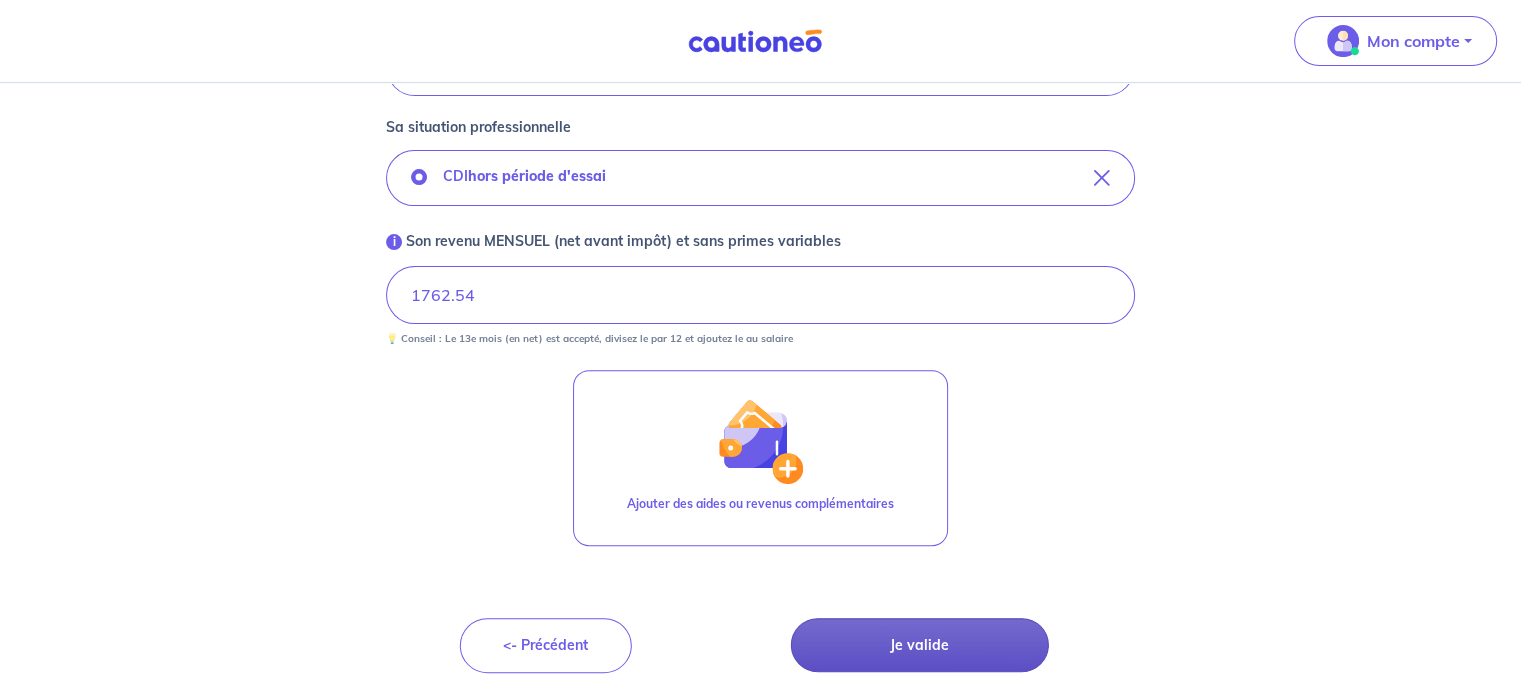 click on "Je valide" at bounding box center (920, 645) 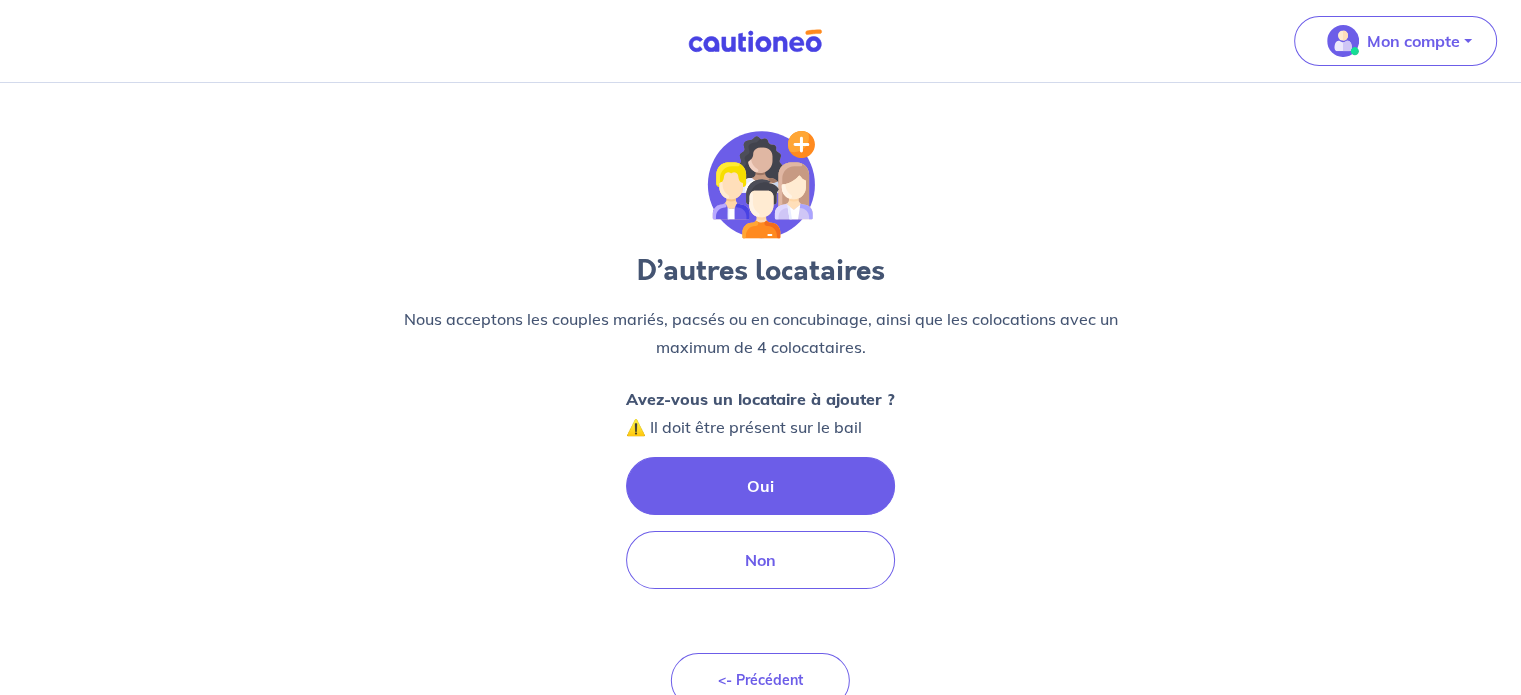 click on "Oui" at bounding box center (760, 486) 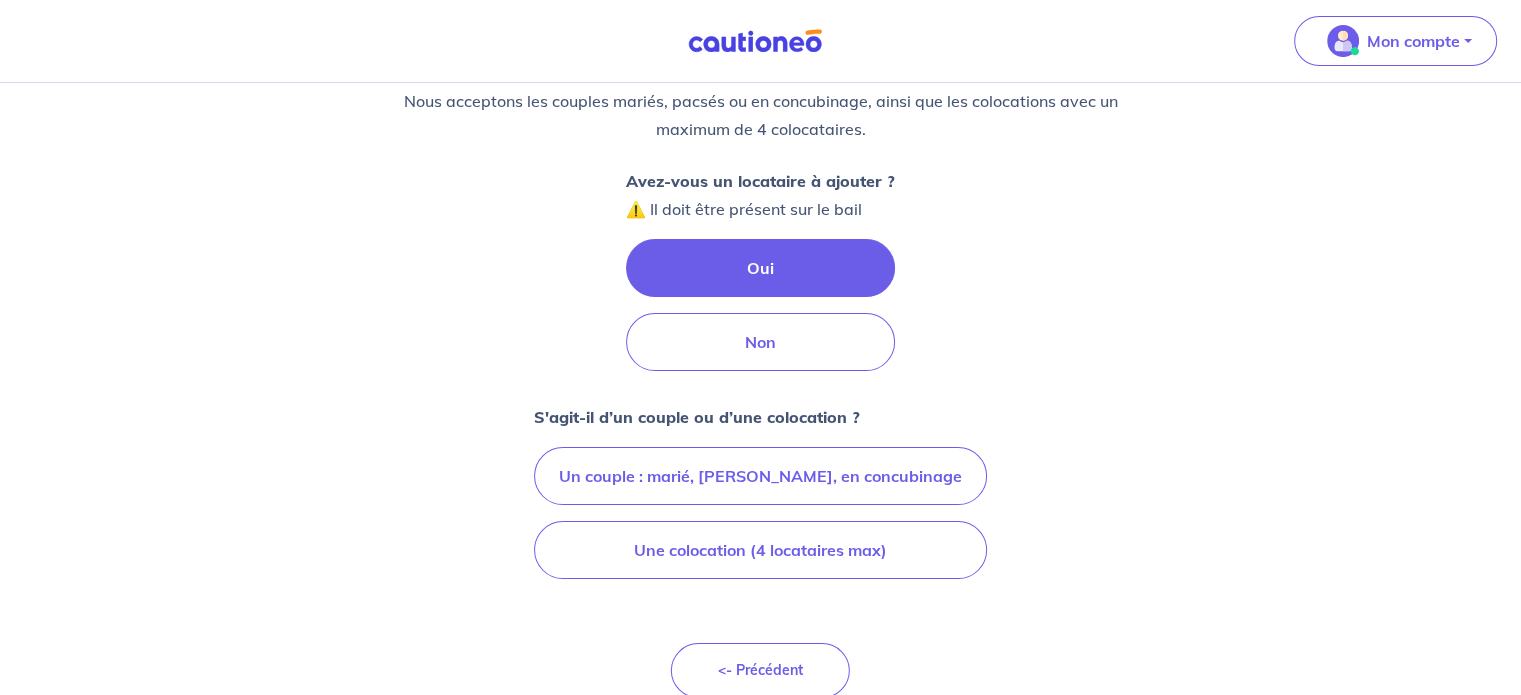 scroll, scrollTop: 243, scrollLeft: 0, axis: vertical 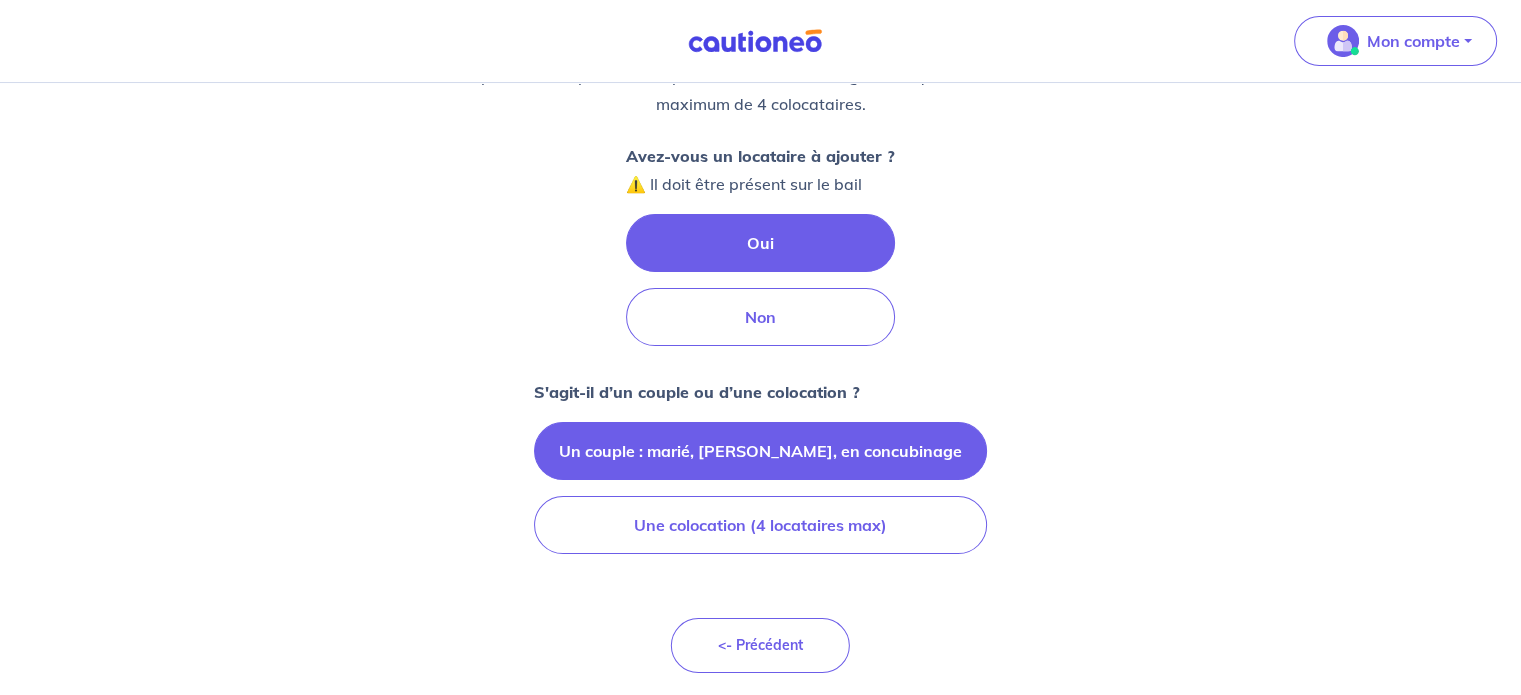 click on "Un couple : marié, [PERSON_NAME], en concubinage" at bounding box center (760, 451) 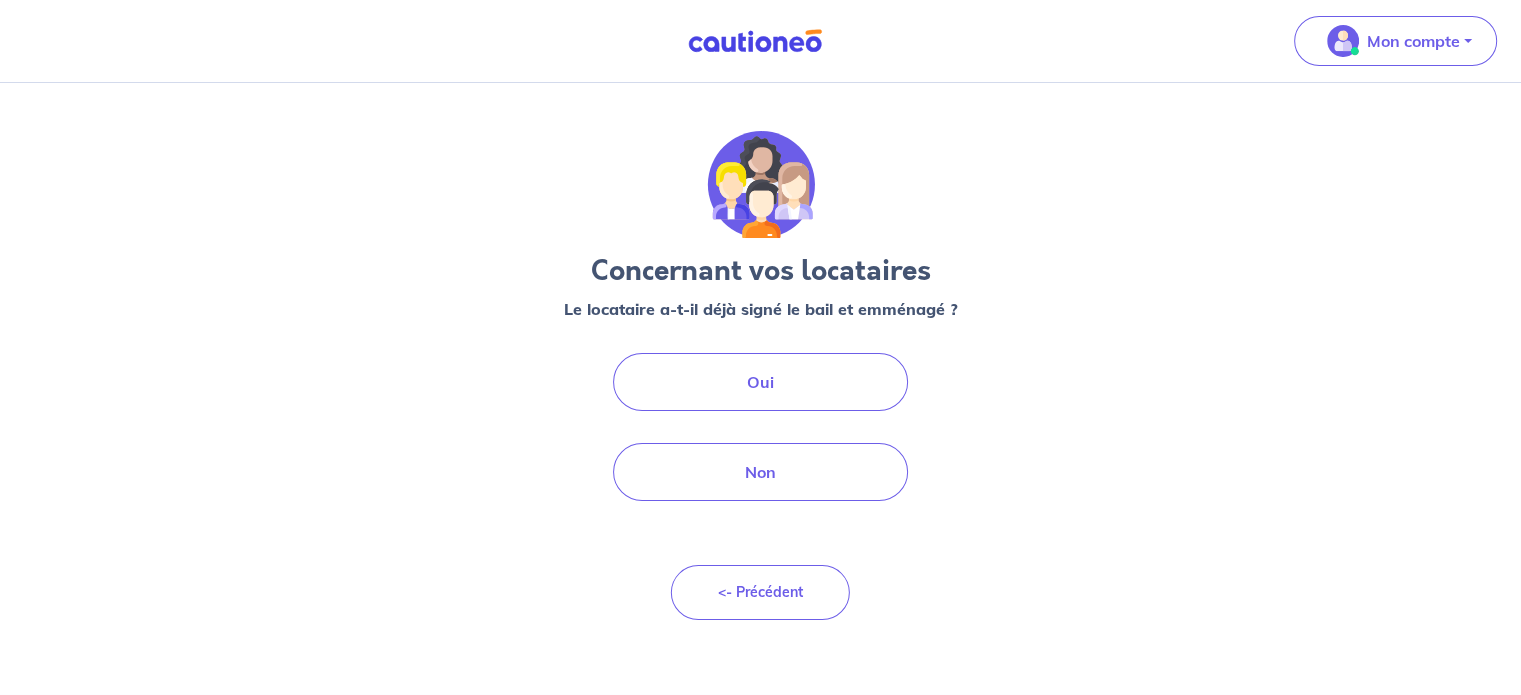 scroll, scrollTop: 0, scrollLeft: 0, axis: both 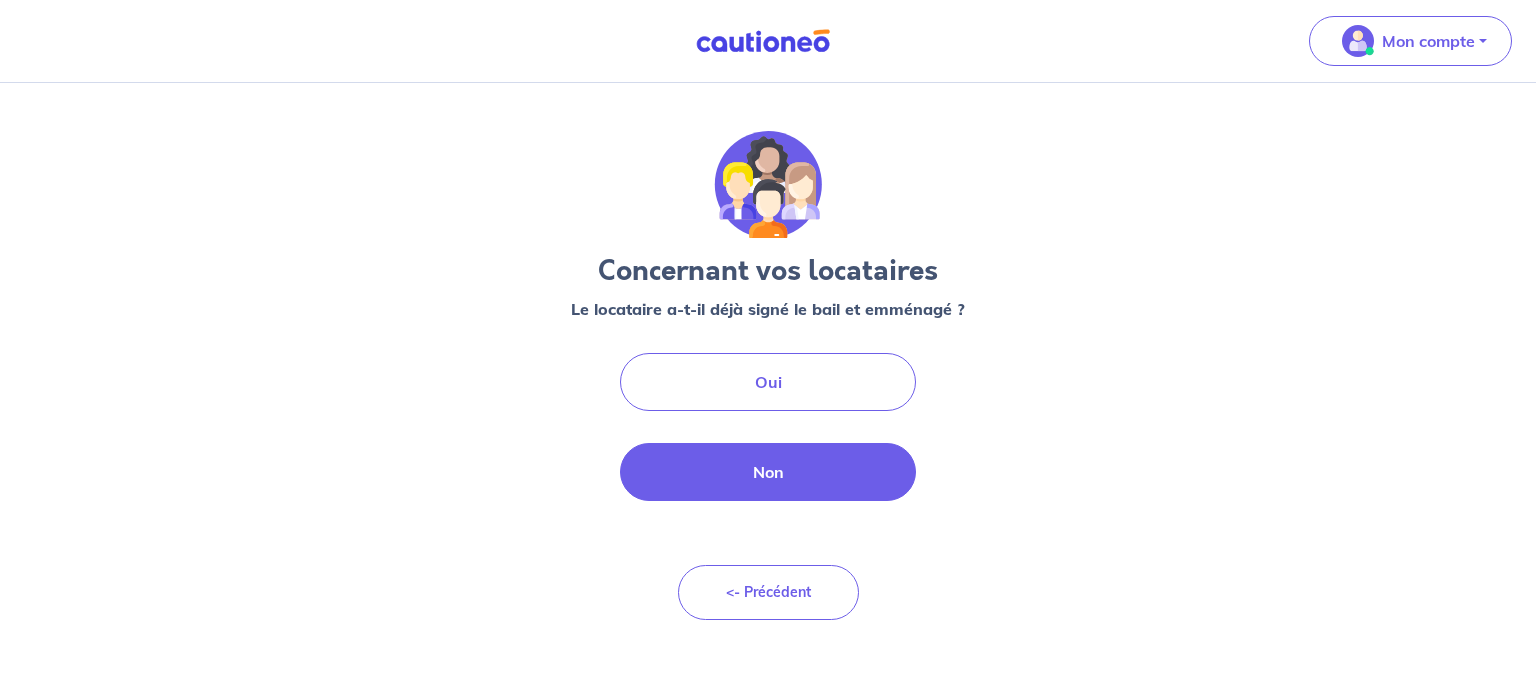 click on "Non" at bounding box center [768, 472] 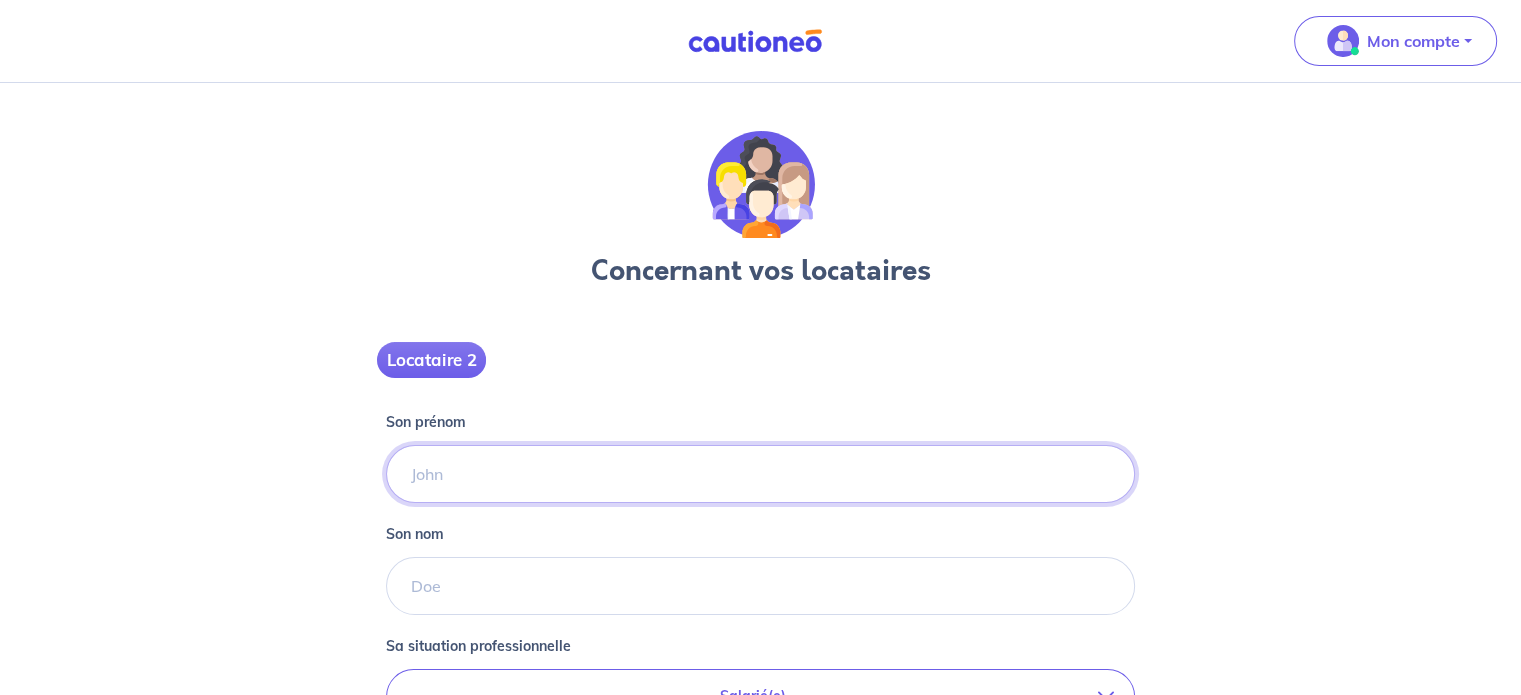 click on "Son prénom" at bounding box center [760, 474] 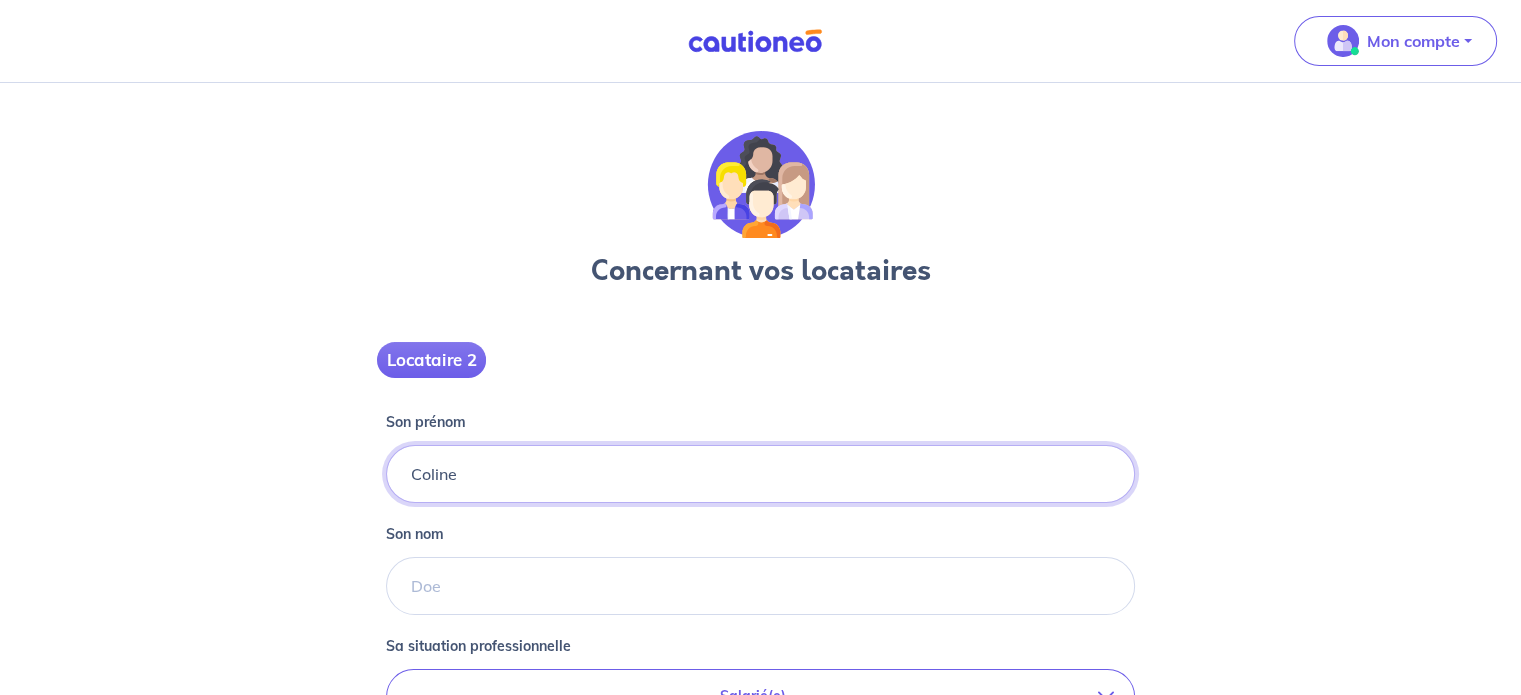 type on "Coline" 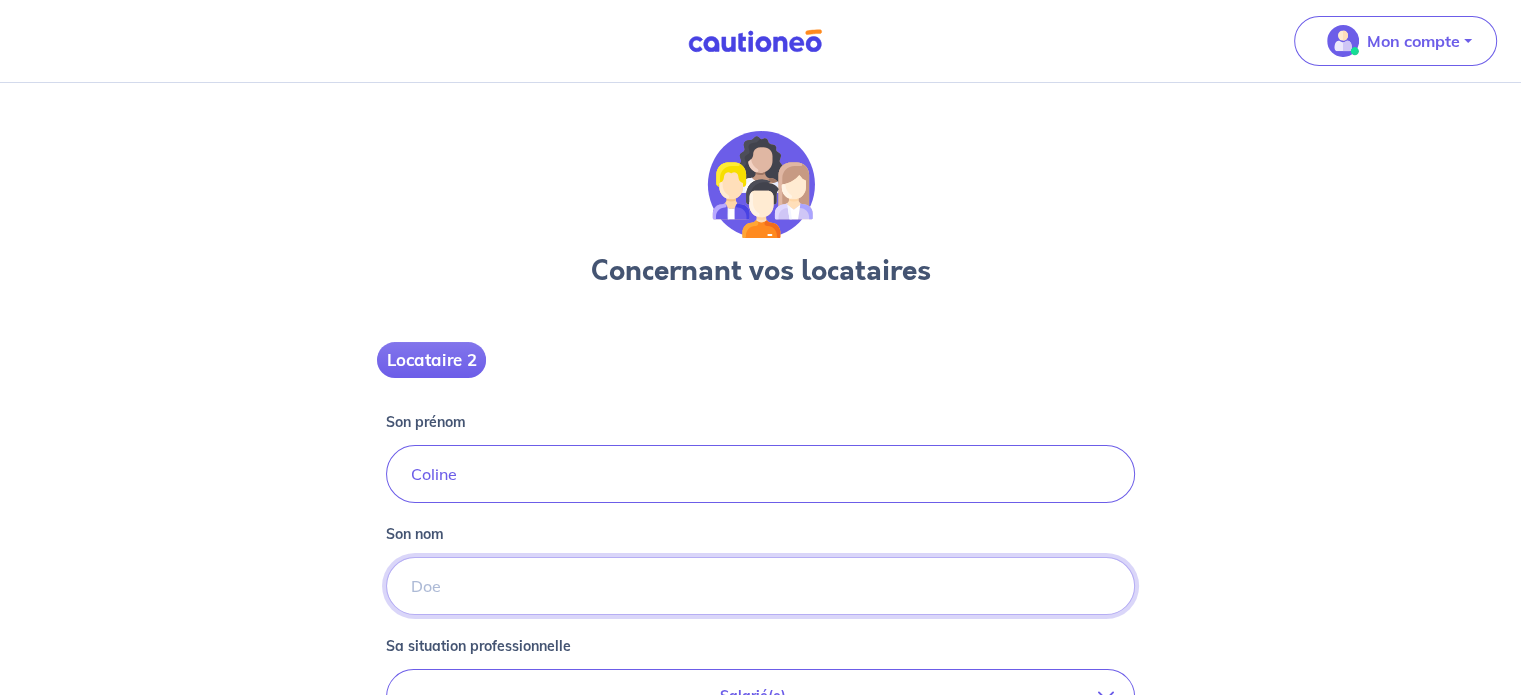 click on "Son nom" at bounding box center (760, 586) 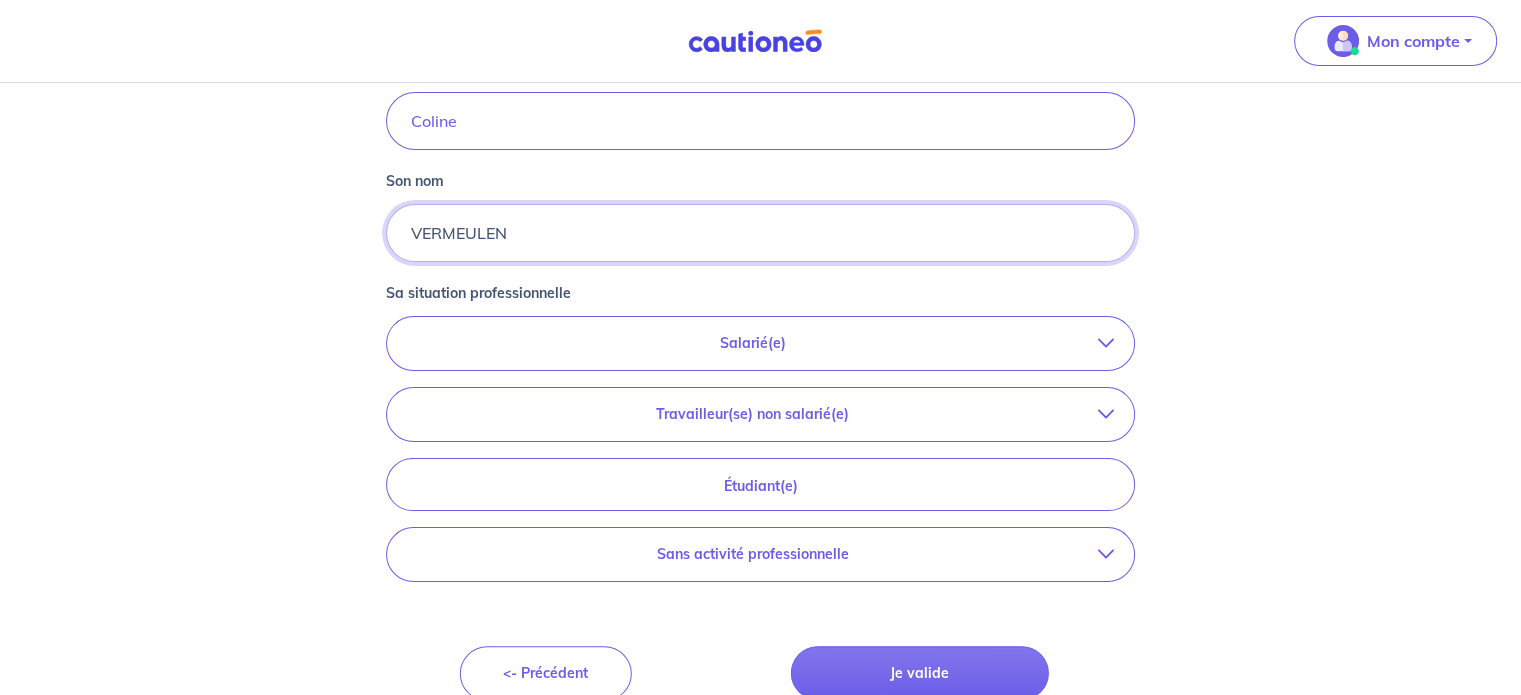scroll, scrollTop: 380, scrollLeft: 0, axis: vertical 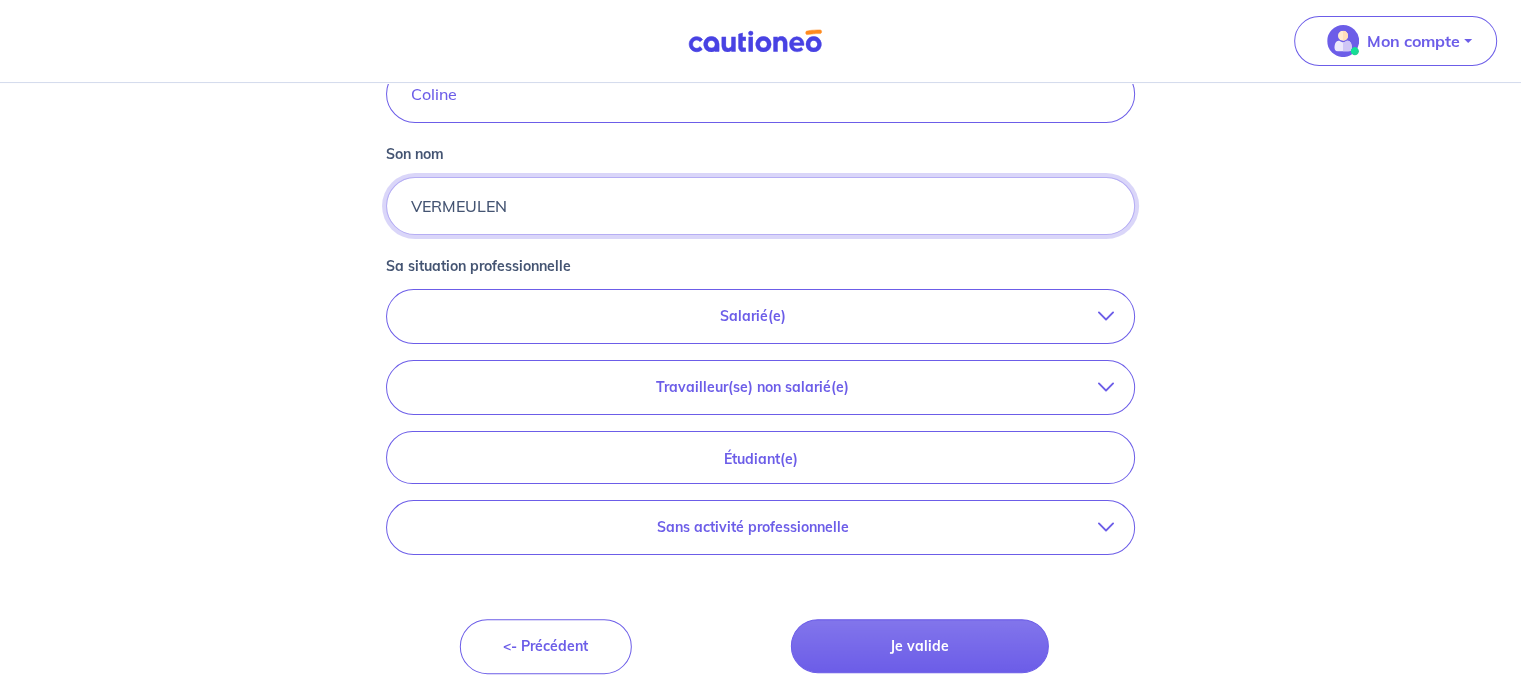 type on "VERMEULEN" 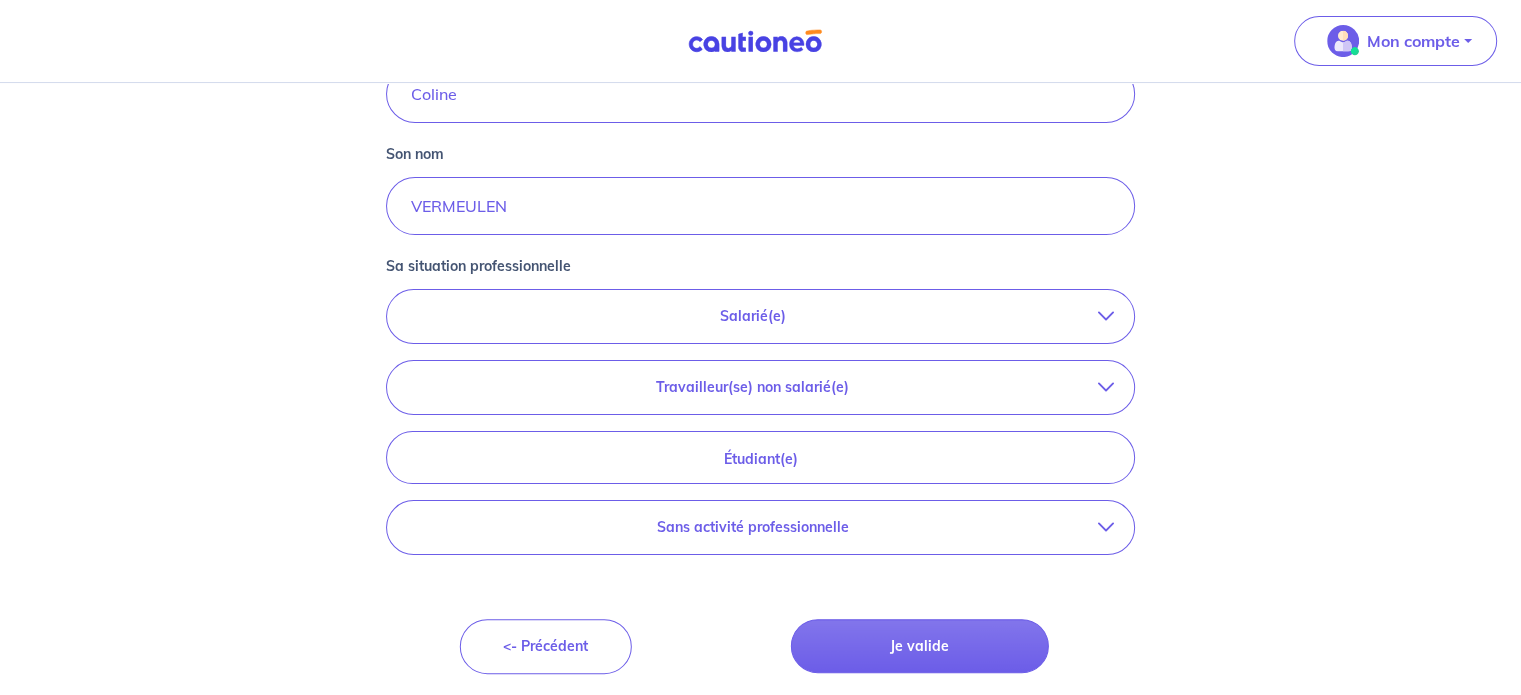 click on "Salarié(e)" at bounding box center (752, 316) 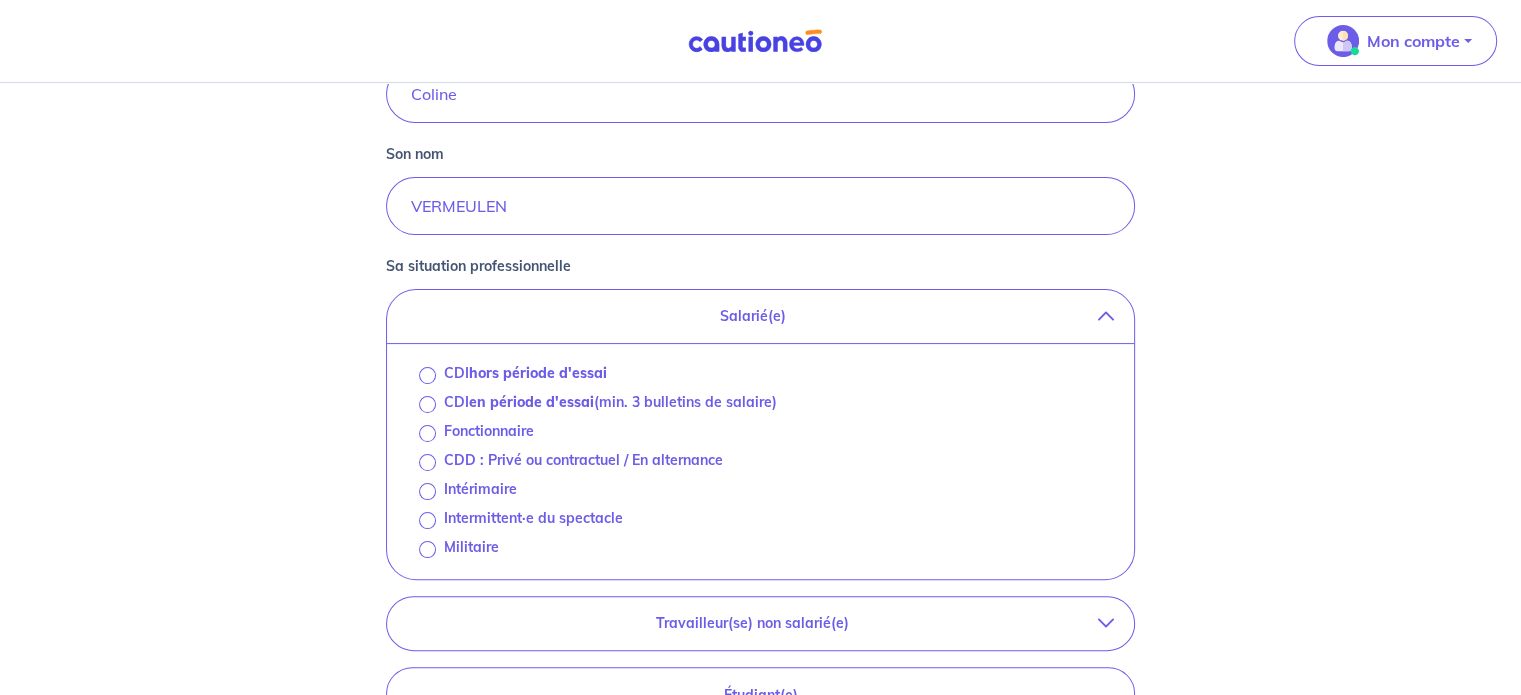 click on "hors période d'essai" at bounding box center (538, 373) 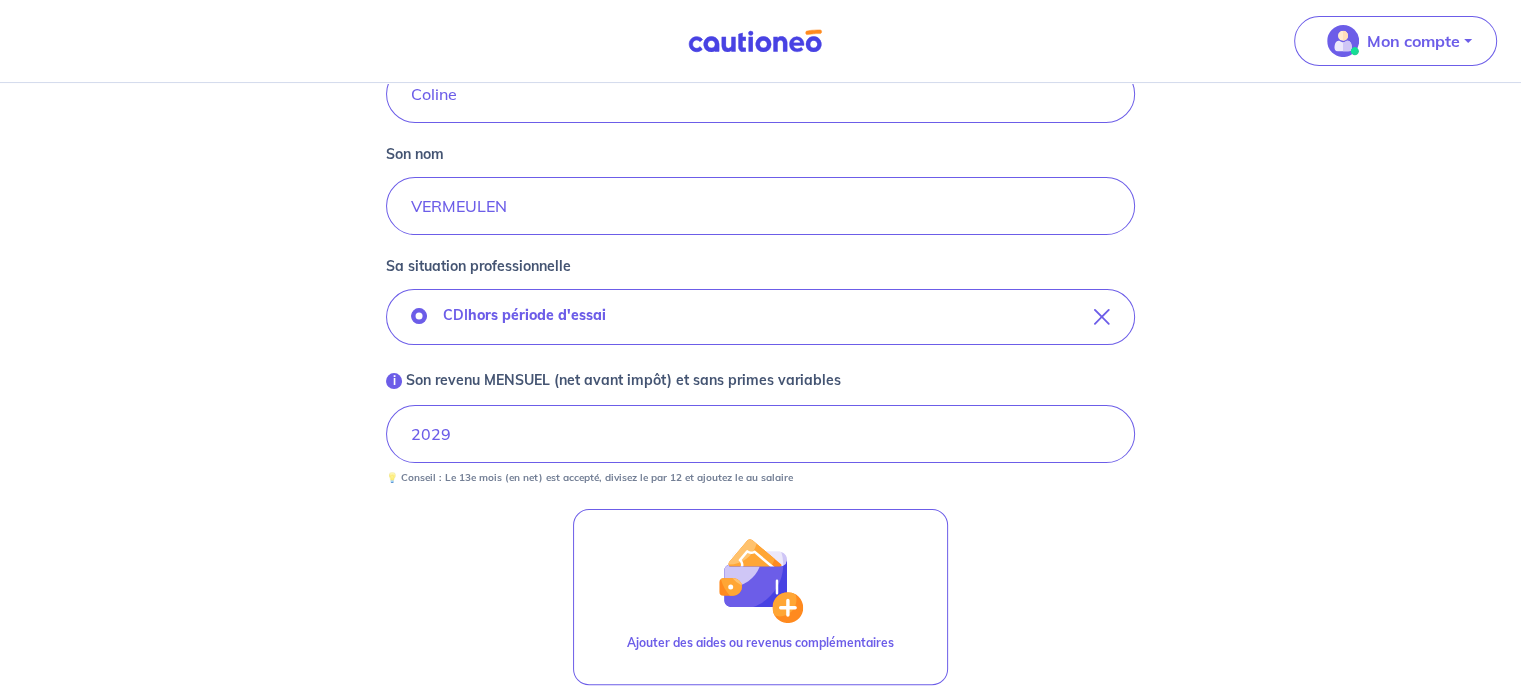 click on "Concernant vos locataires Locataire 2 Son prénom [PERSON_NAME] Son nom VERMEULEN Sa situation professionnelle CDI  hors période d'essai i Son revenu MENSUEL (net avant impôt) et sans primes variables 2029 💡 Conseil : Le 13e mois (en net) est accepté, divisez le par 12 et ajoutez le au salaire Ajouter des aides ou revenus complémentaires <- Précédent Je valide Besoin d’aide pour compléter votre demande : Contactez-nous X" at bounding box center [760, 270] 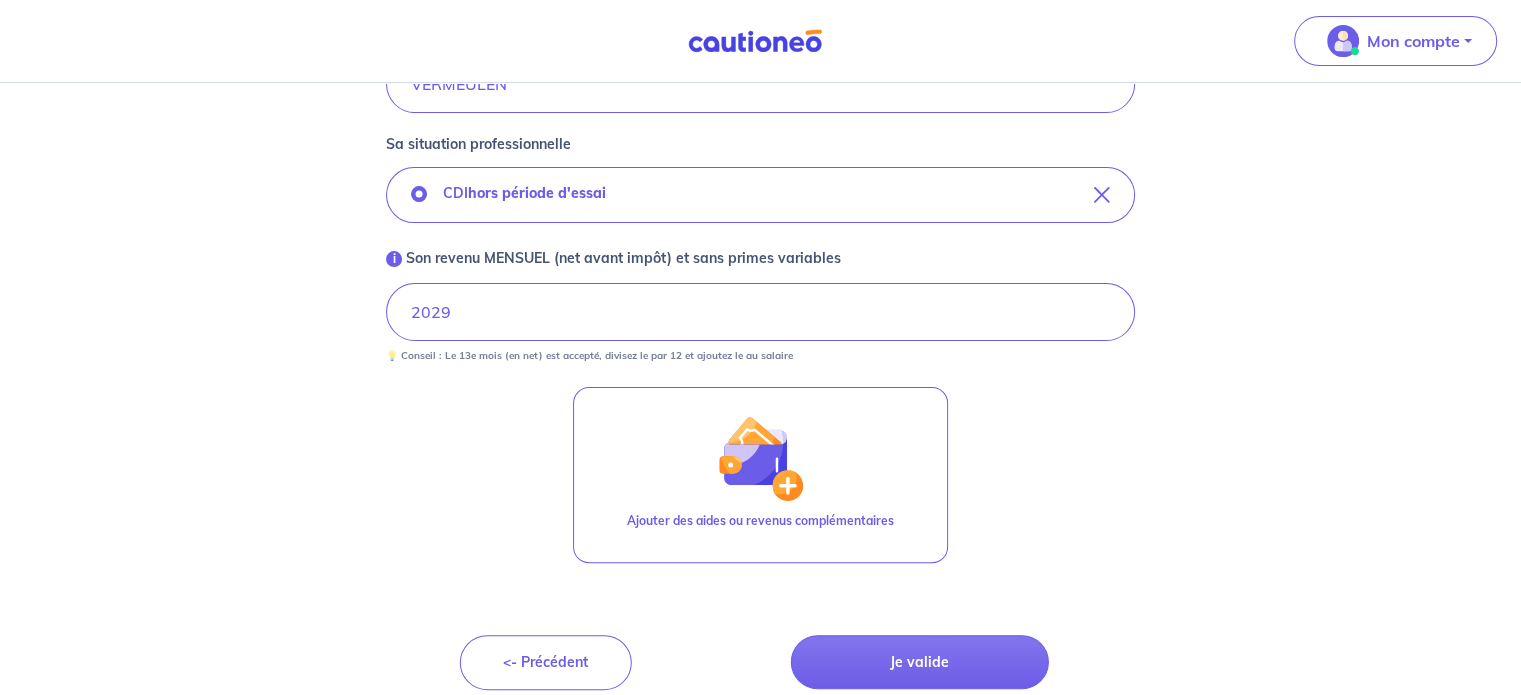 scroll, scrollTop: 519, scrollLeft: 0, axis: vertical 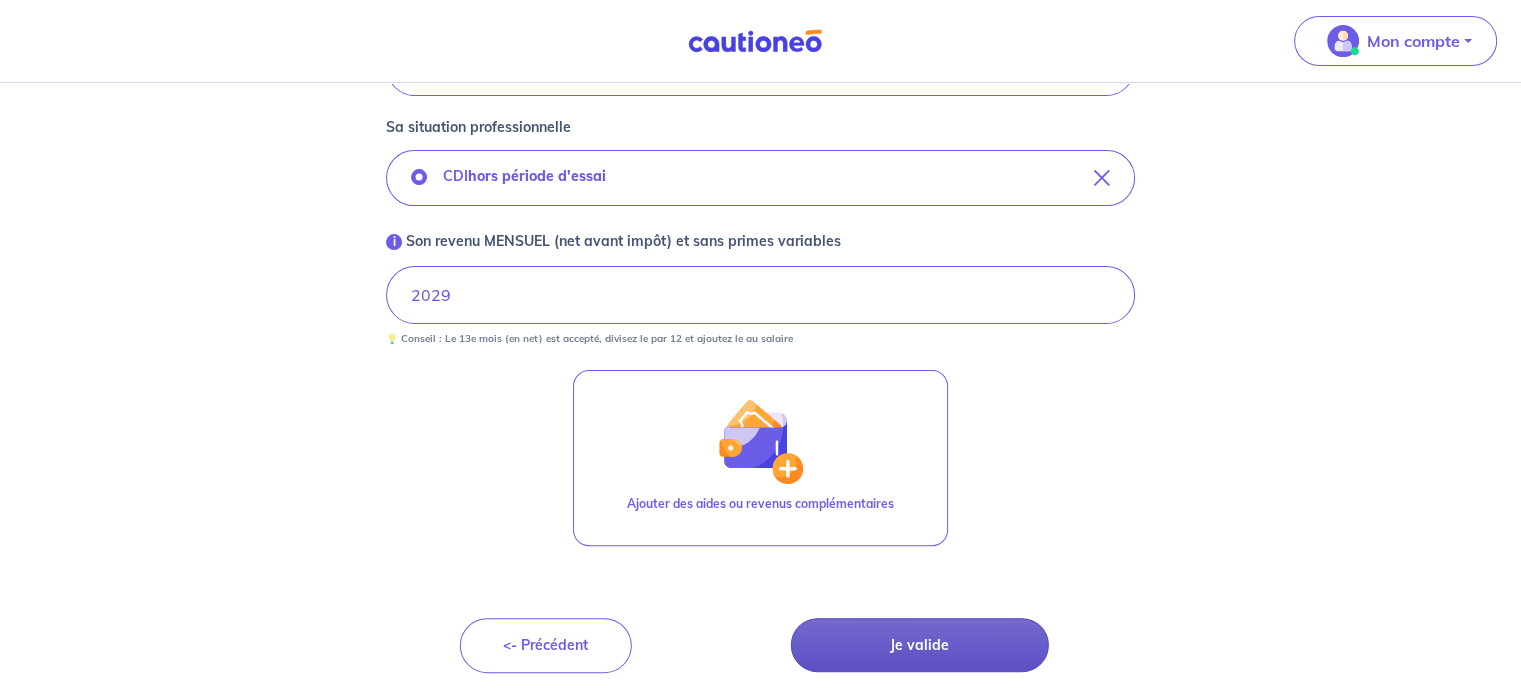 click on "Je valide" at bounding box center (920, 645) 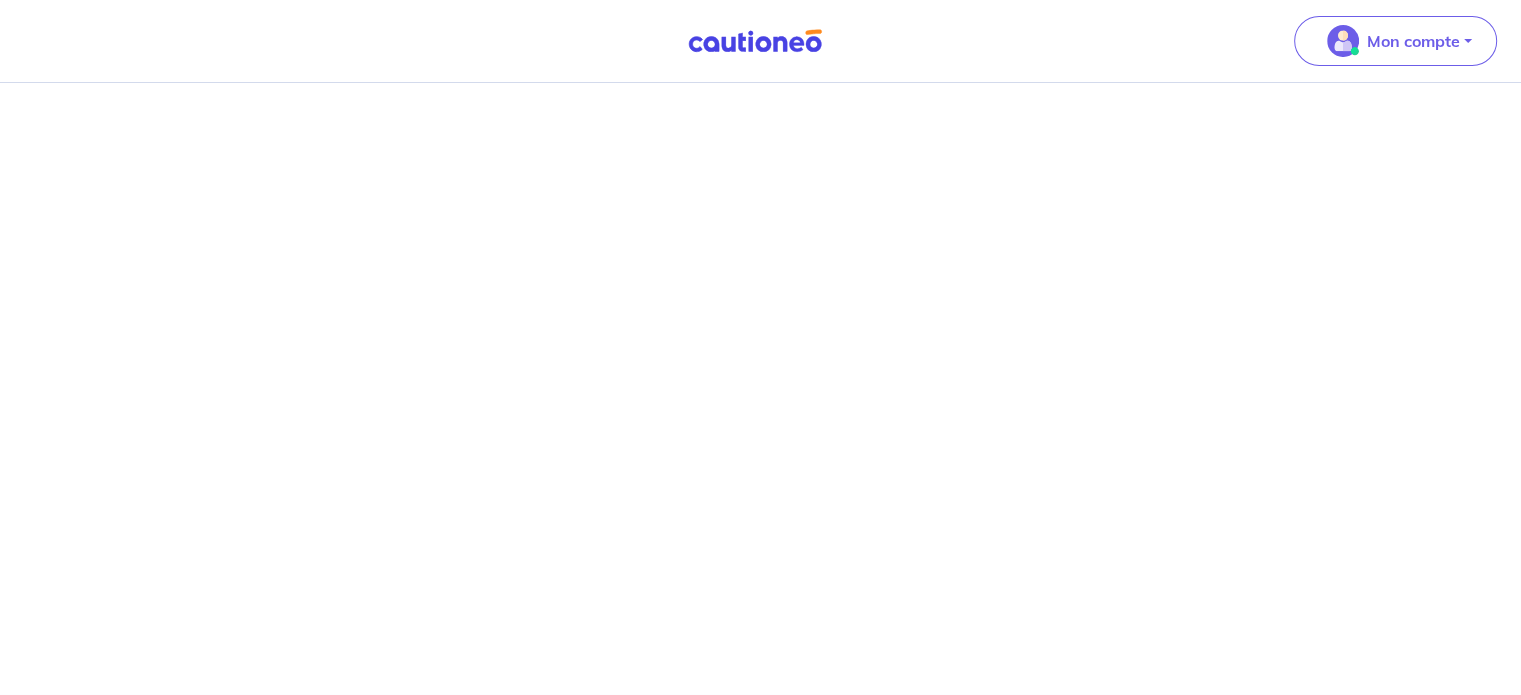 scroll, scrollTop: 0, scrollLeft: 0, axis: both 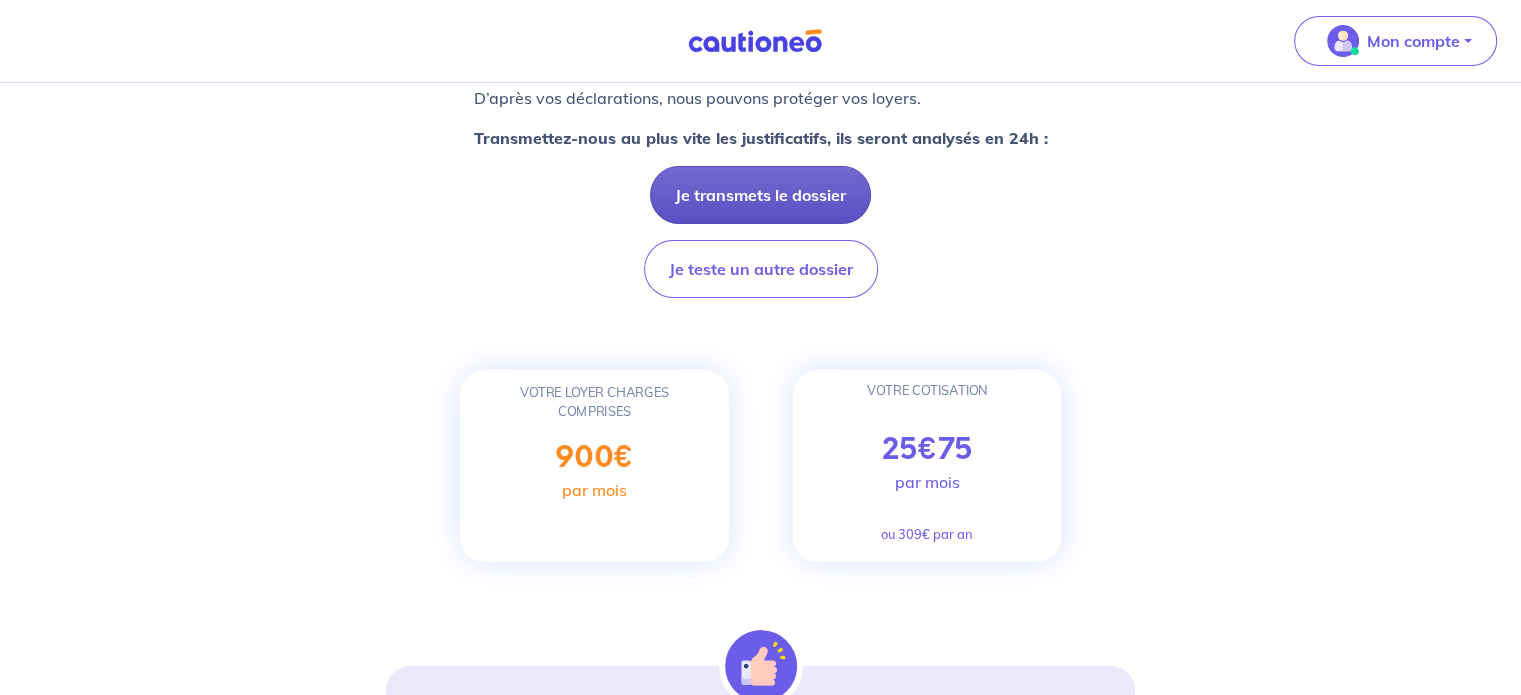 click on "Je transmets le dossier" at bounding box center [760, 195] 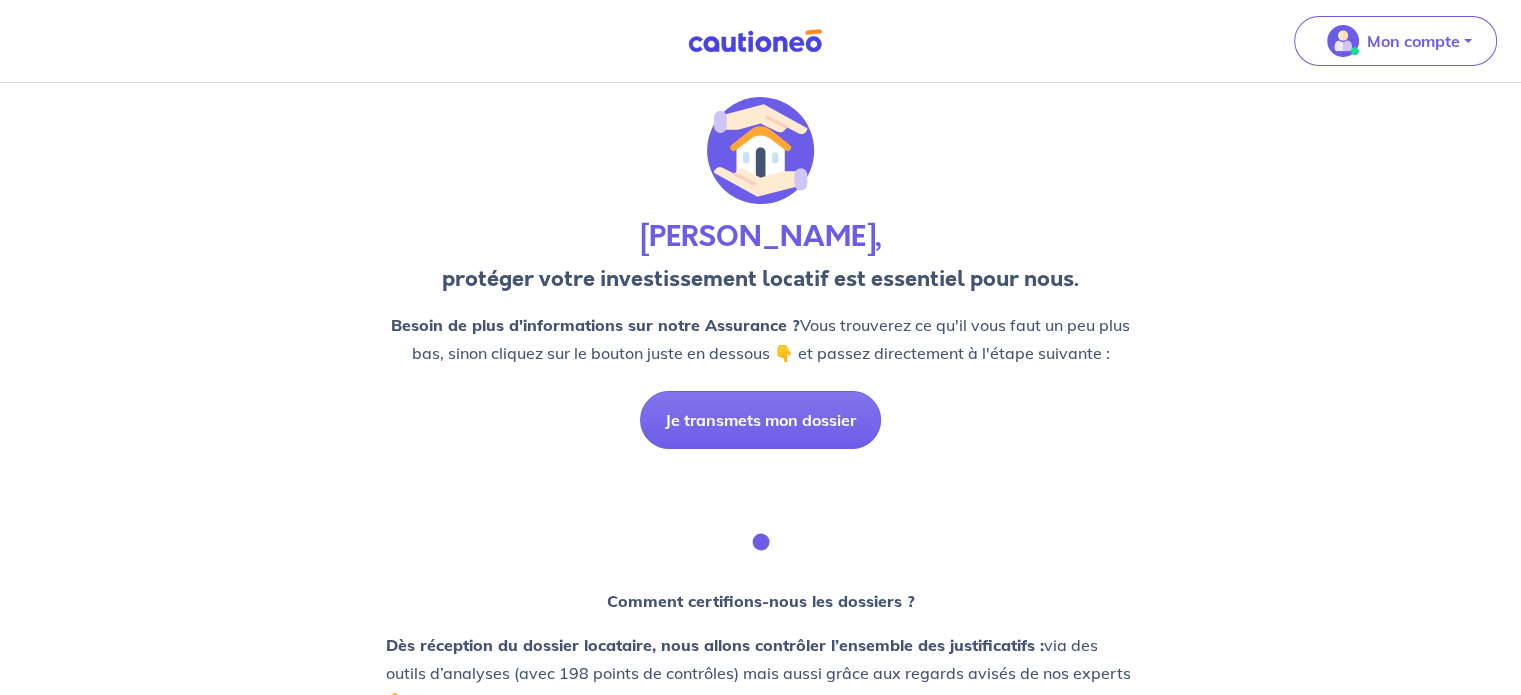 scroll, scrollTop: 0, scrollLeft: 0, axis: both 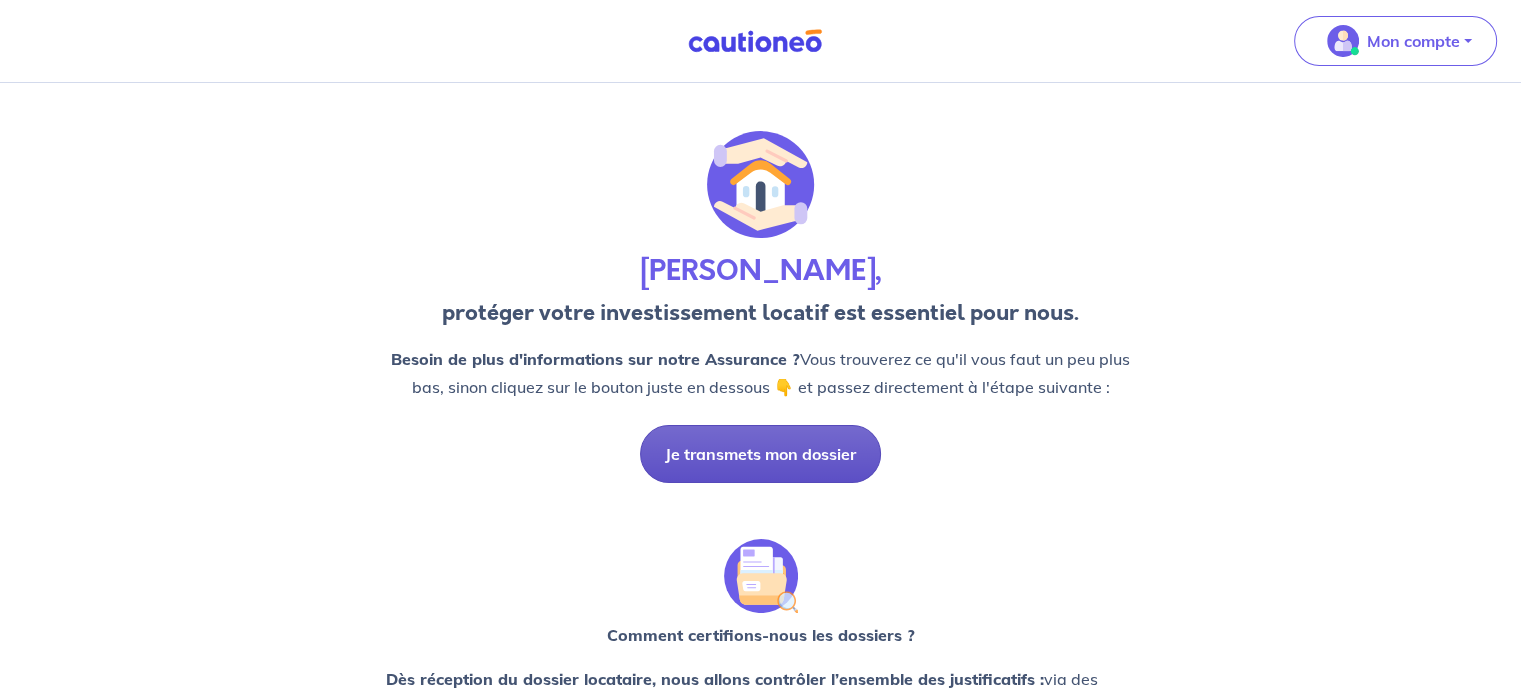 click on "Je transmets mon dossier" at bounding box center (760, 454) 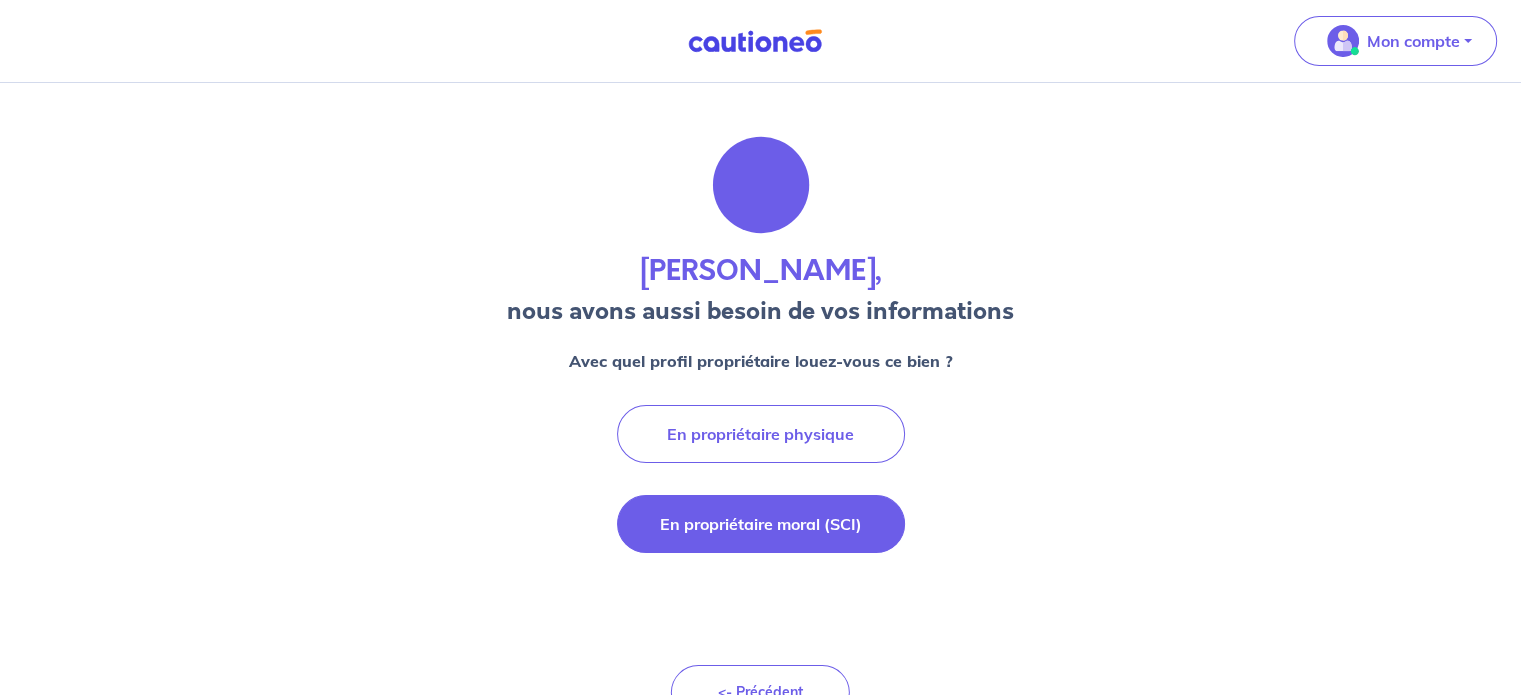 click on "En propriétaire moral (SCI)" at bounding box center [761, 524] 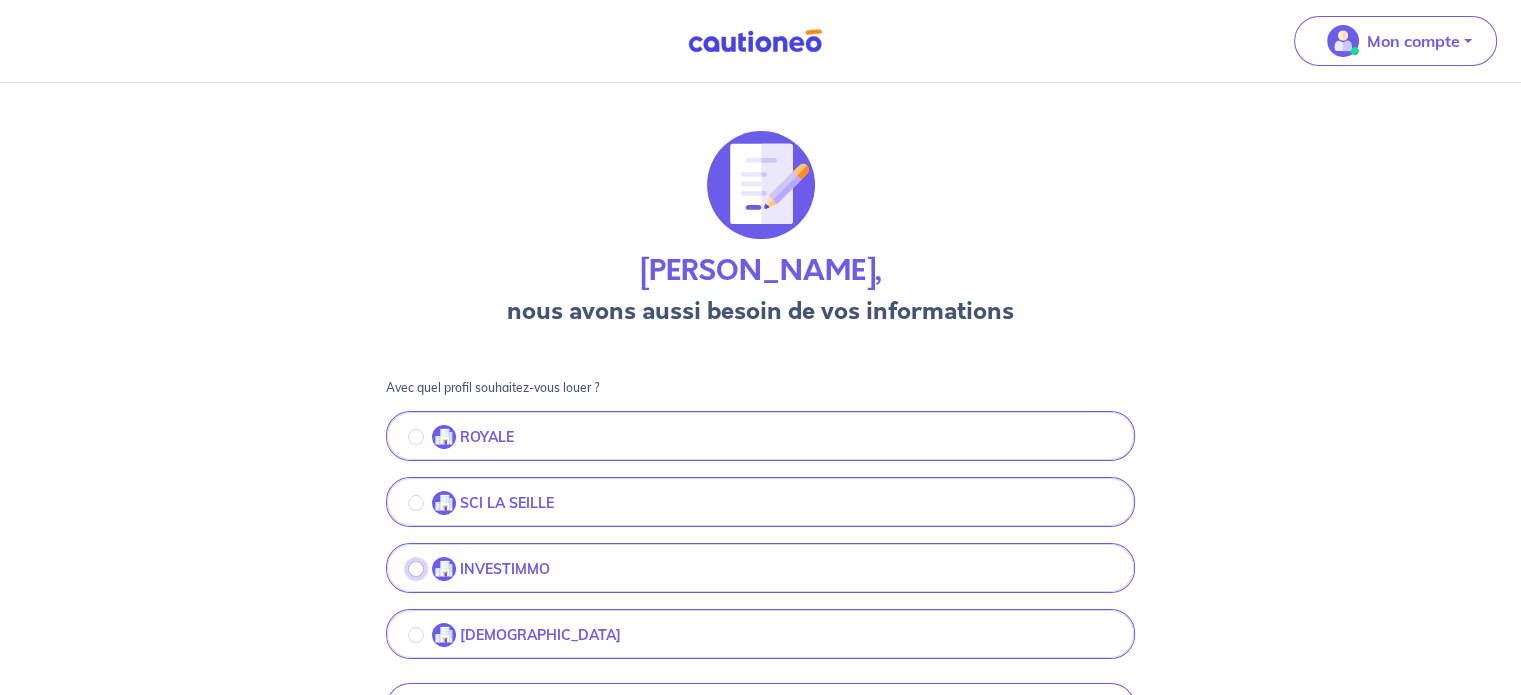 click at bounding box center (416, 569) 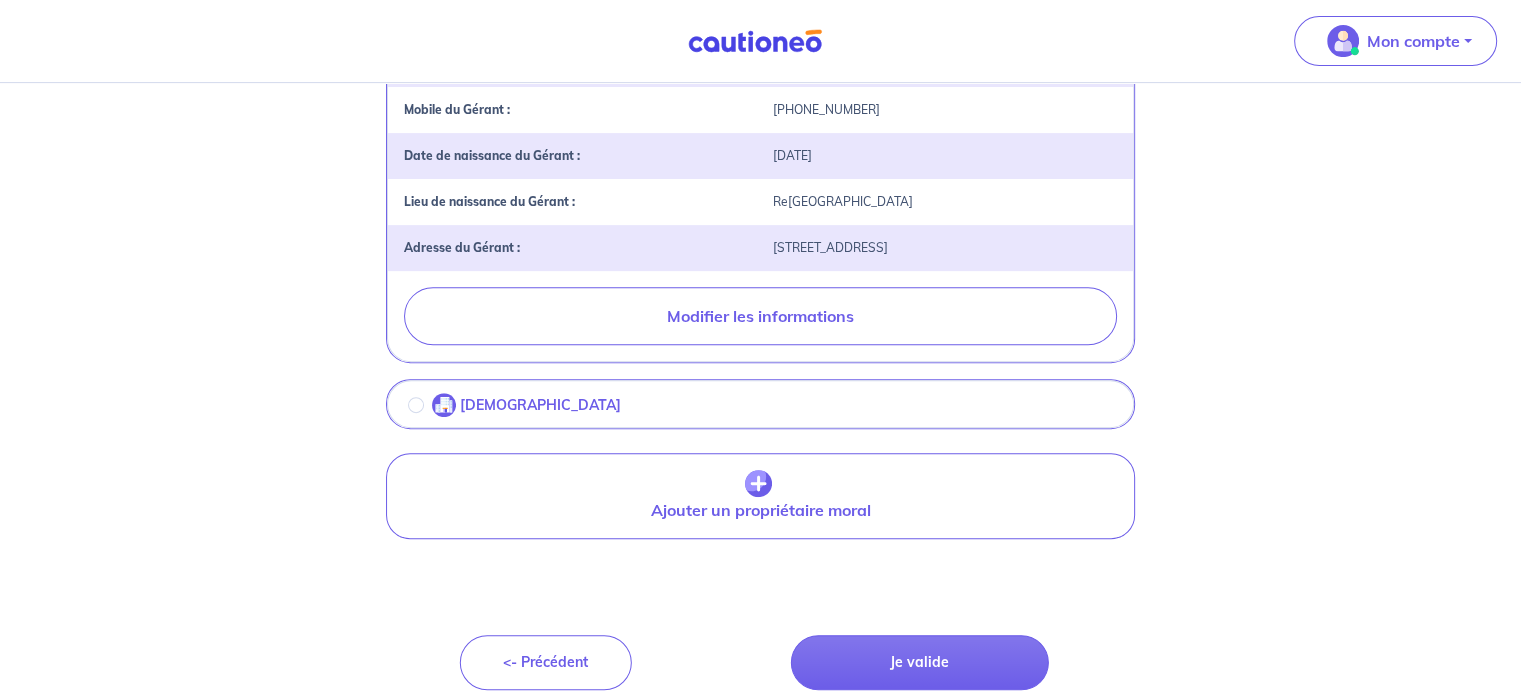 scroll, scrollTop: 749, scrollLeft: 0, axis: vertical 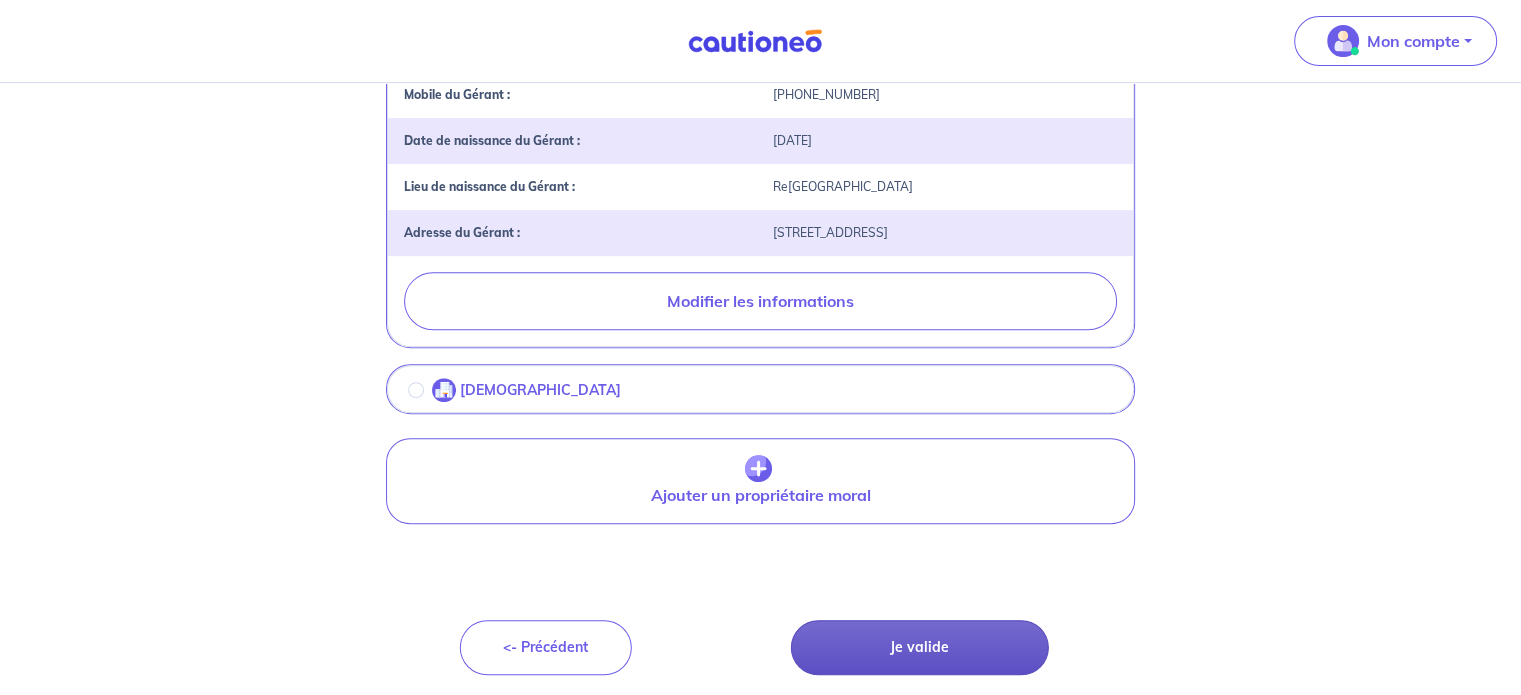 click on "Je valide" at bounding box center [920, 647] 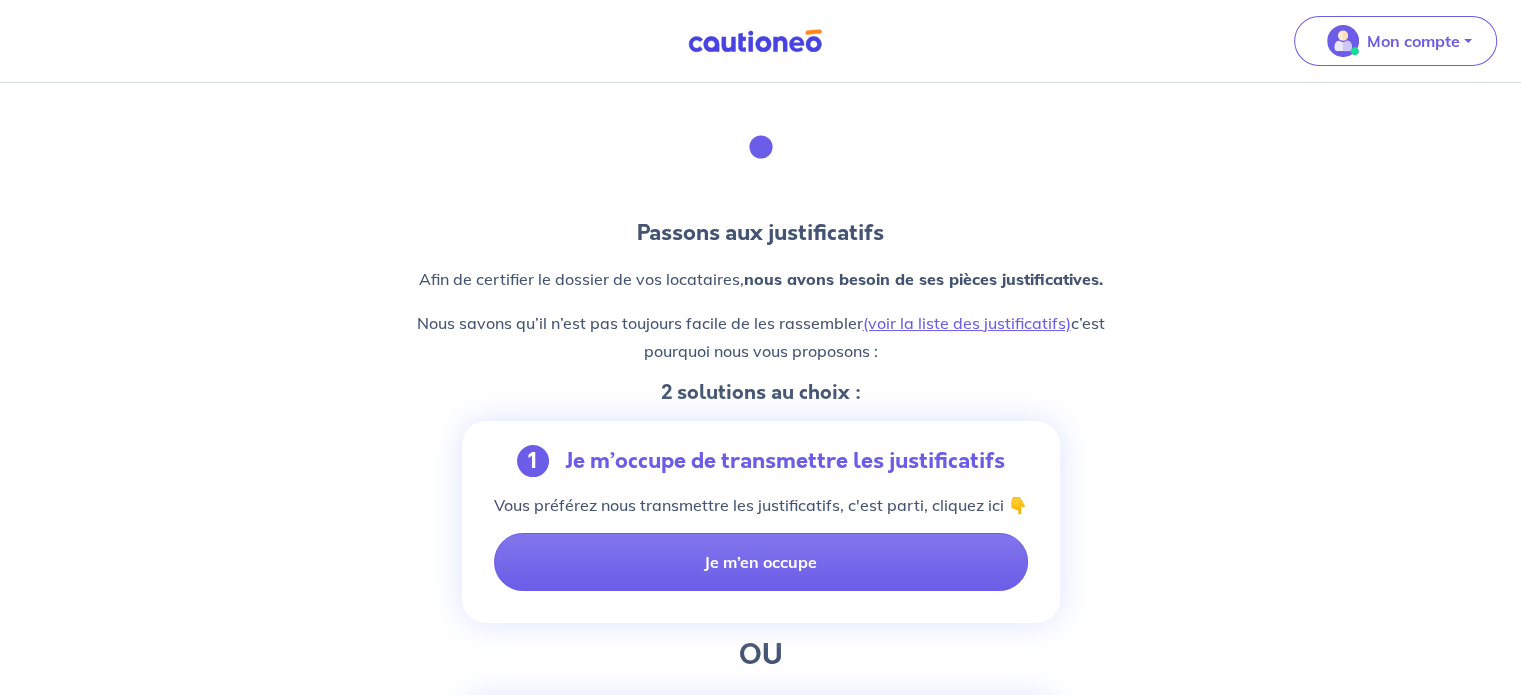 scroll, scrollTop: 0, scrollLeft: 0, axis: both 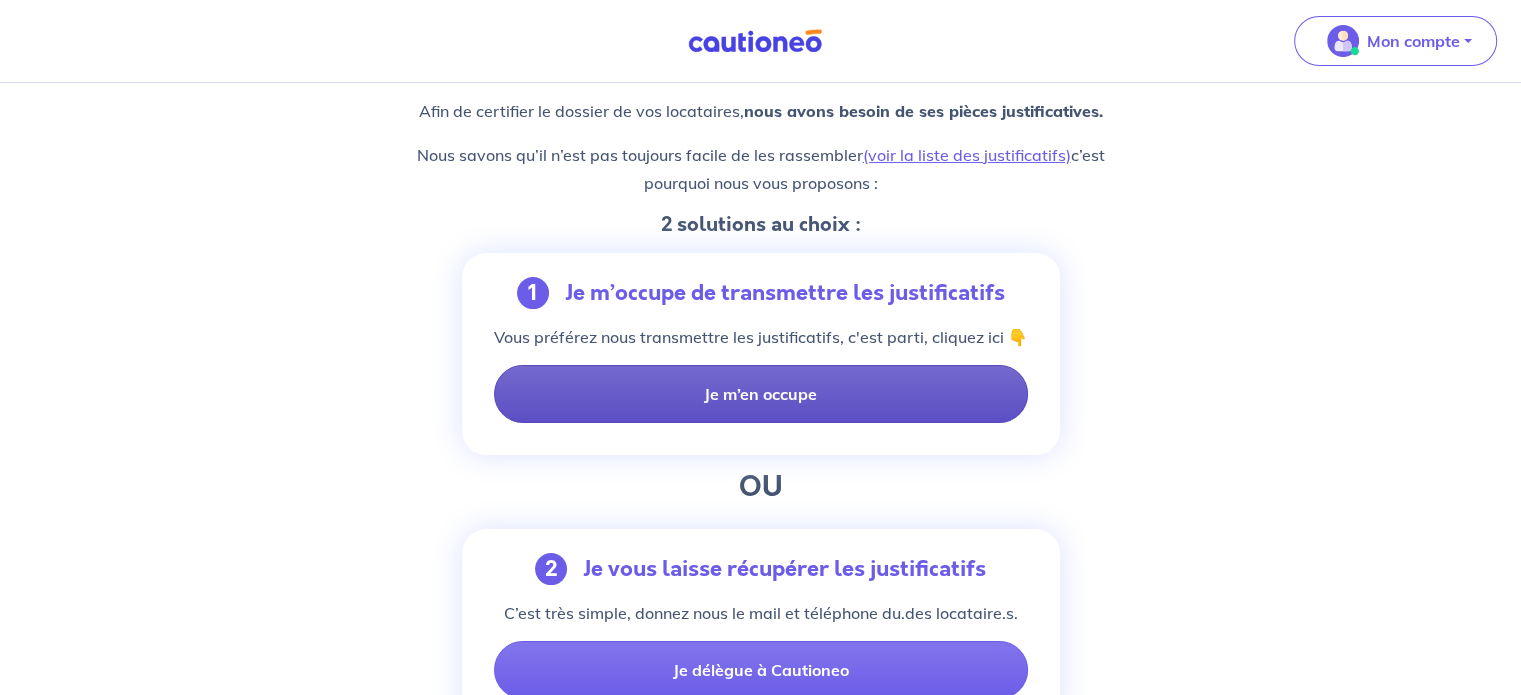 click on "Je m’en occupe" at bounding box center [761, 394] 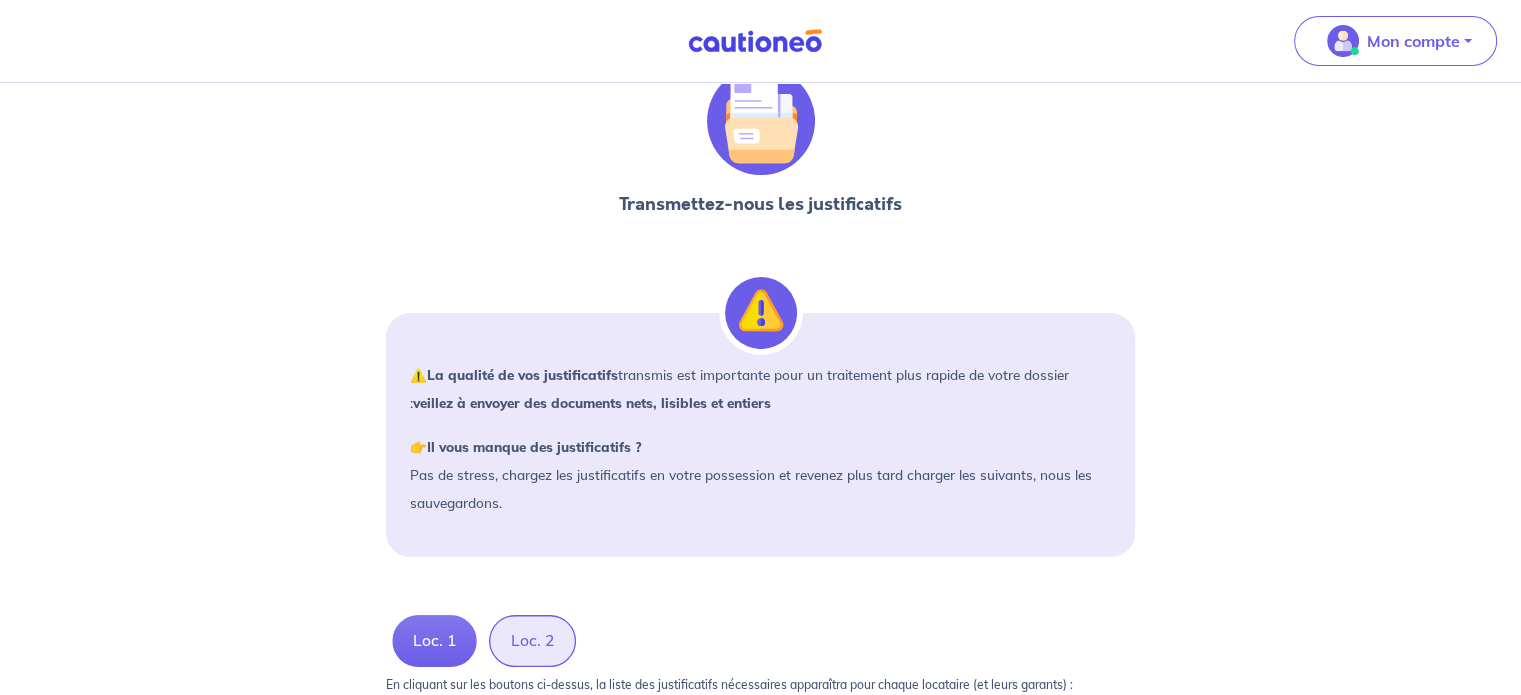 scroll, scrollTop: 0, scrollLeft: 0, axis: both 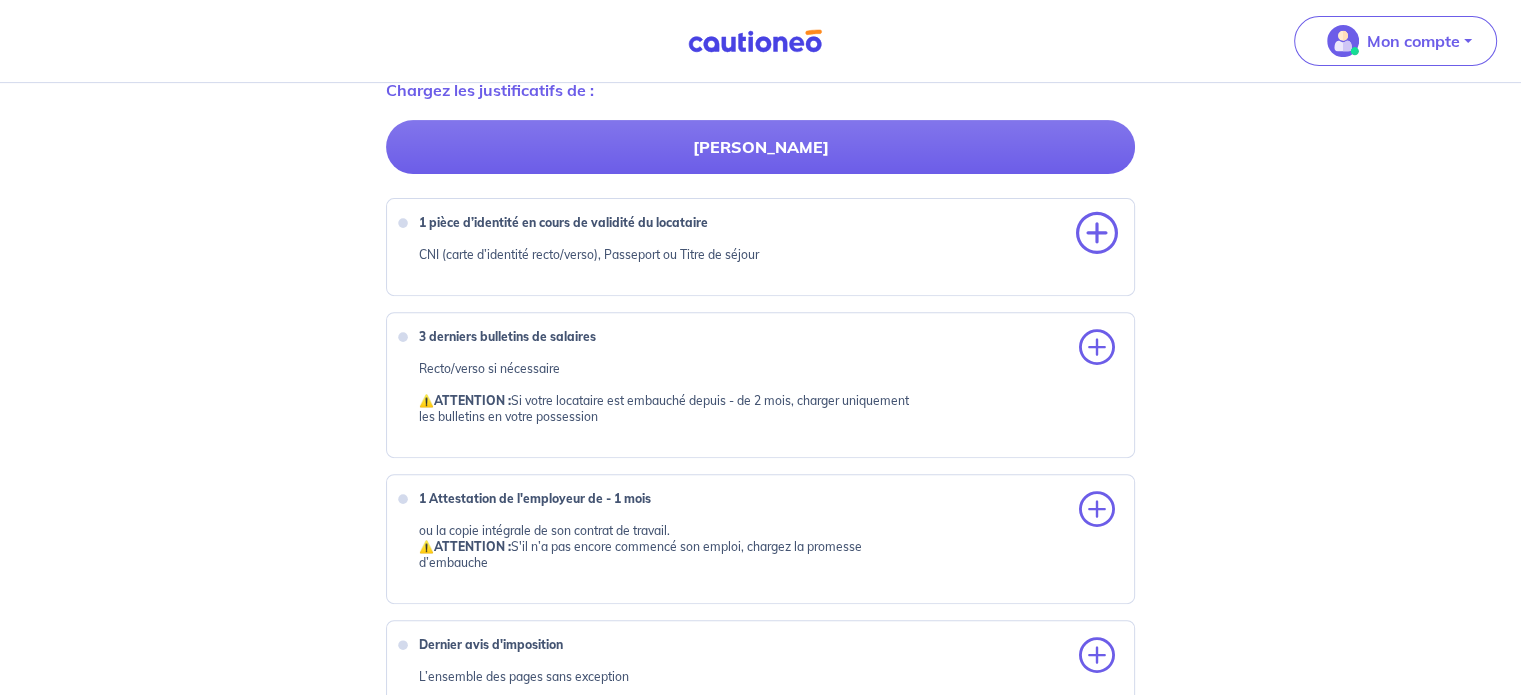 click at bounding box center (1097, 234) 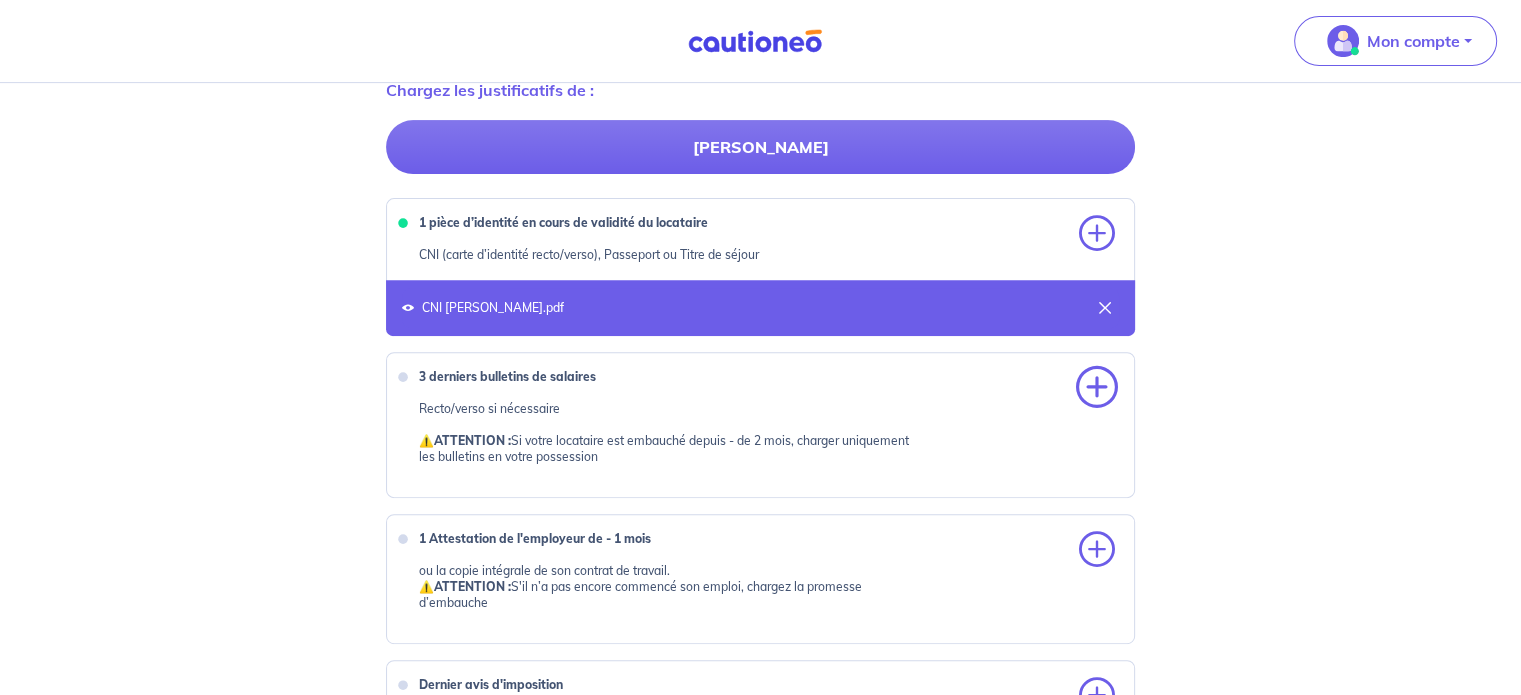 click at bounding box center (1097, 388) 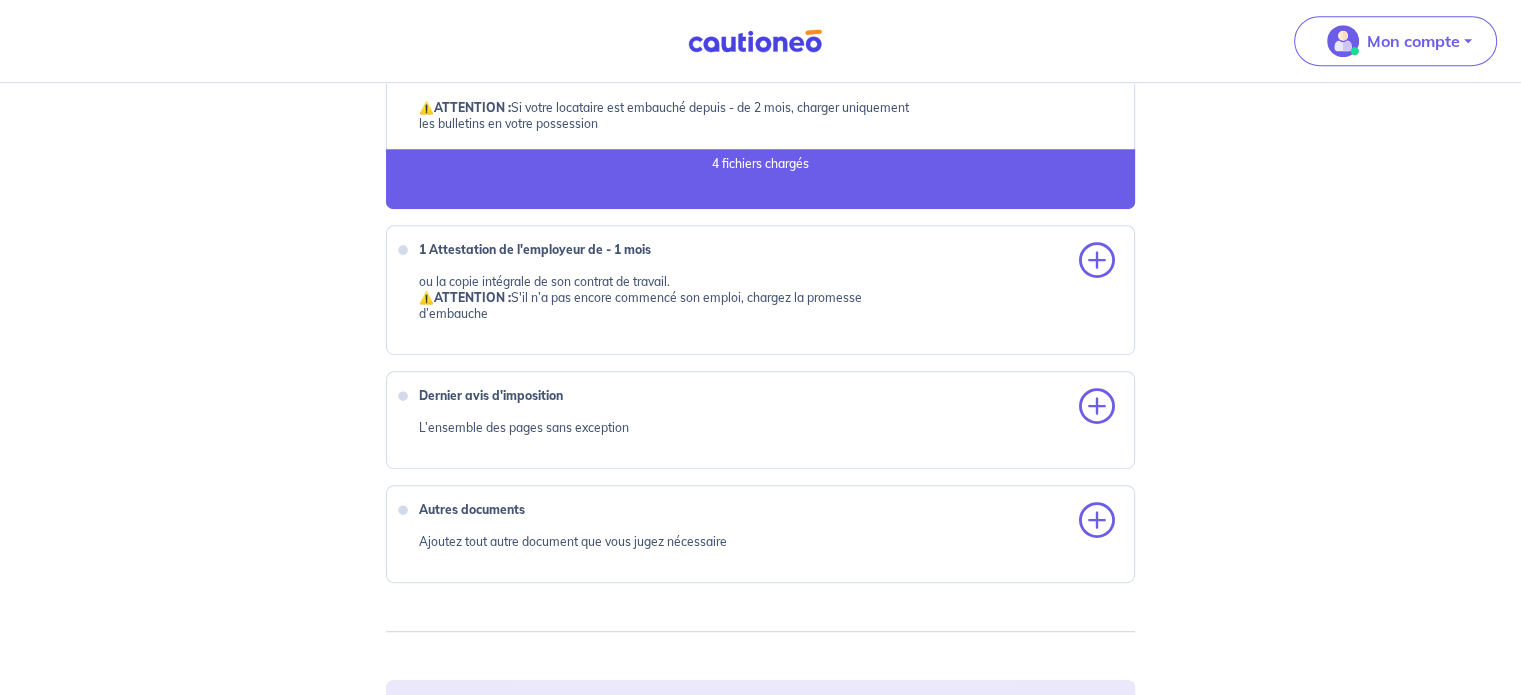 scroll, scrollTop: 1063, scrollLeft: 0, axis: vertical 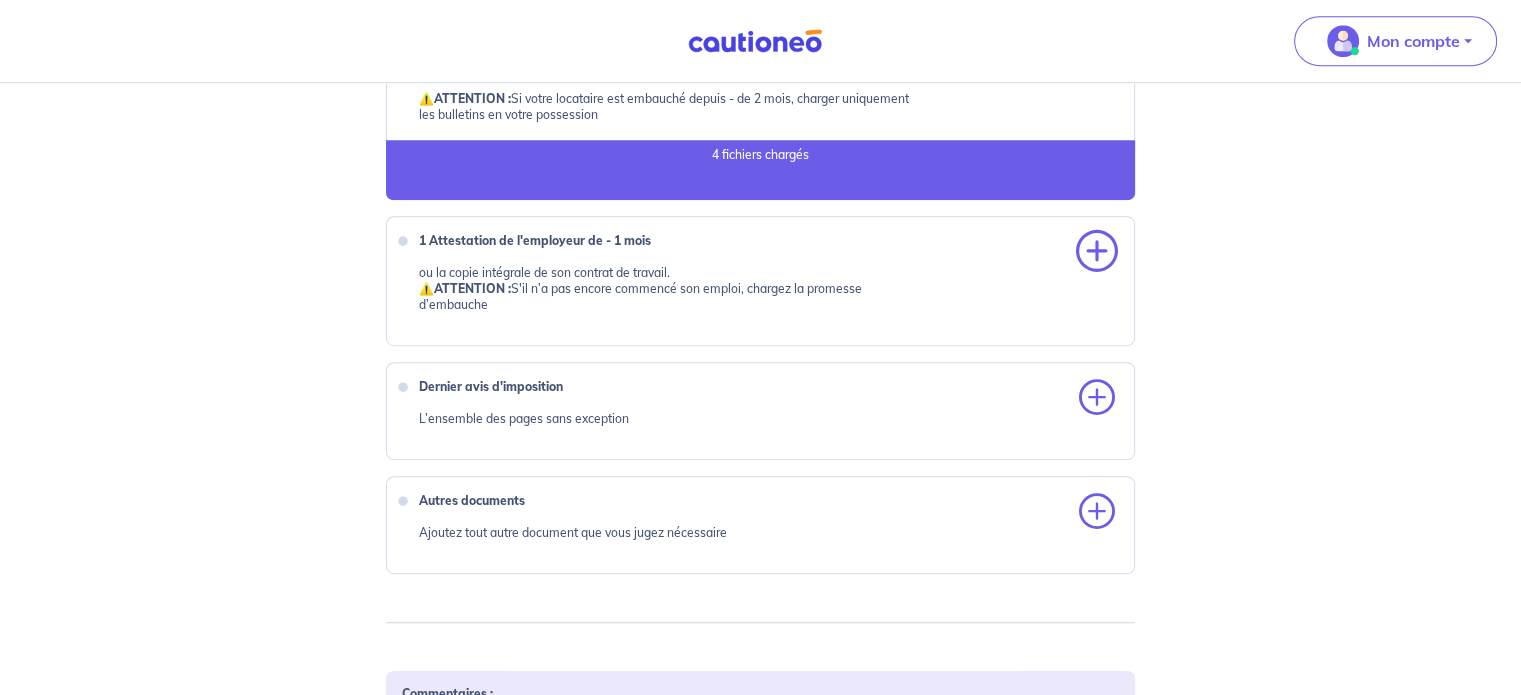 click at bounding box center (1097, 252) 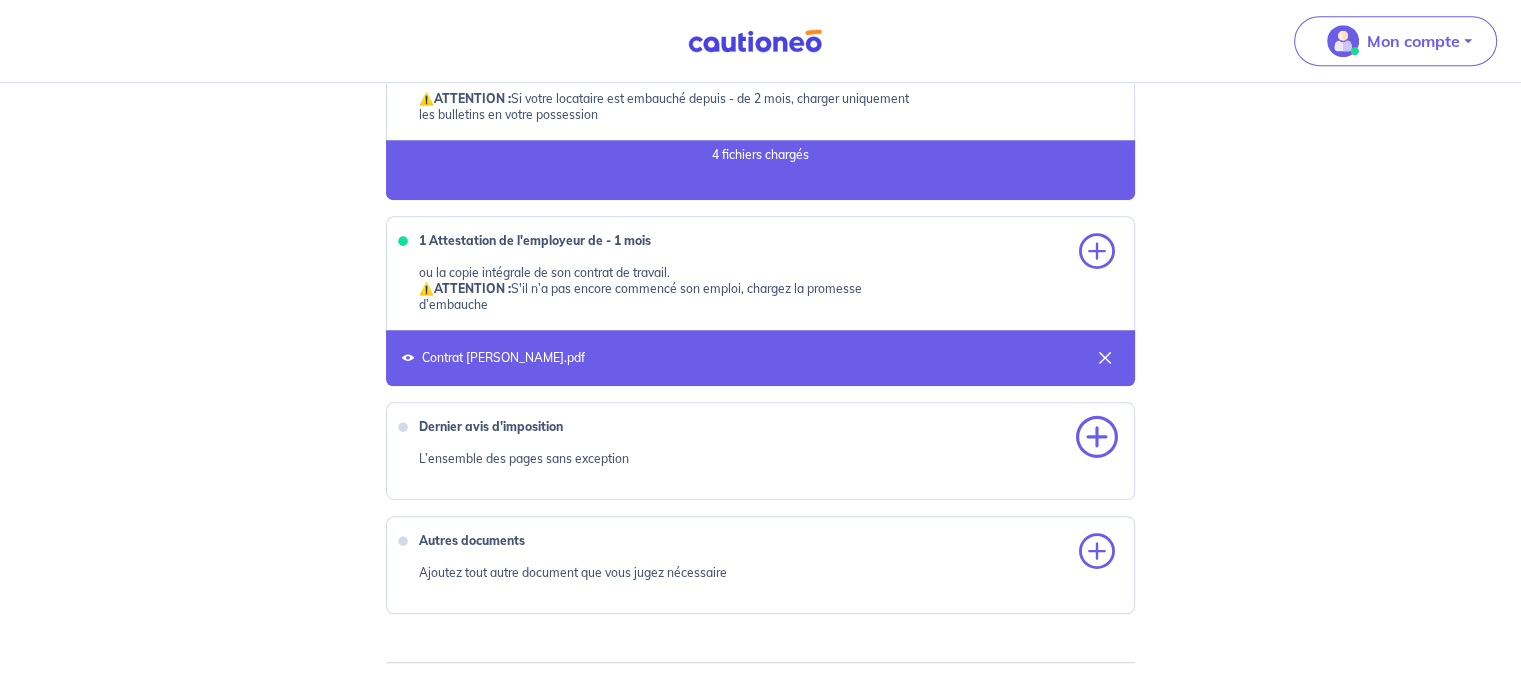 click at bounding box center [1097, 438] 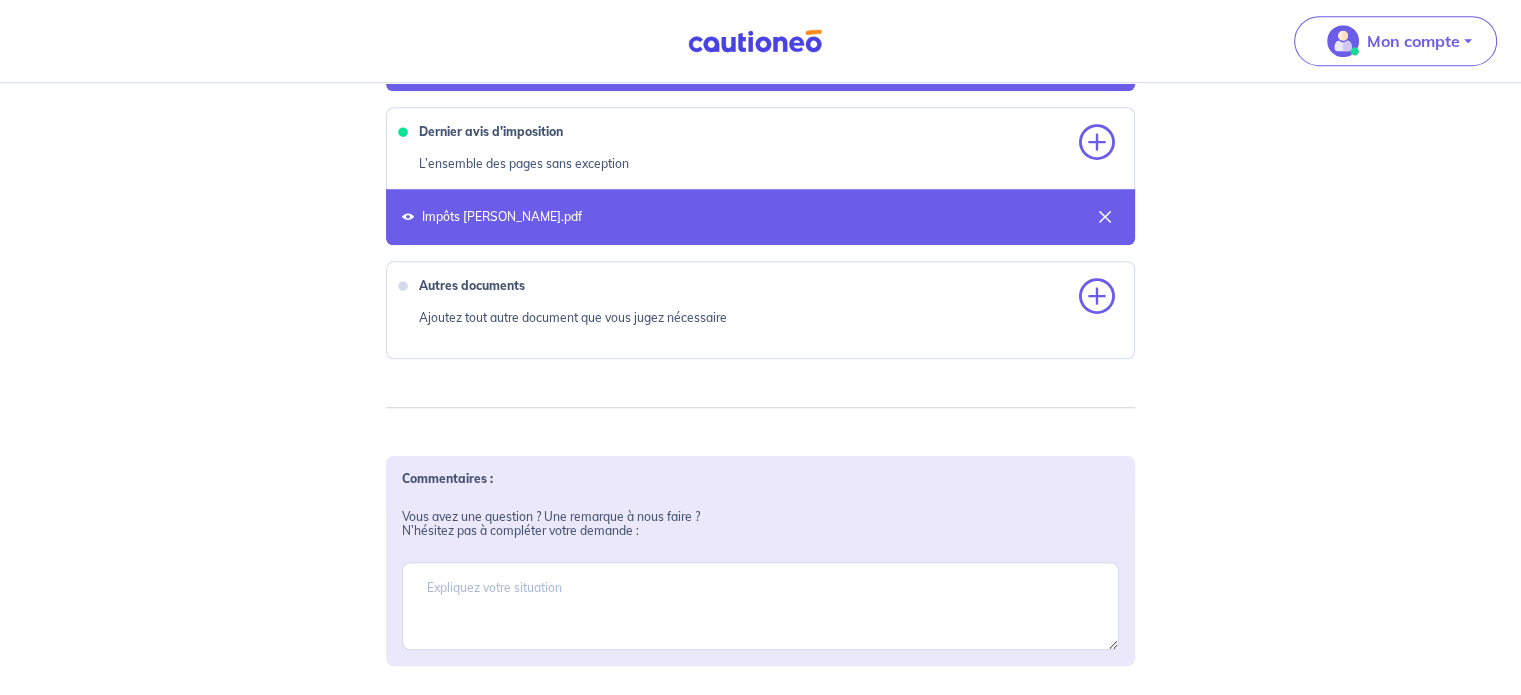 scroll, scrollTop: 1364, scrollLeft: 0, axis: vertical 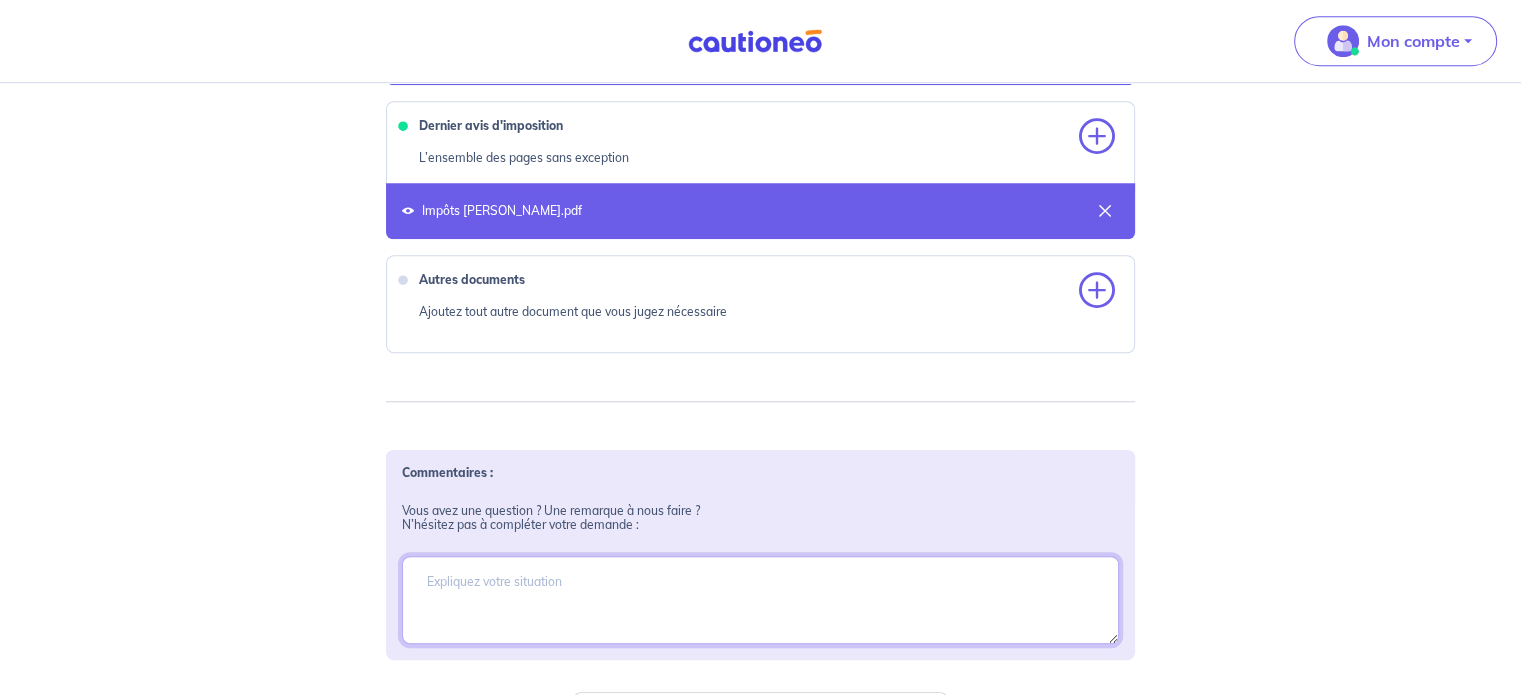 click at bounding box center (760, 600) 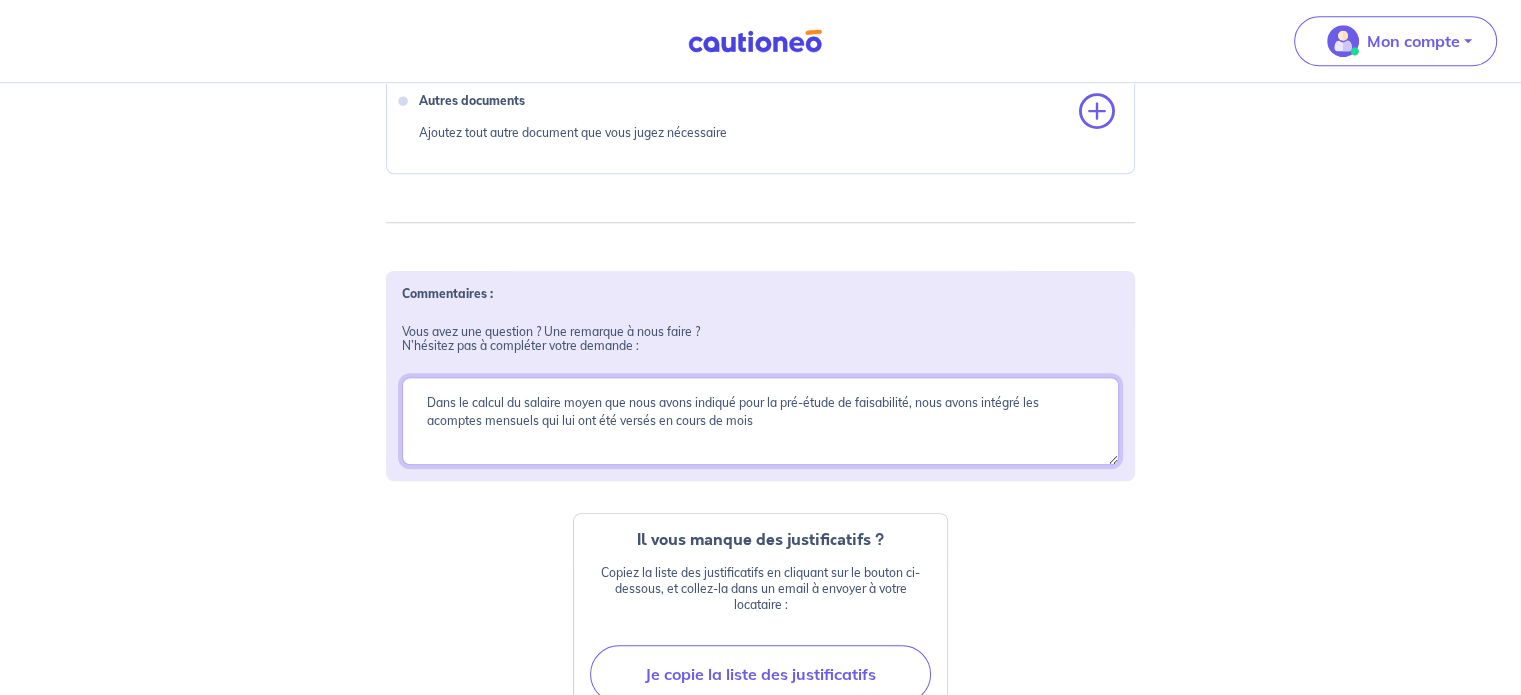 scroll, scrollTop: 1604, scrollLeft: 0, axis: vertical 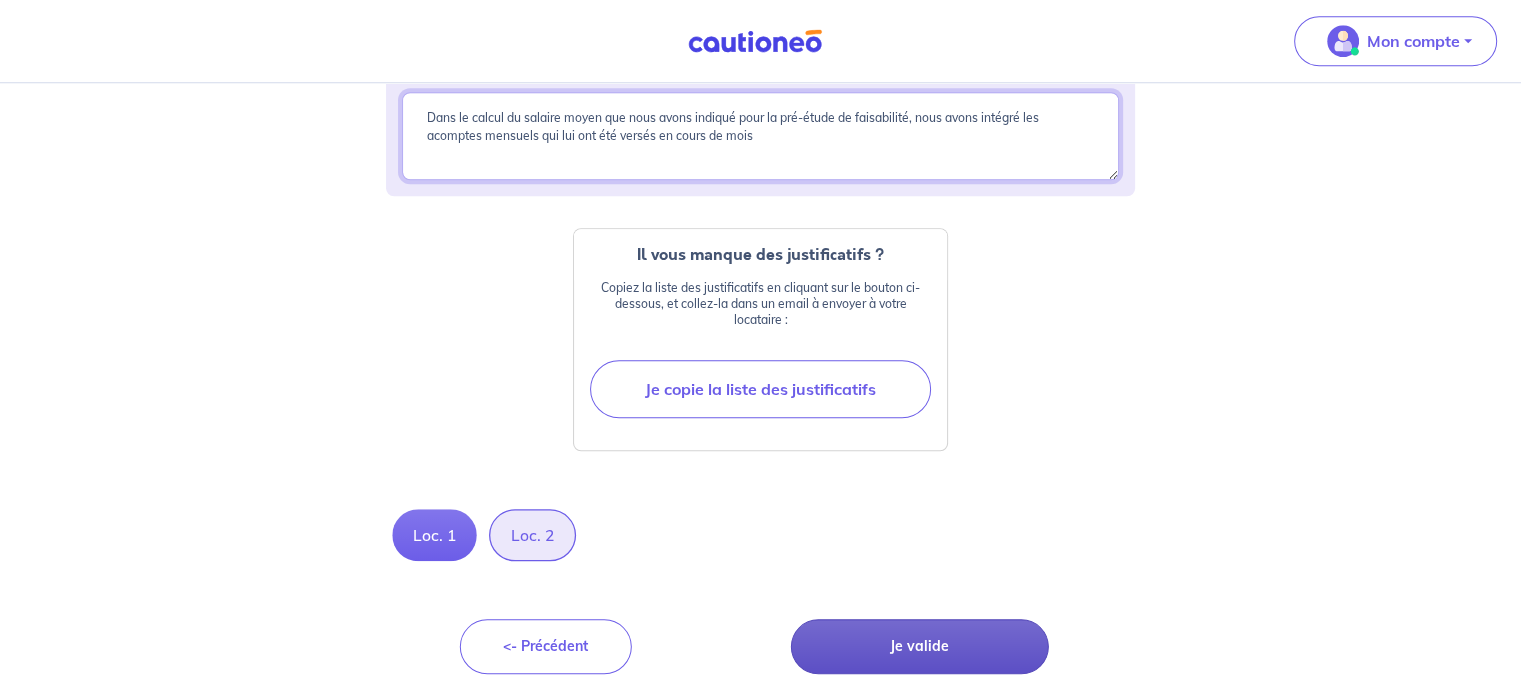 type on "Dans le calcul du salaire moyen que nous avons indiqué pour la pré-étude de faisabilité, nous avons intégré les acomptes mensuels qui lui ont été versés en cours de mois" 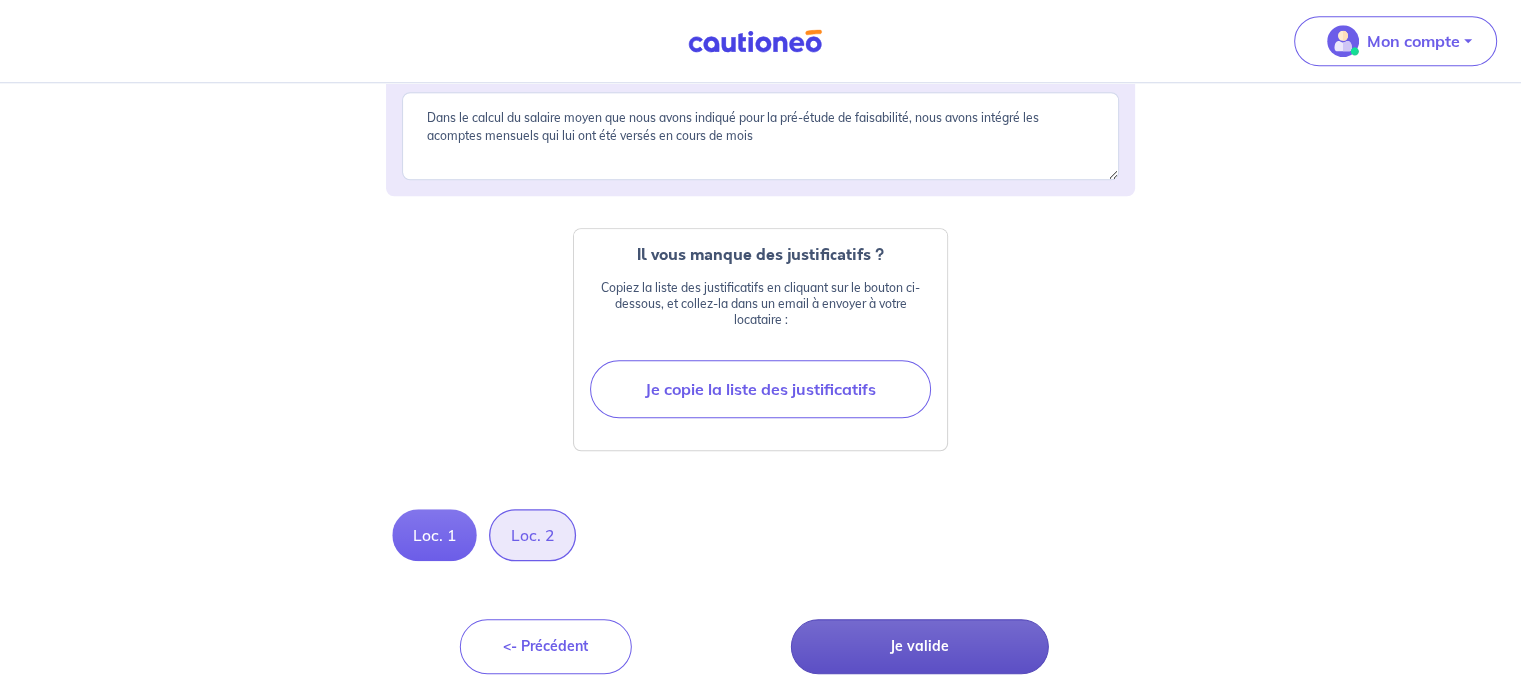 click on "Je valide" at bounding box center (920, 646) 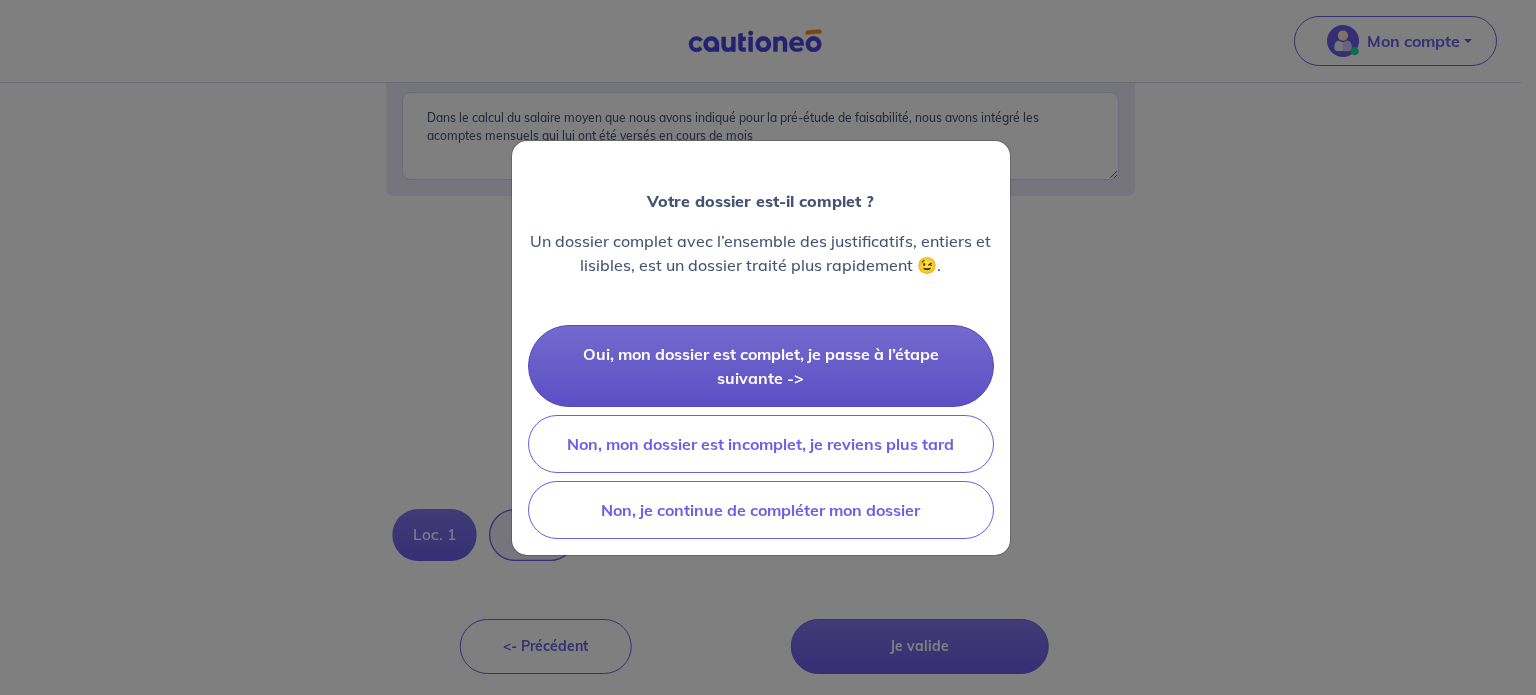 click on "Oui, mon dossier est complet, je passe à l’étape suivante ->" at bounding box center (761, 366) 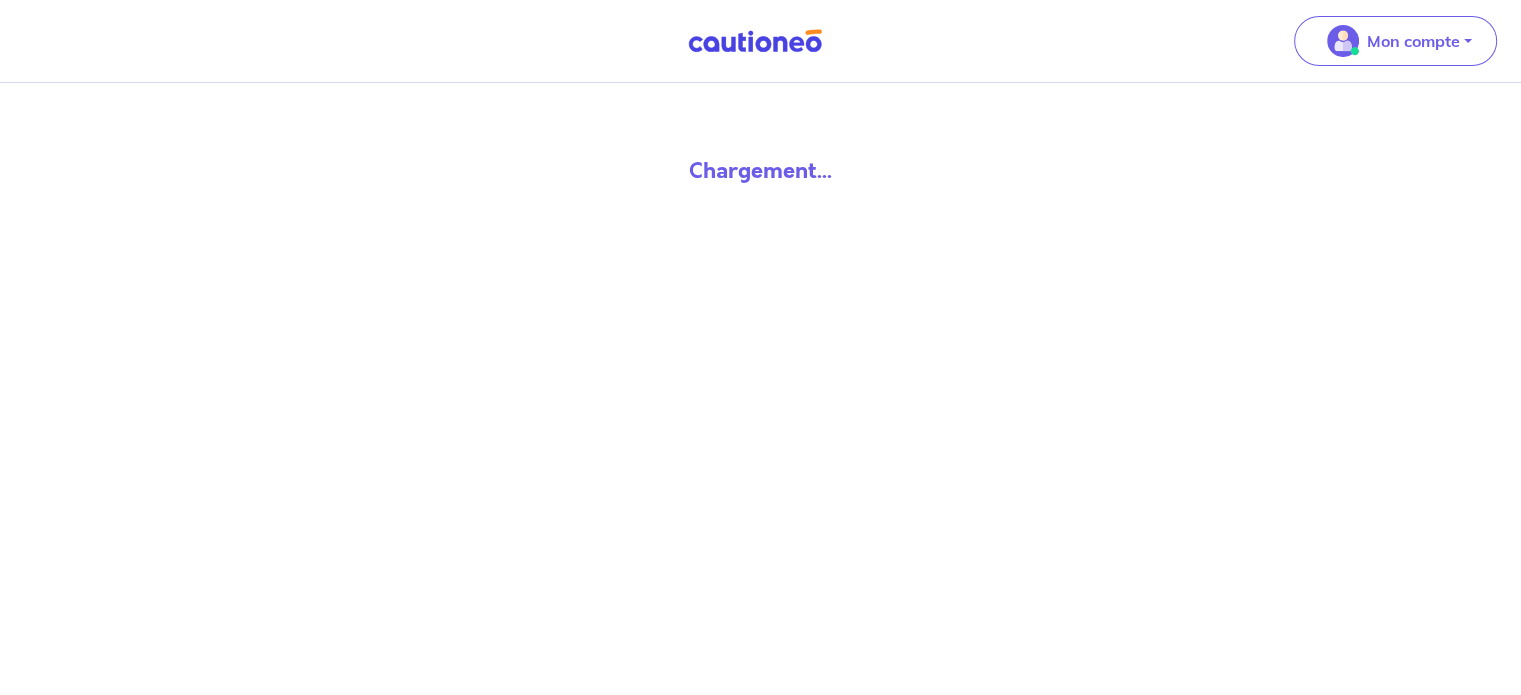 scroll, scrollTop: 0, scrollLeft: 0, axis: both 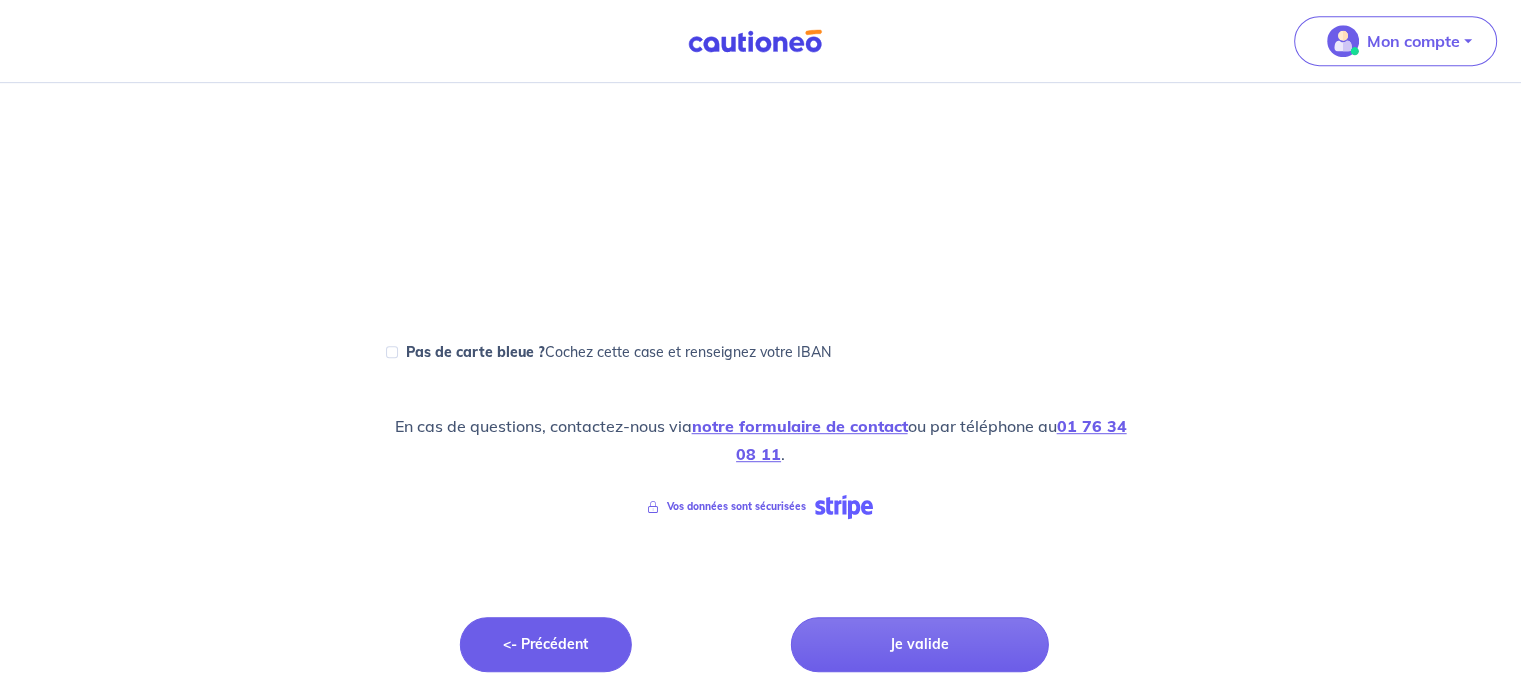 click on "<- Précédent" at bounding box center [546, 644] 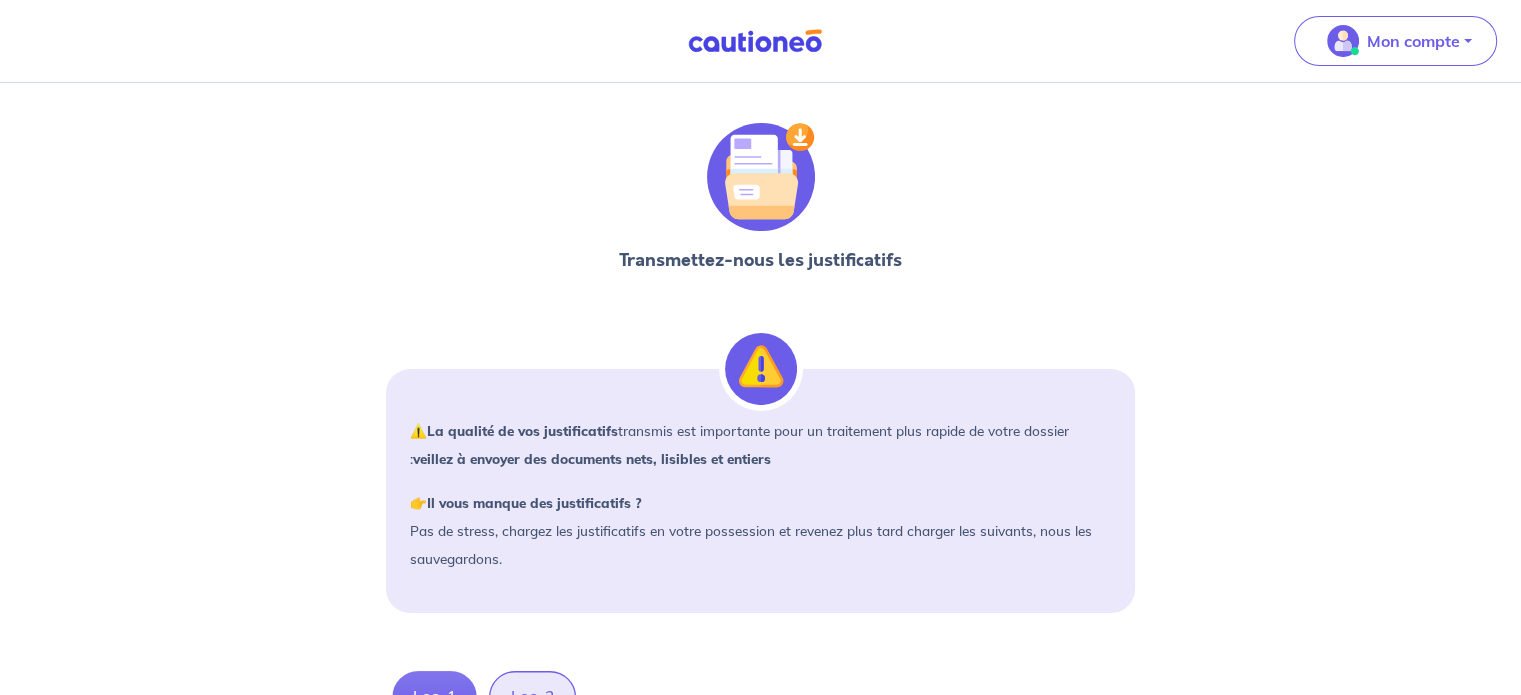 scroll, scrollTop: 0, scrollLeft: 0, axis: both 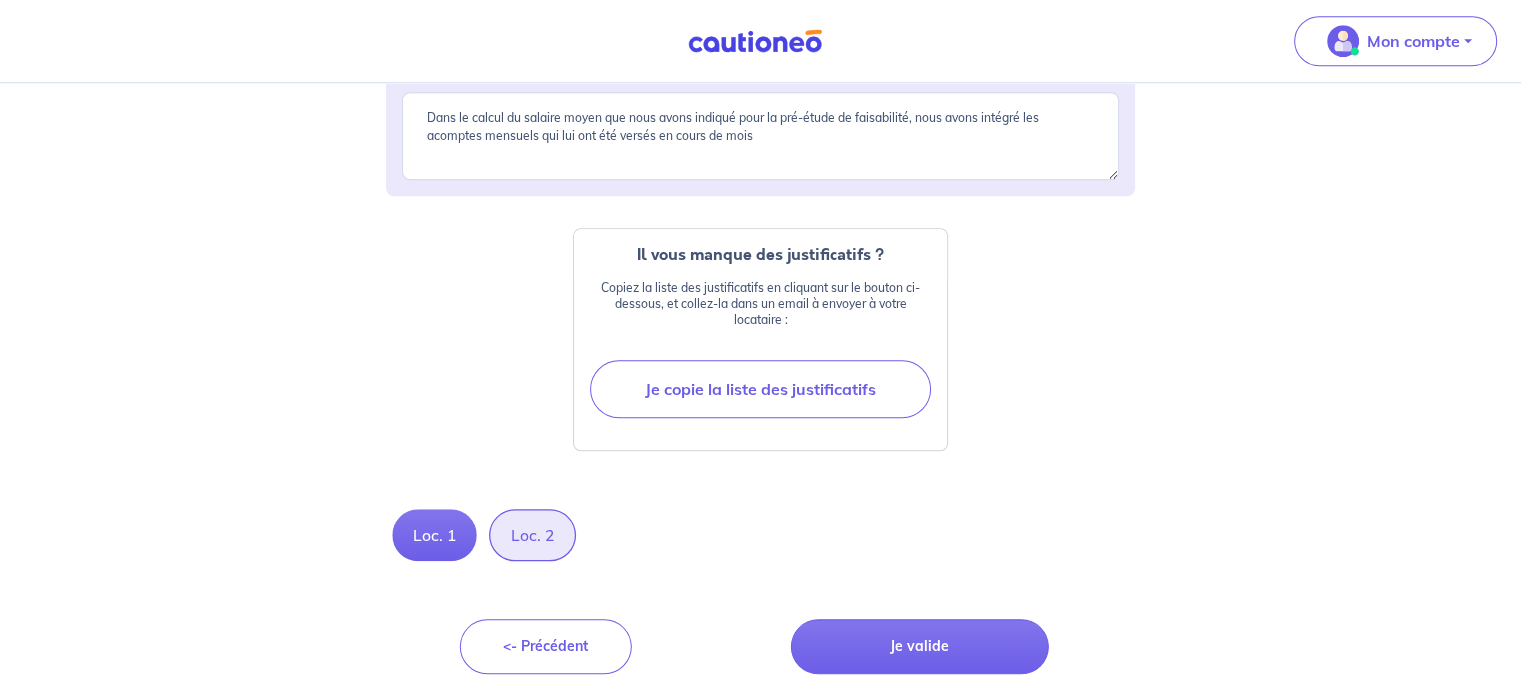 click on "Loc. 2" at bounding box center (532, 535) 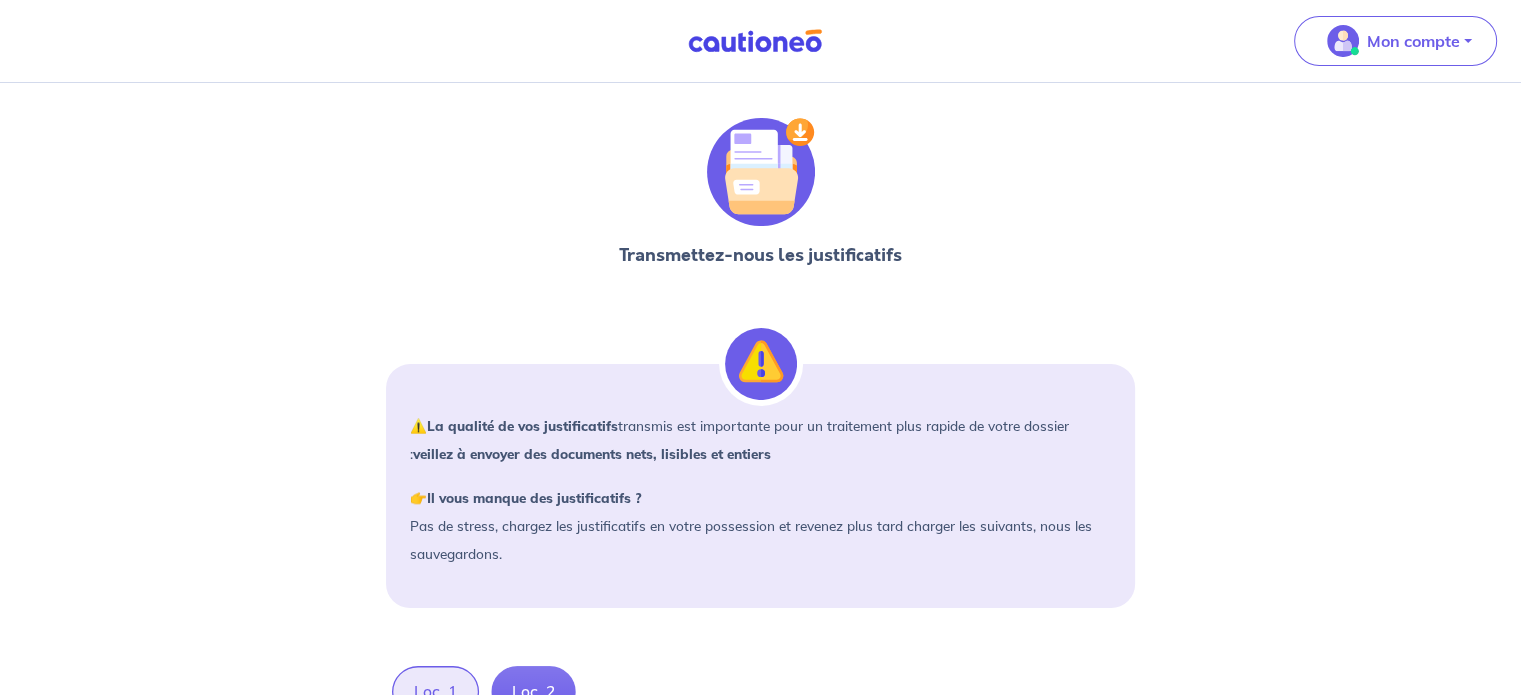 scroll, scrollTop: 0, scrollLeft: 0, axis: both 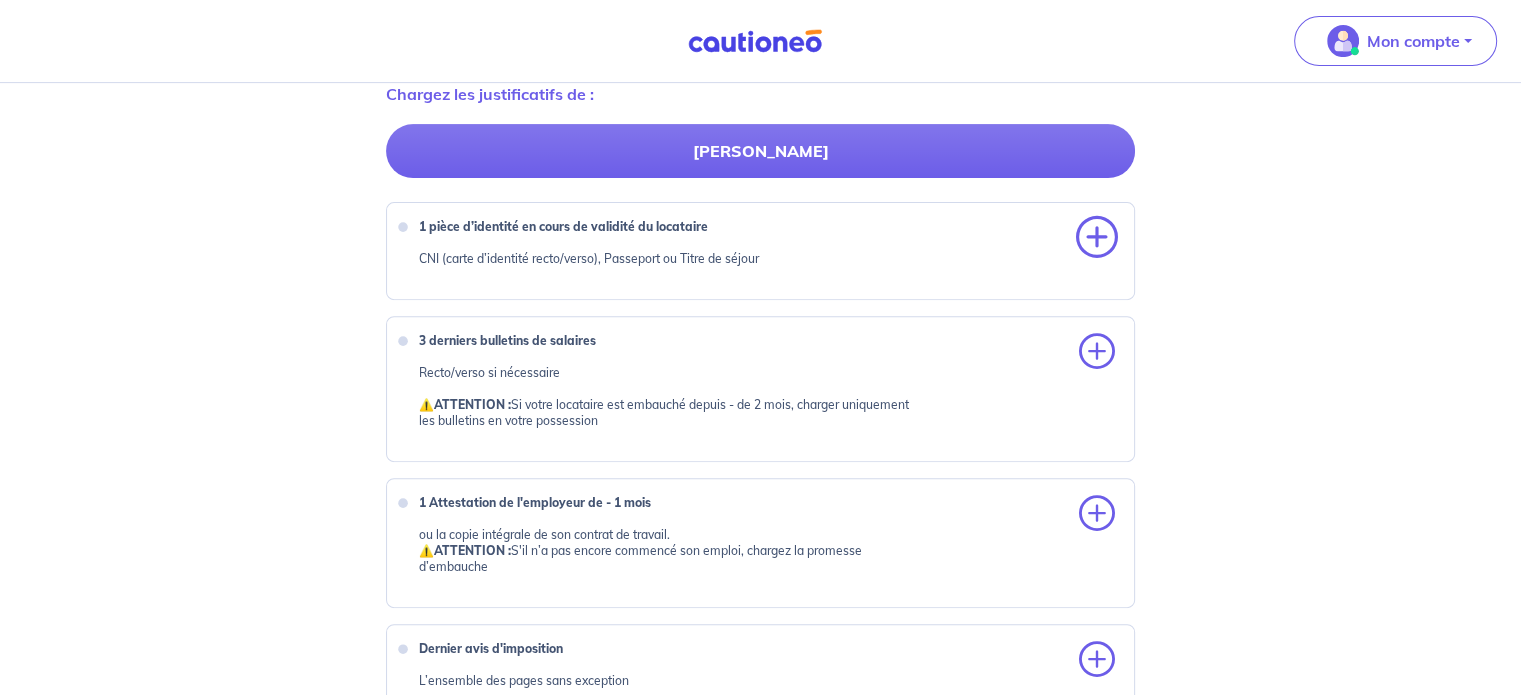 click at bounding box center [1097, 238] 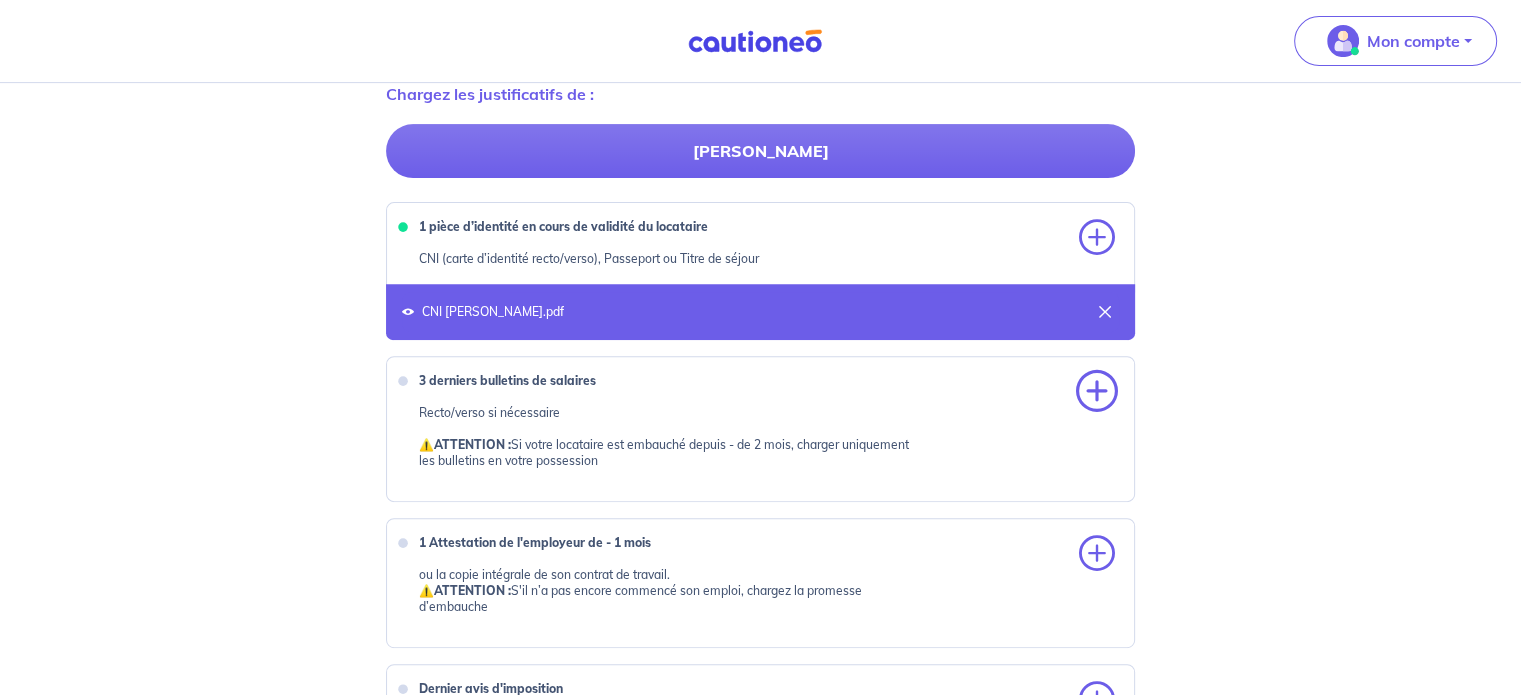 click at bounding box center (1097, 392) 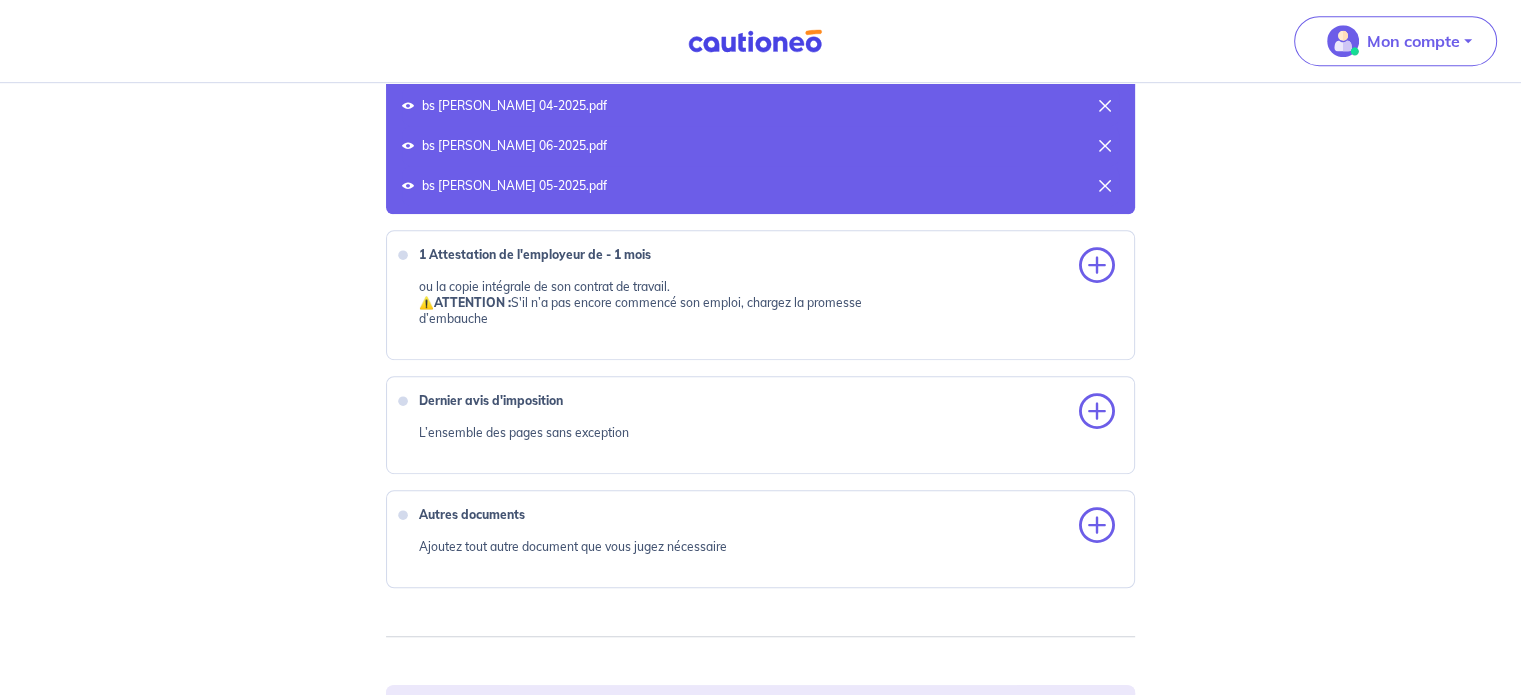 scroll, scrollTop: 1147, scrollLeft: 0, axis: vertical 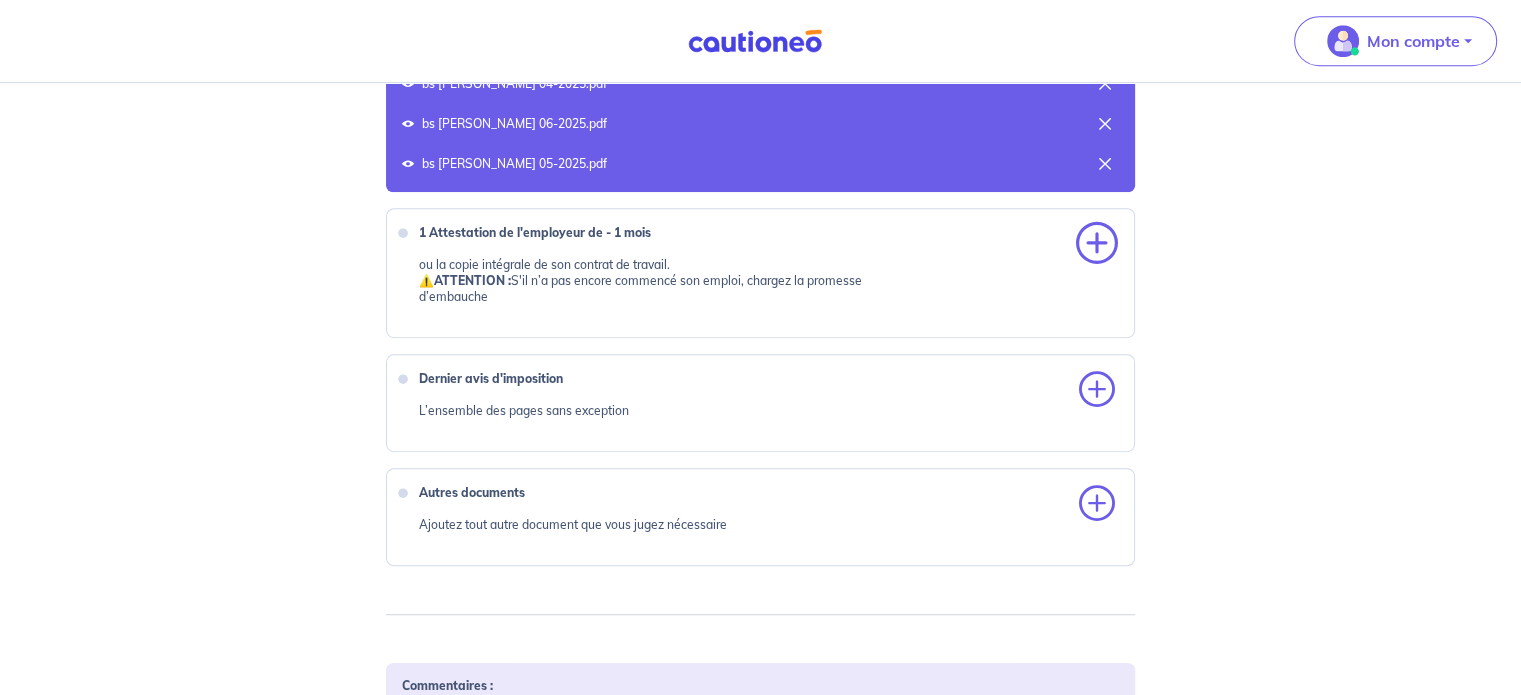 click at bounding box center (1097, 244) 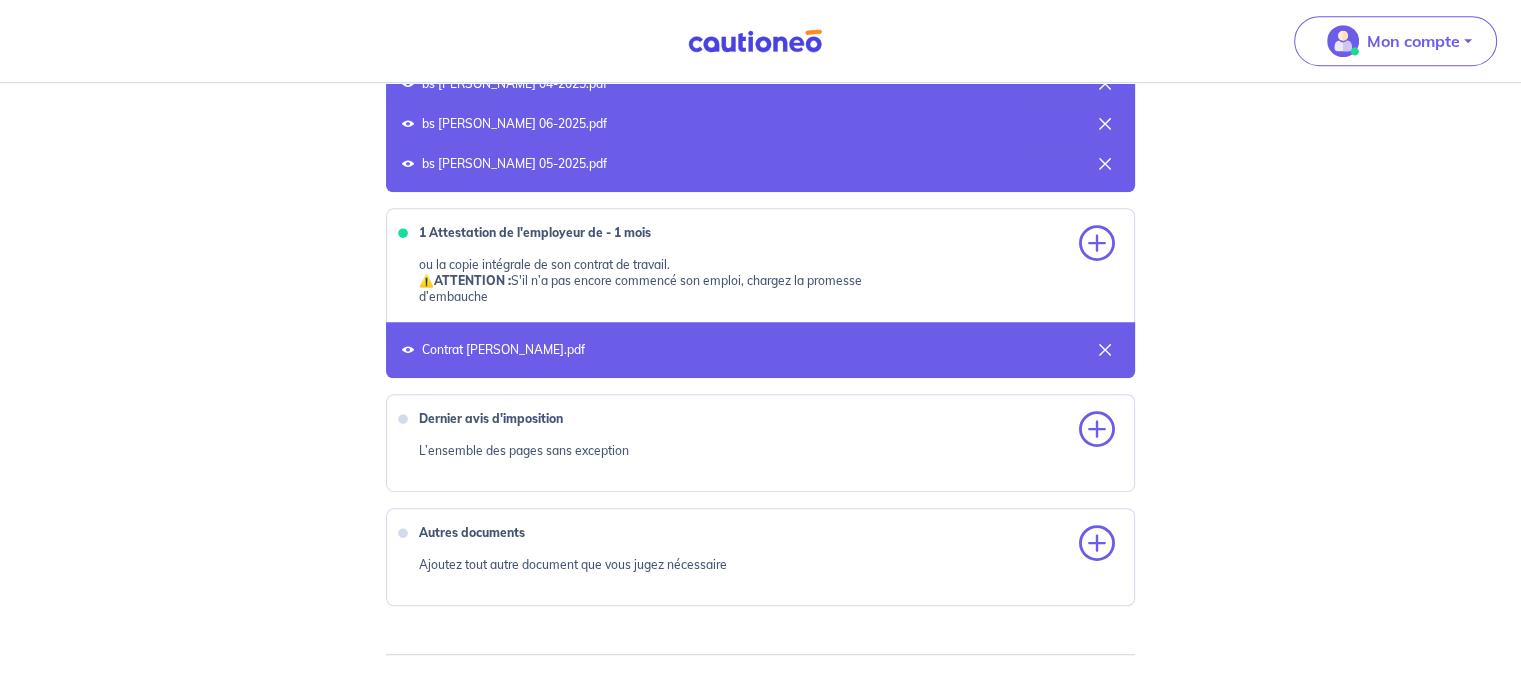 click on "Dernier avis d'imposition L’ensemble des pages sans exception" at bounding box center (760, 443) 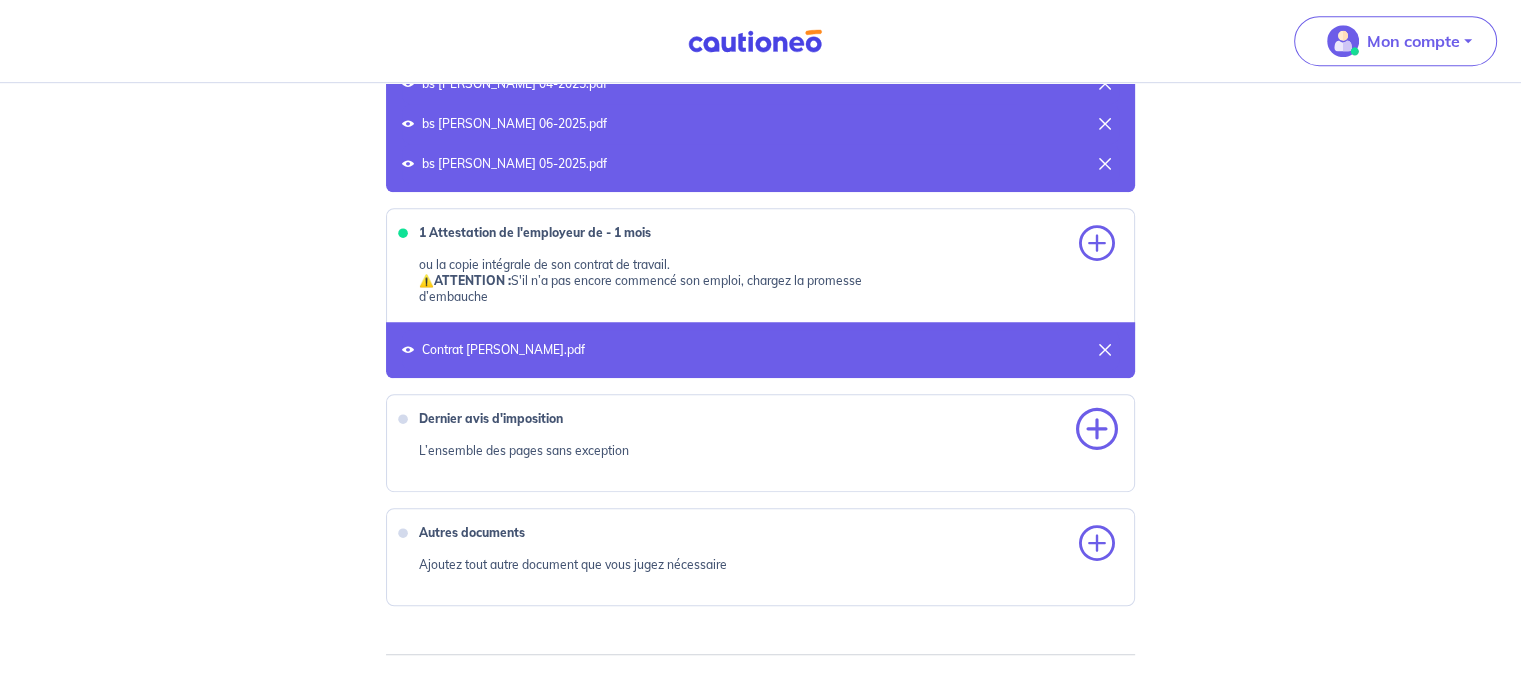 click at bounding box center [1097, 430] 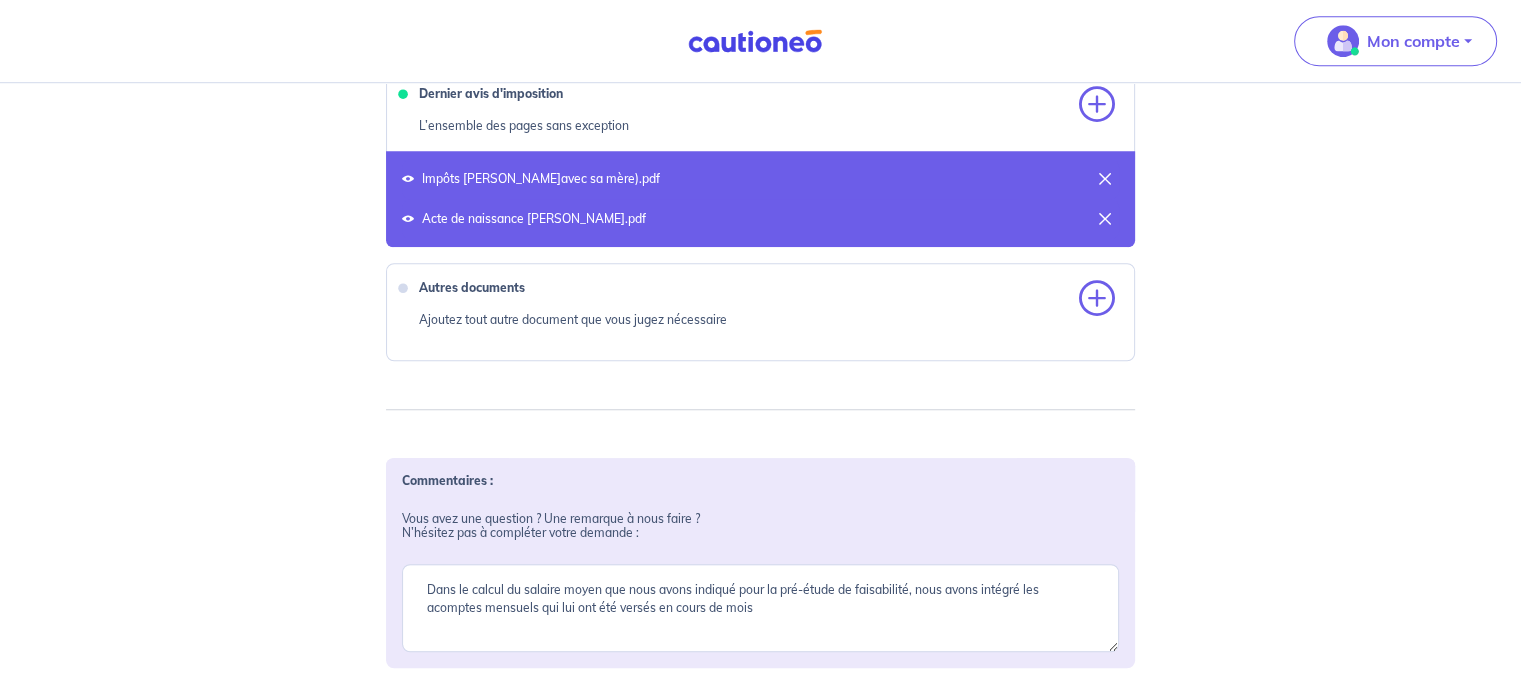 scroll, scrollTop: 1475, scrollLeft: 0, axis: vertical 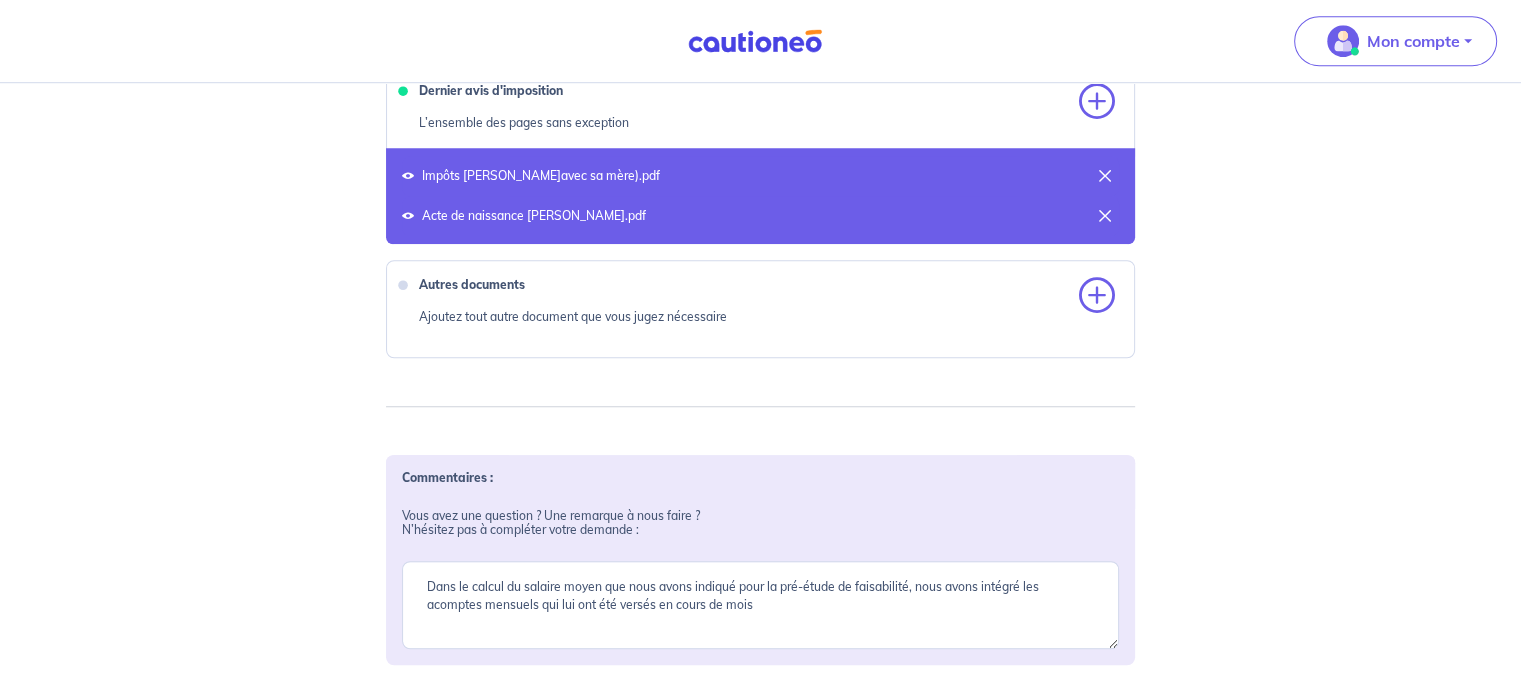 click at bounding box center [1105, 216] 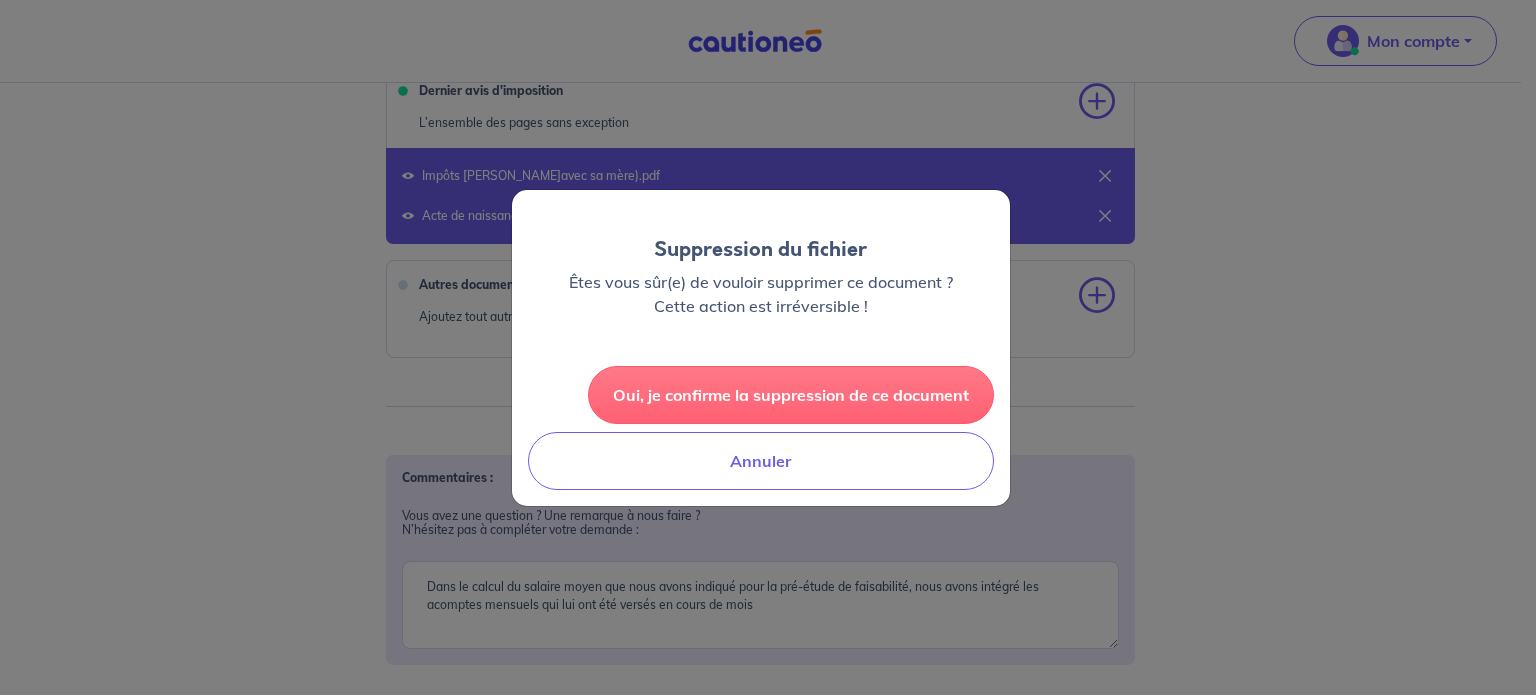 click on "Oui, je confirme la suppression de ce document" at bounding box center [791, 395] 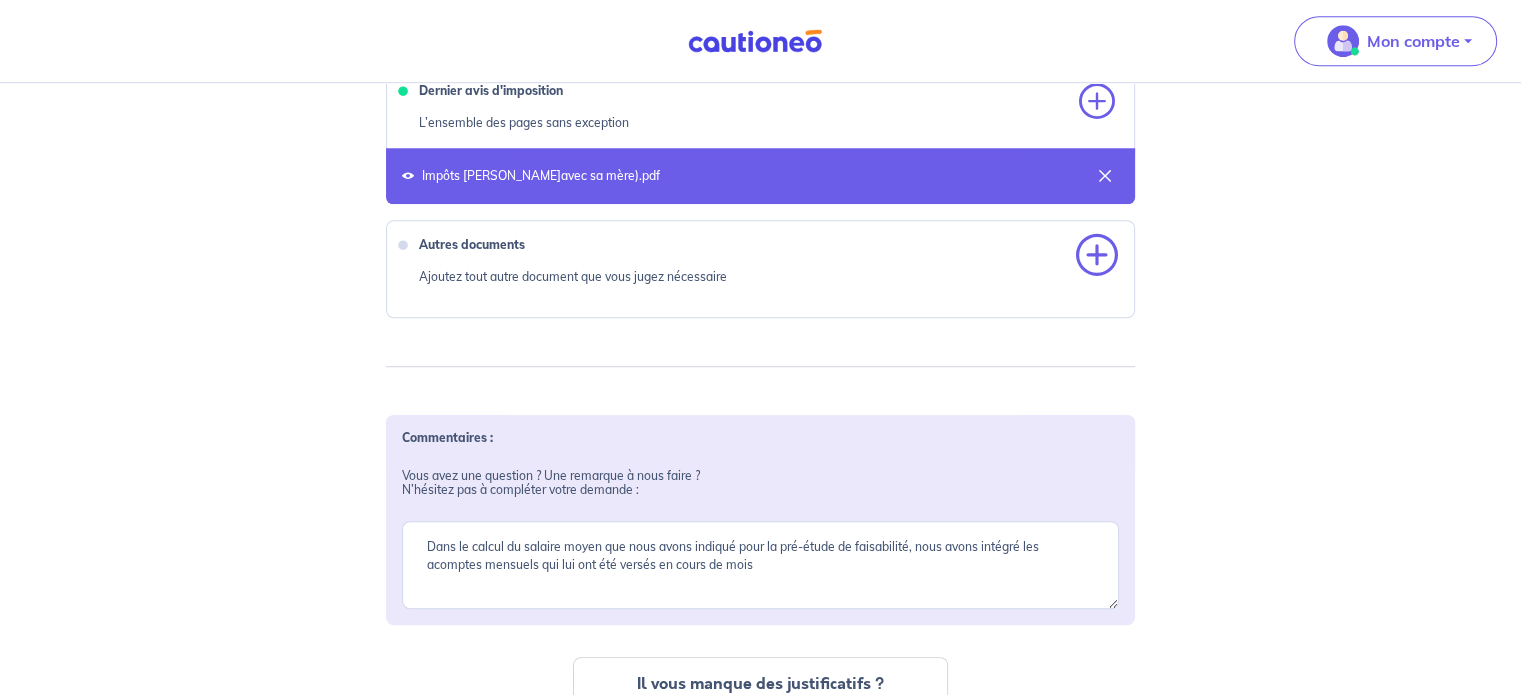 click at bounding box center (1097, 256) 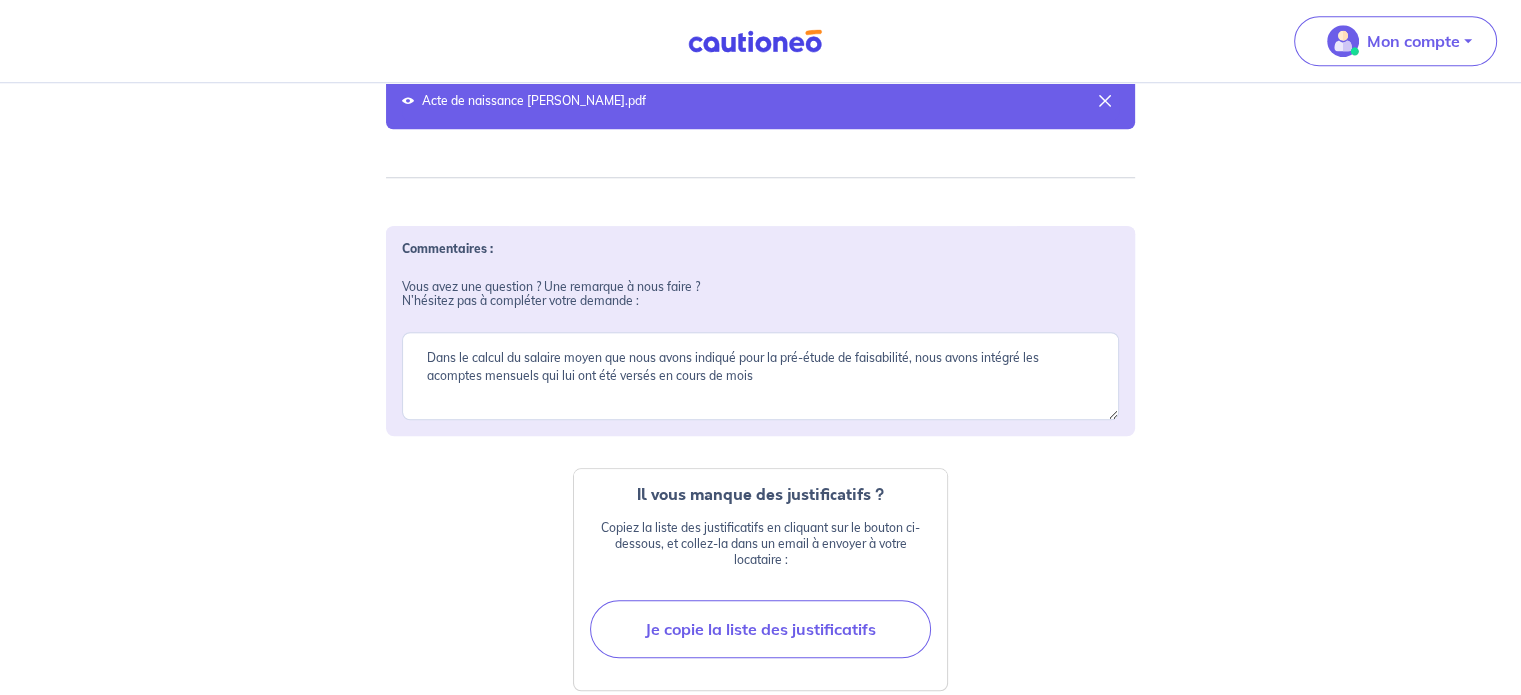 scroll, scrollTop: 1713, scrollLeft: 0, axis: vertical 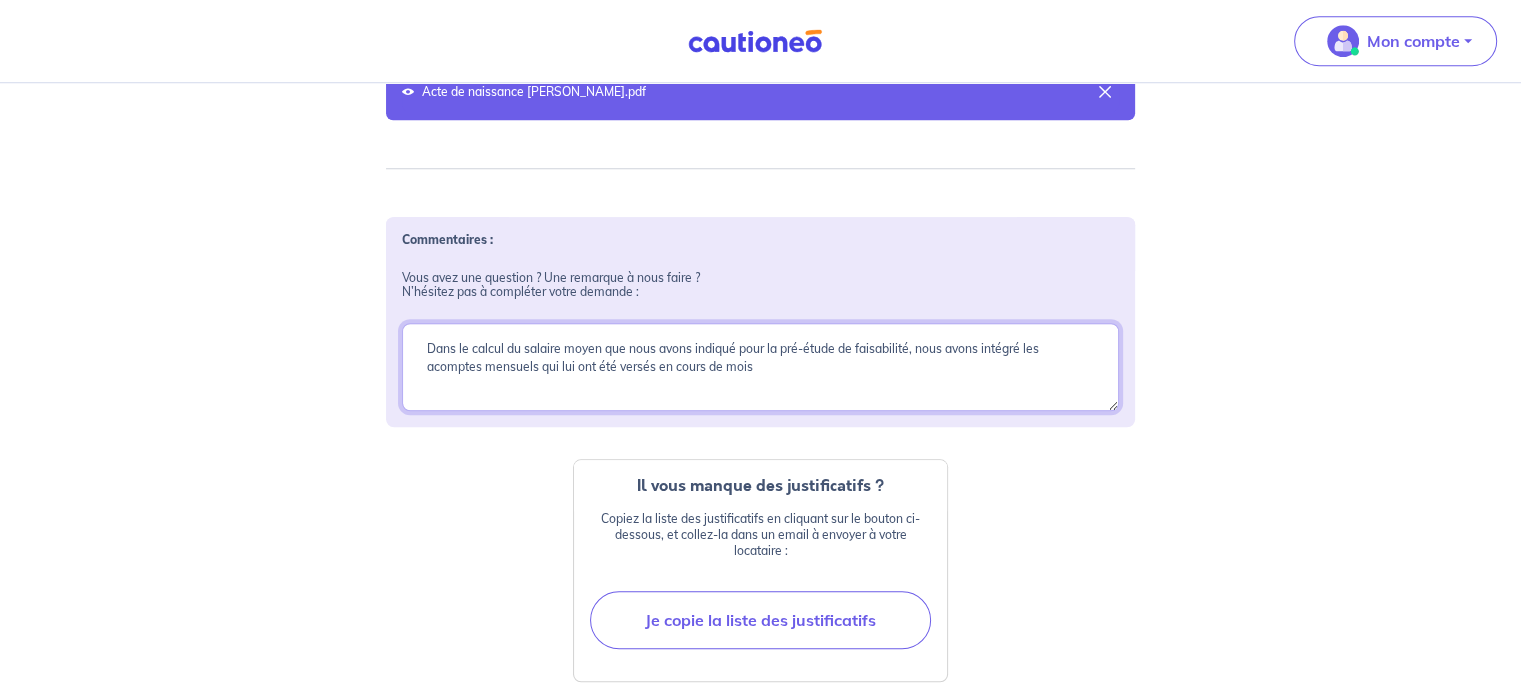 click on "Dans le calcul du salaire moyen que nous avons indiqué pour la pré-étude de faisabilité, nous avons intégré les acomptes mensuels qui lui ont été versés en cours de mois" at bounding box center (760, 367) 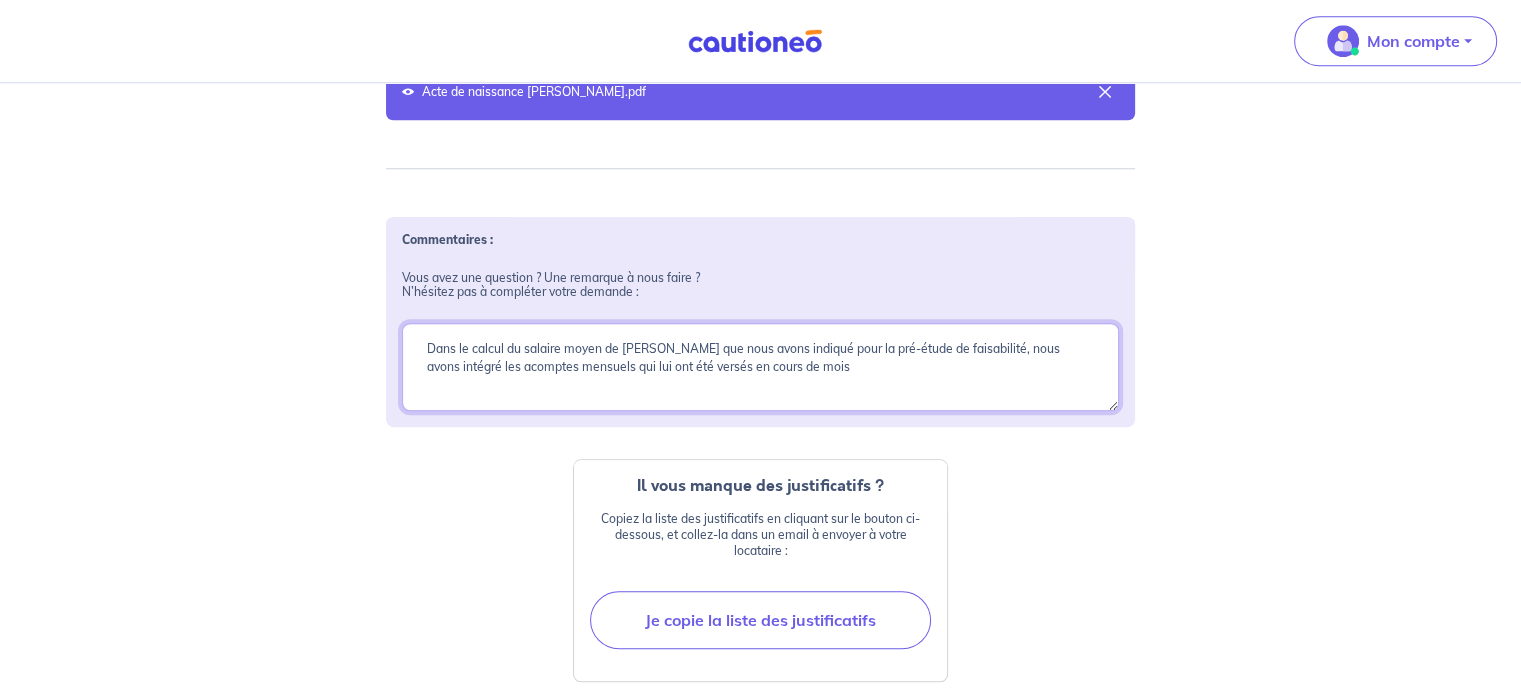 click on "Dans le calcul du salaire moyen que nous avons indiqué pour la pré-étude de faisabilité, nous avons intégré les acomptes mensuels qui lui ont été versés en cours de mois" at bounding box center (760, 367) 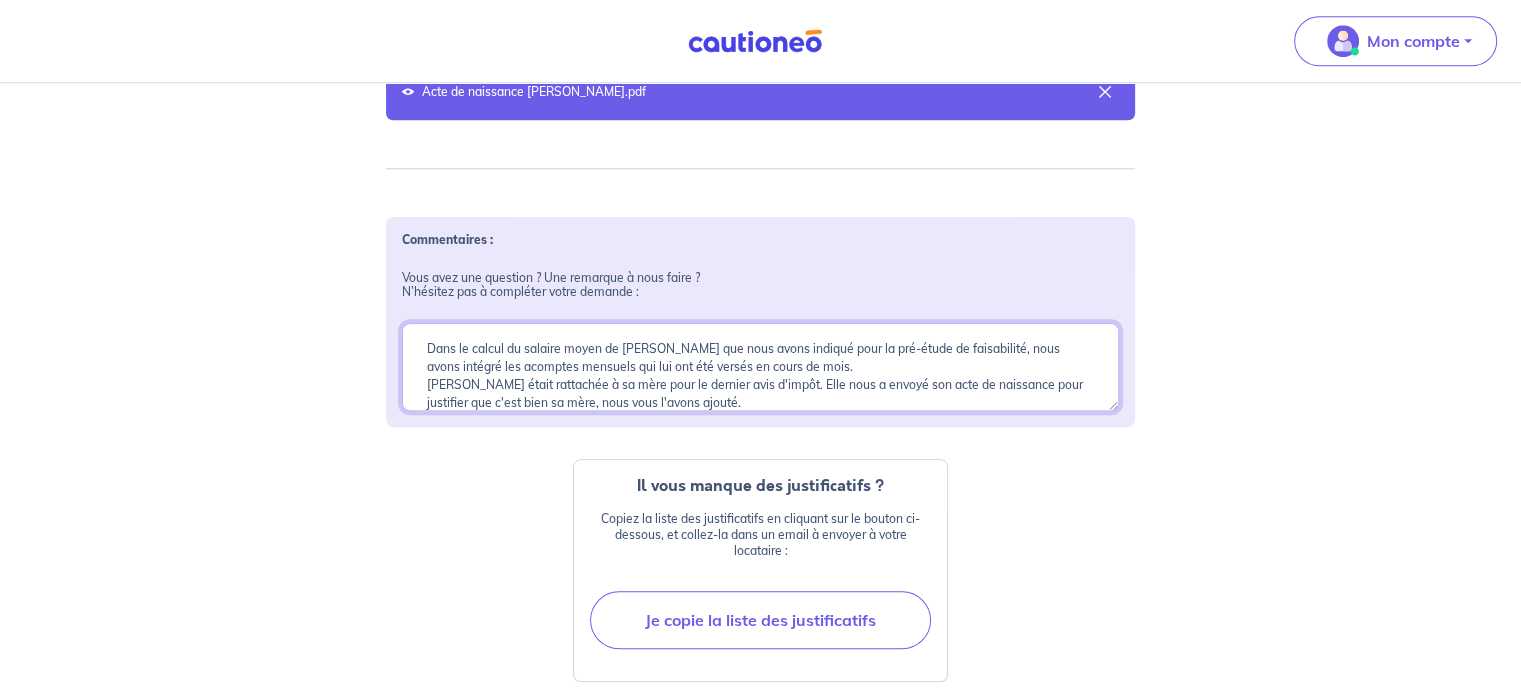 scroll, scrollTop: 18, scrollLeft: 0, axis: vertical 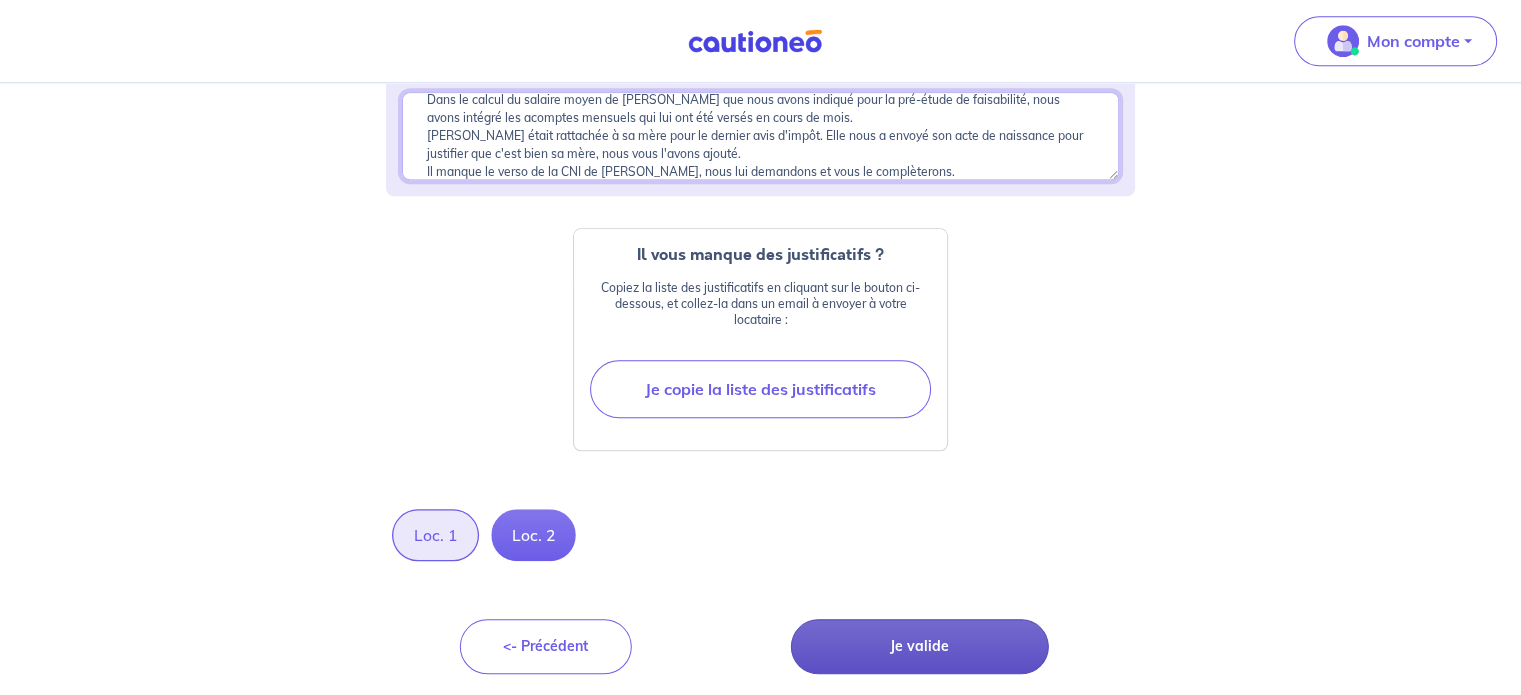 type on "Dans le calcul du salaire moyen de [PERSON_NAME] que nous avons indiqué pour la pré-étude de faisabilité, nous avons intégré les acomptes mensuels qui lui ont été versés en cours de mois.
[PERSON_NAME] était rattachée à sa mère pour le dernier avis d'impôt. Elle nous a envoyé son acte de naissance pour justifier que c'est bien sa mère, nous vous l'avons ajouté.
Il manque le verso de la CNI de [PERSON_NAME], nous lui demandons et vous le complèterons." 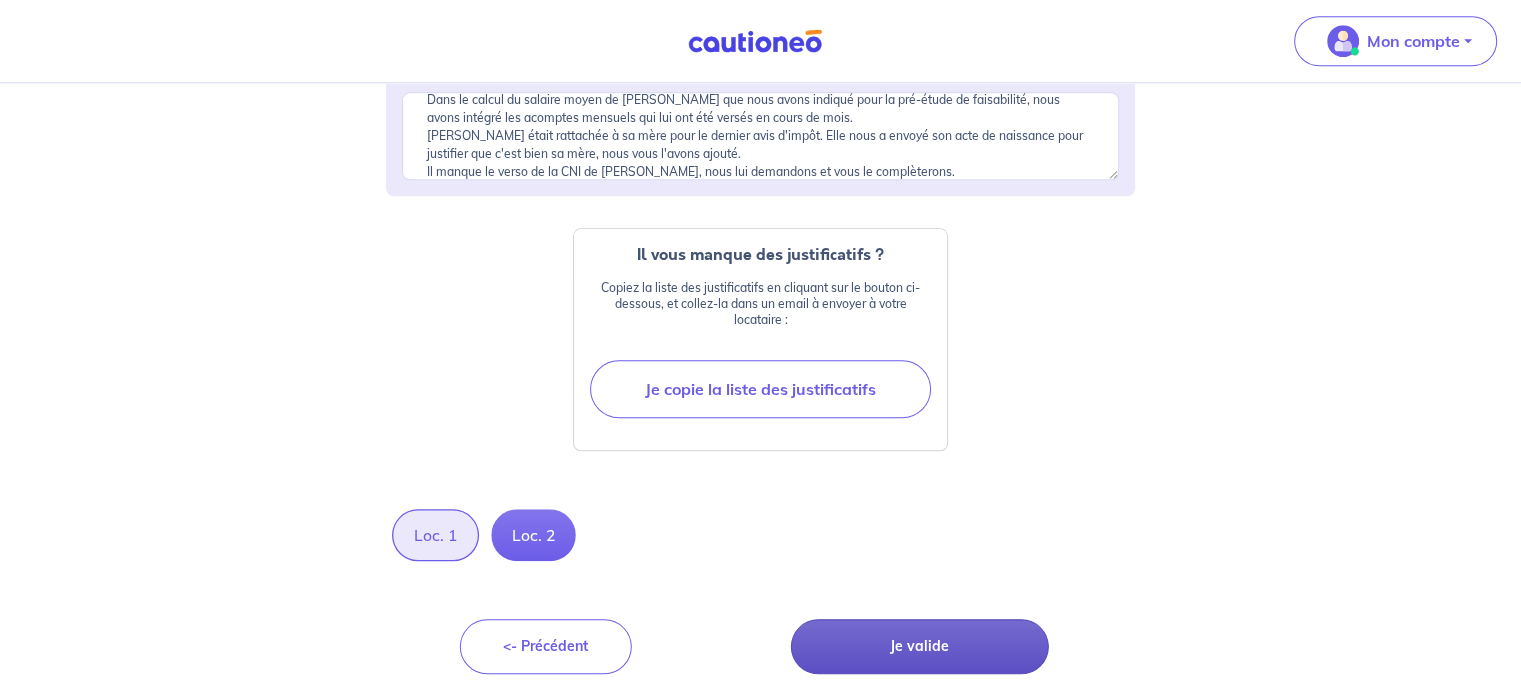 click on "Je valide" at bounding box center (920, 646) 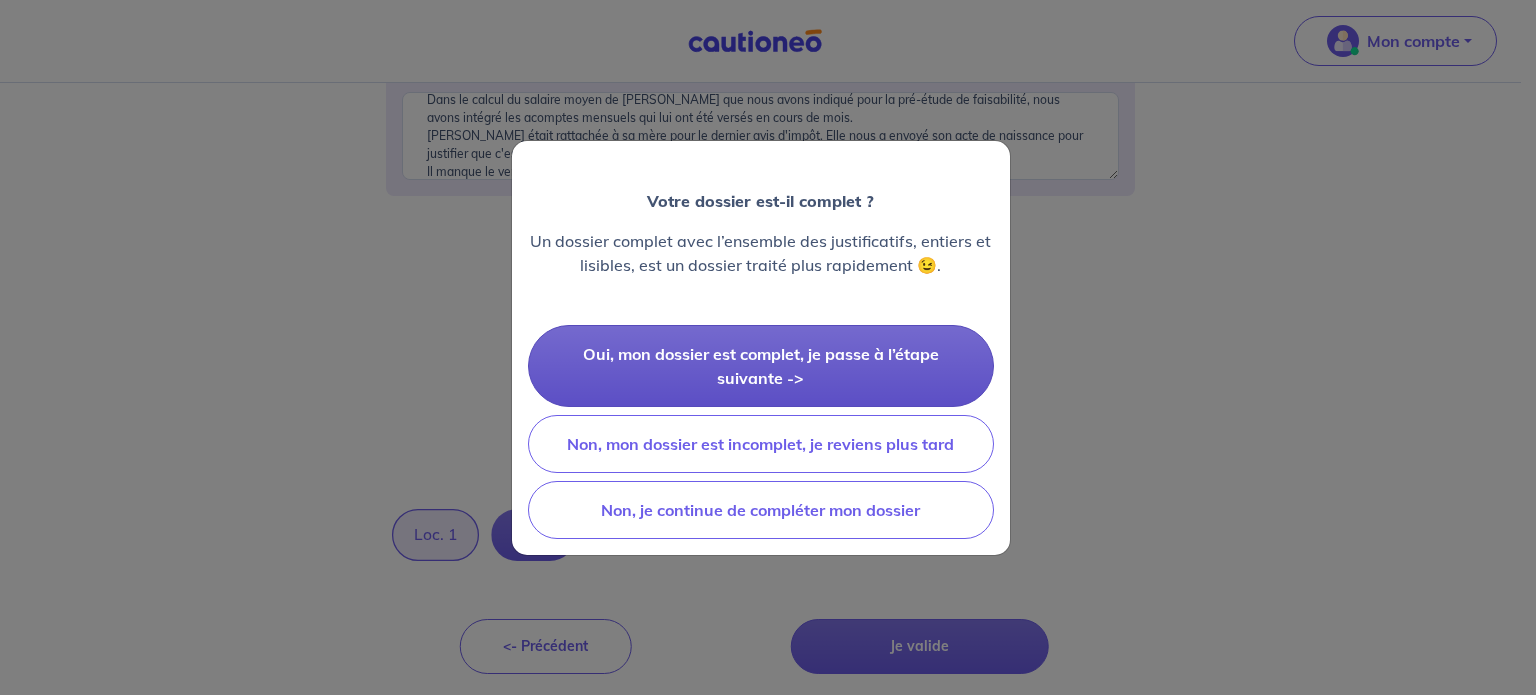 click on "Oui, mon dossier est complet, je passe à l’étape suivante ->" at bounding box center [761, 366] 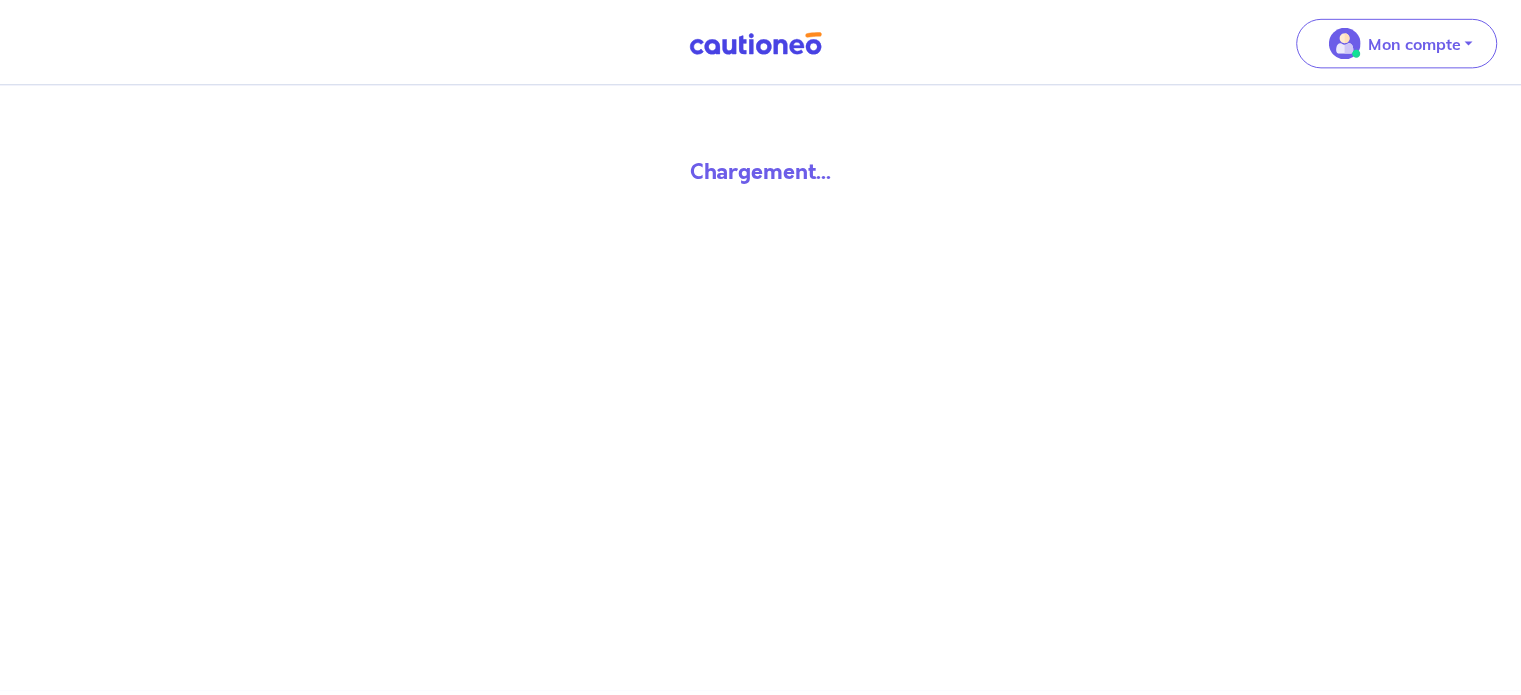 scroll, scrollTop: 0, scrollLeft: 0, axis: both 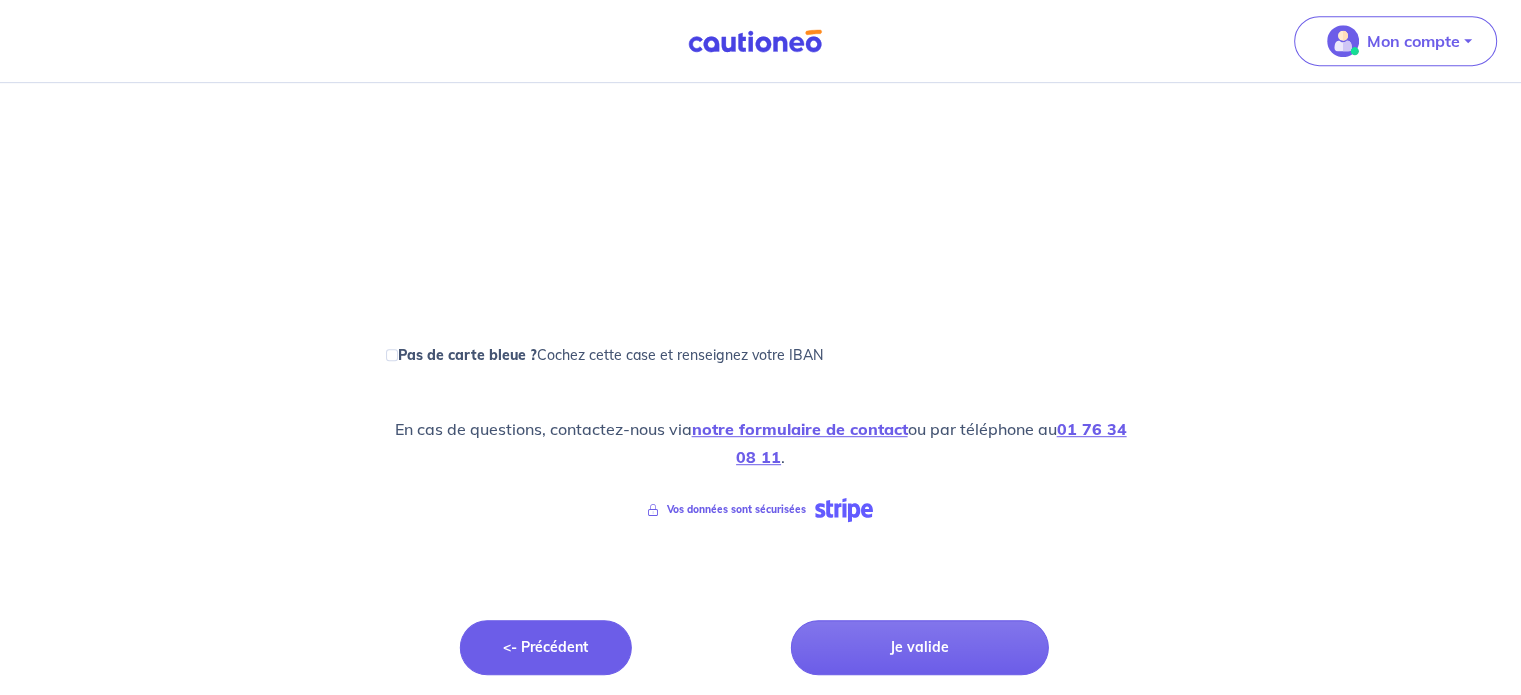 click on "<- Précédent" at bounding box center [546, 647] 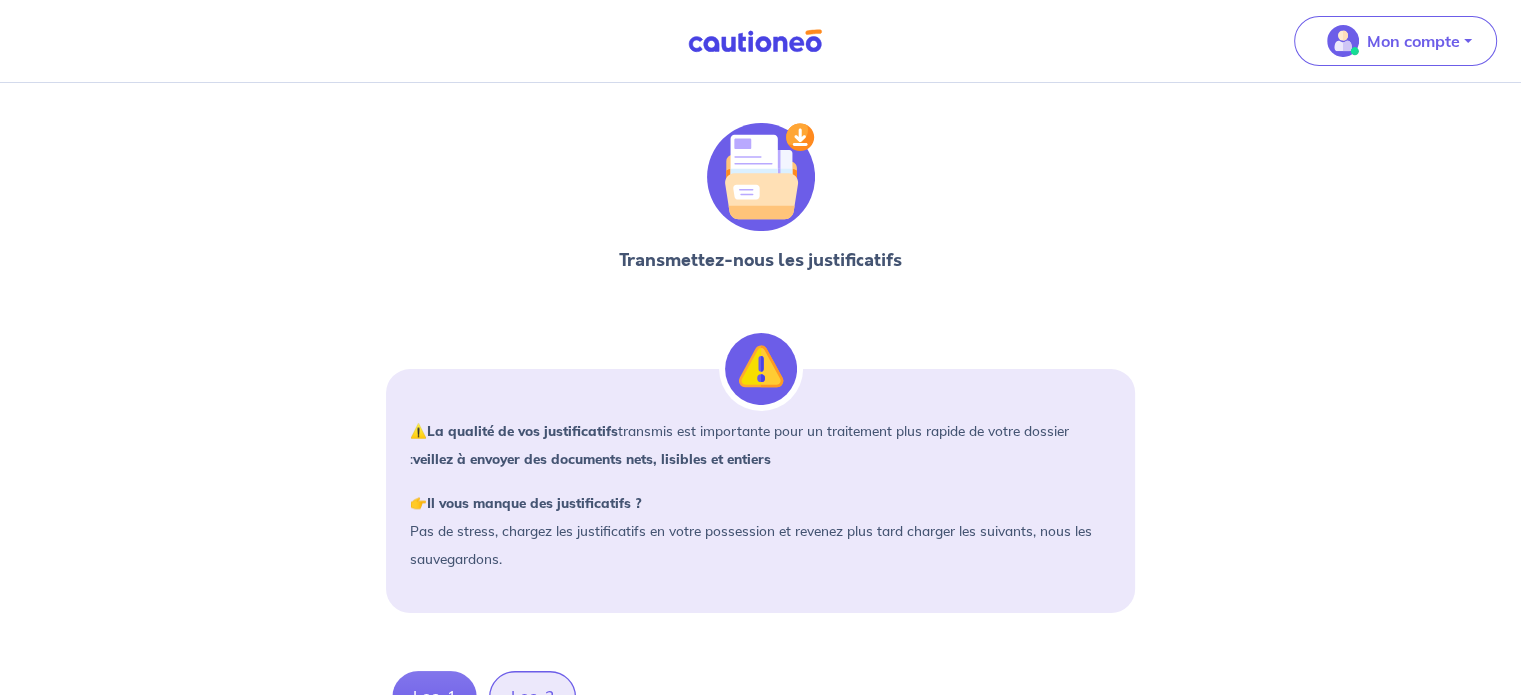 scroll, scrollTop: 0, scrollLeft: 0, axis: both 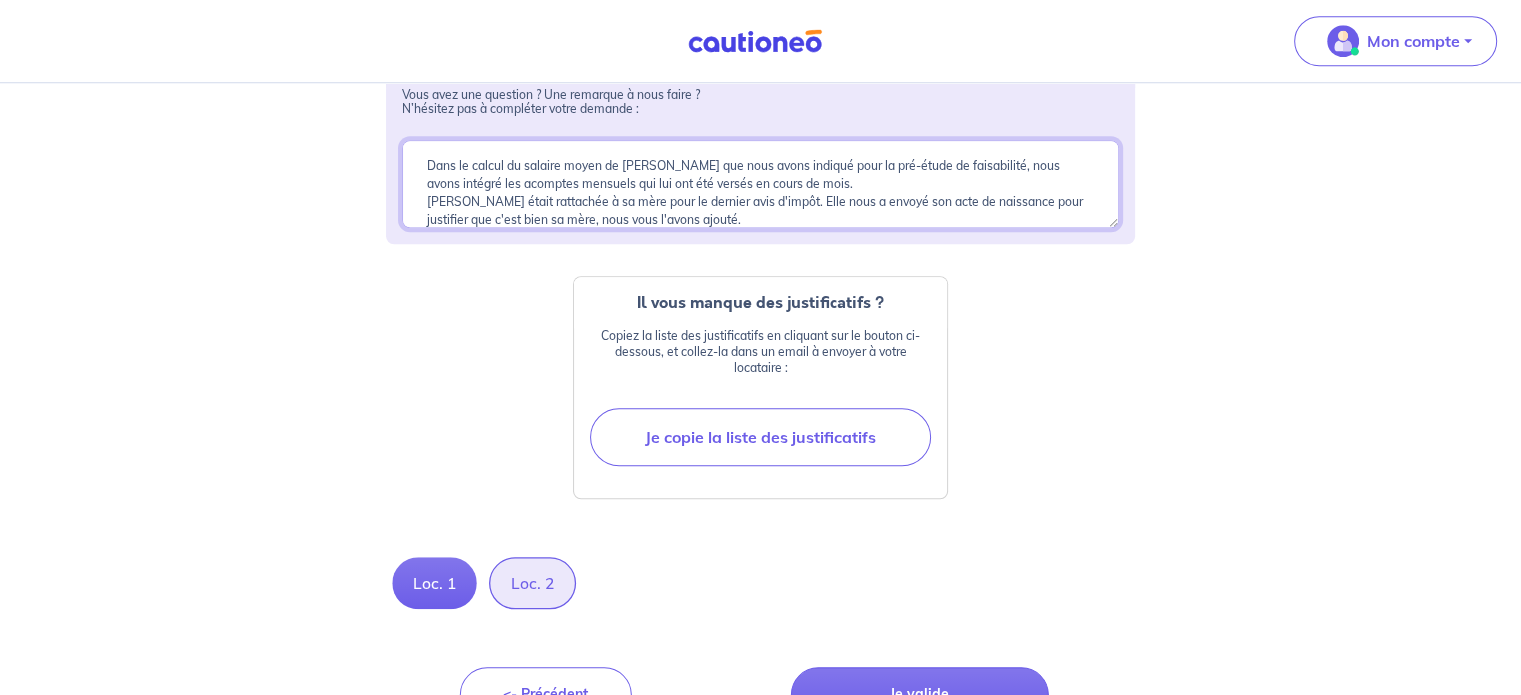 click on "Dans le calcul du salaire moyen de [PERSON_NAME] que nous avons indiqué pour la pré-étude de faisabilité, nous avons intégré les acomptes mensuels qui lui ont été versés en cours de mois.
[PERSON_NAME] était rattachée à sa mère pour le dernier avis d'impôt. Elle nous a envoyé son acte de naissance pour justifier que c'est bien sa mère, nous vous l'avons ajouté.
Il manque le verso de la CNI de [PERSON_NAME], nous lui demandons et vous le complèterons." at bounding box center [760, 184] 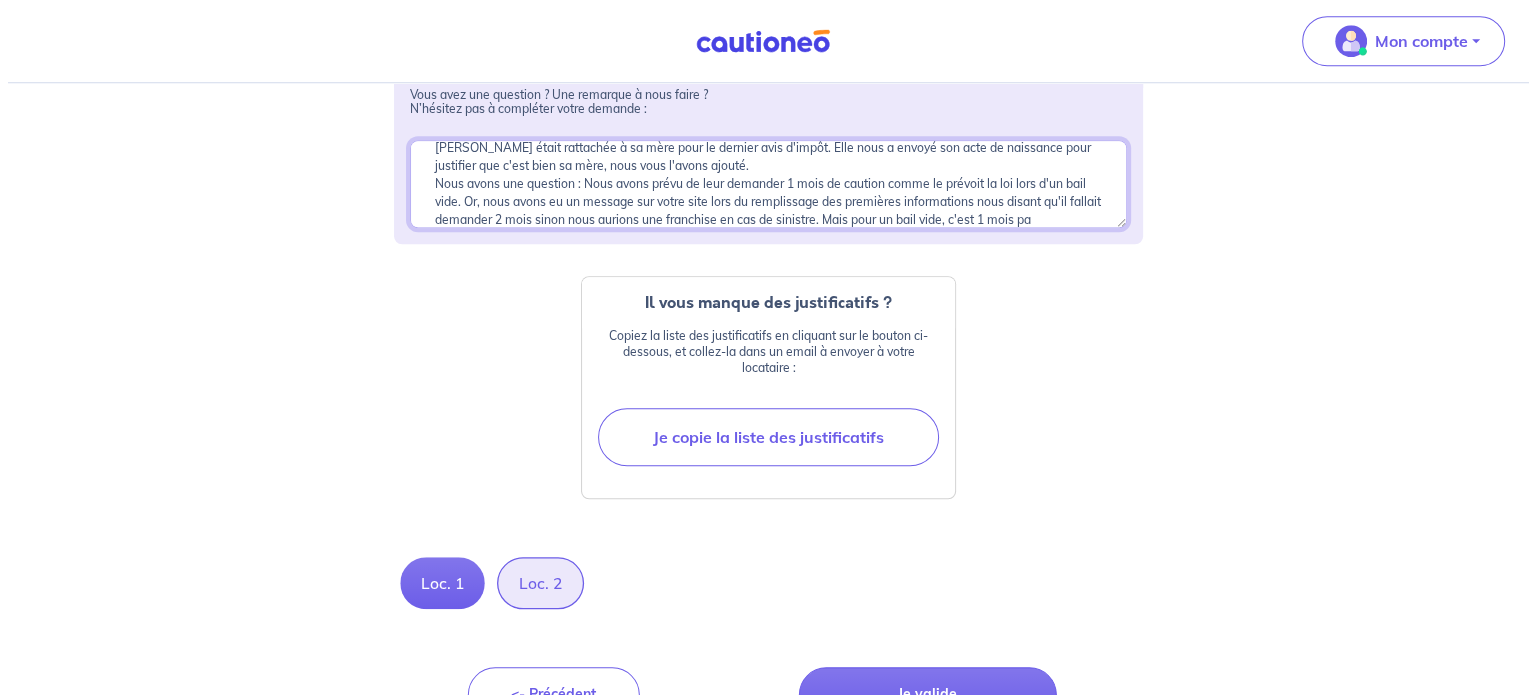 scroll, scrollTop: 72, scrollLeft: 0, axis: vertical 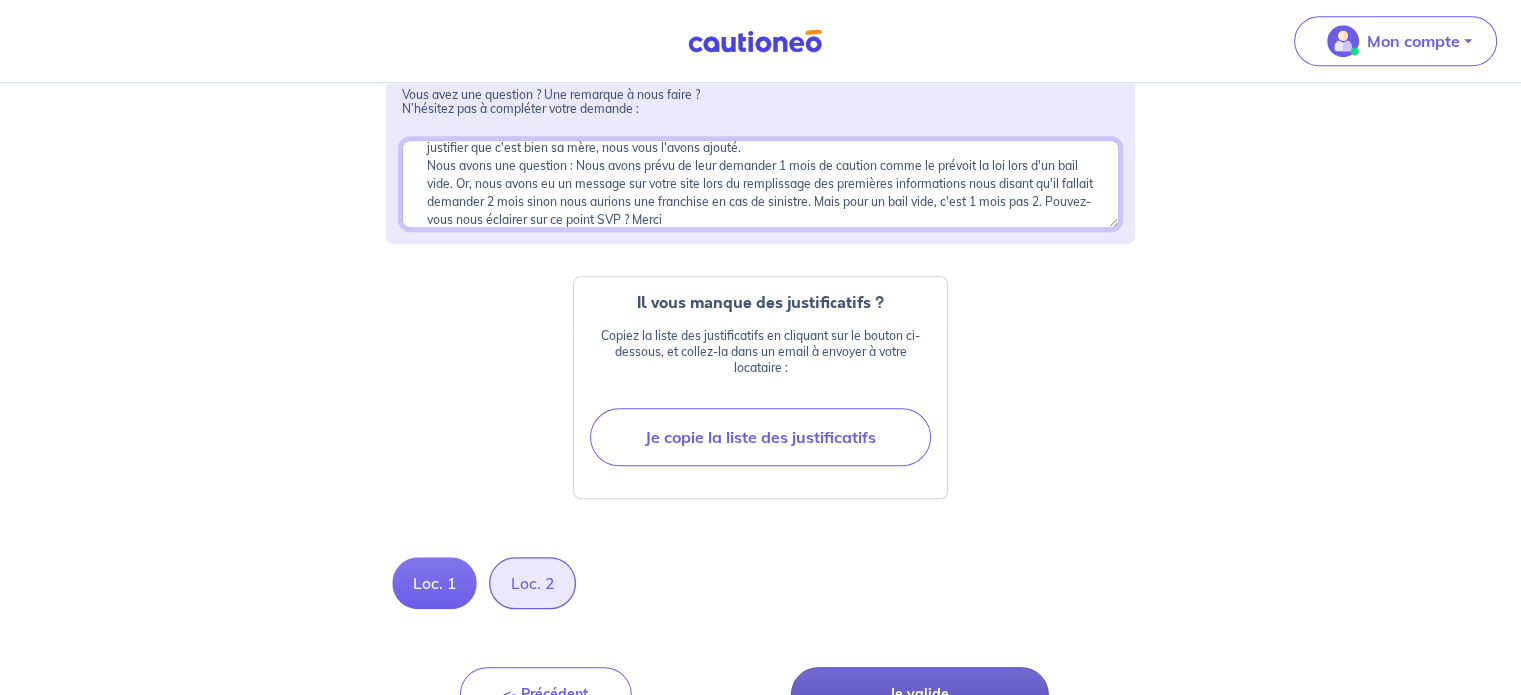 type on "Dans le calcul du salaire moyen de [PERSON_NAME] que nous avons indiqué pour la pré-étude de faisabilité, nous avons intégré les acomptes mensuels qui lui ont été versés en cours de mois.
[PERSON_NAME] était rattachée à sa mère pour le dernier avis d'impôt. Elle nous a envoyé son acte de naissance pour justifier que c'est bien sa mère, nous vous l'avons ajouté.
Nous avons une question : Nous avons prévu de leur demander 1 mois de caution comme le prévoit la loi lors d'un bail vide. Or, nous avons eu un message sur votre site lors du remplissage des premières informations nous disant qu'il fallait demander 2 mois sinon nous aurions une franchise en cas de sinistre. Mais pour un bail vide, c'est 1 mois pas 2. Pouvez-vous nous éclairer sur ce point SVP ? Merci
Il manque le verso de la CNI de [PERSON_NAME], nous lui demandons et vous le complèterons." 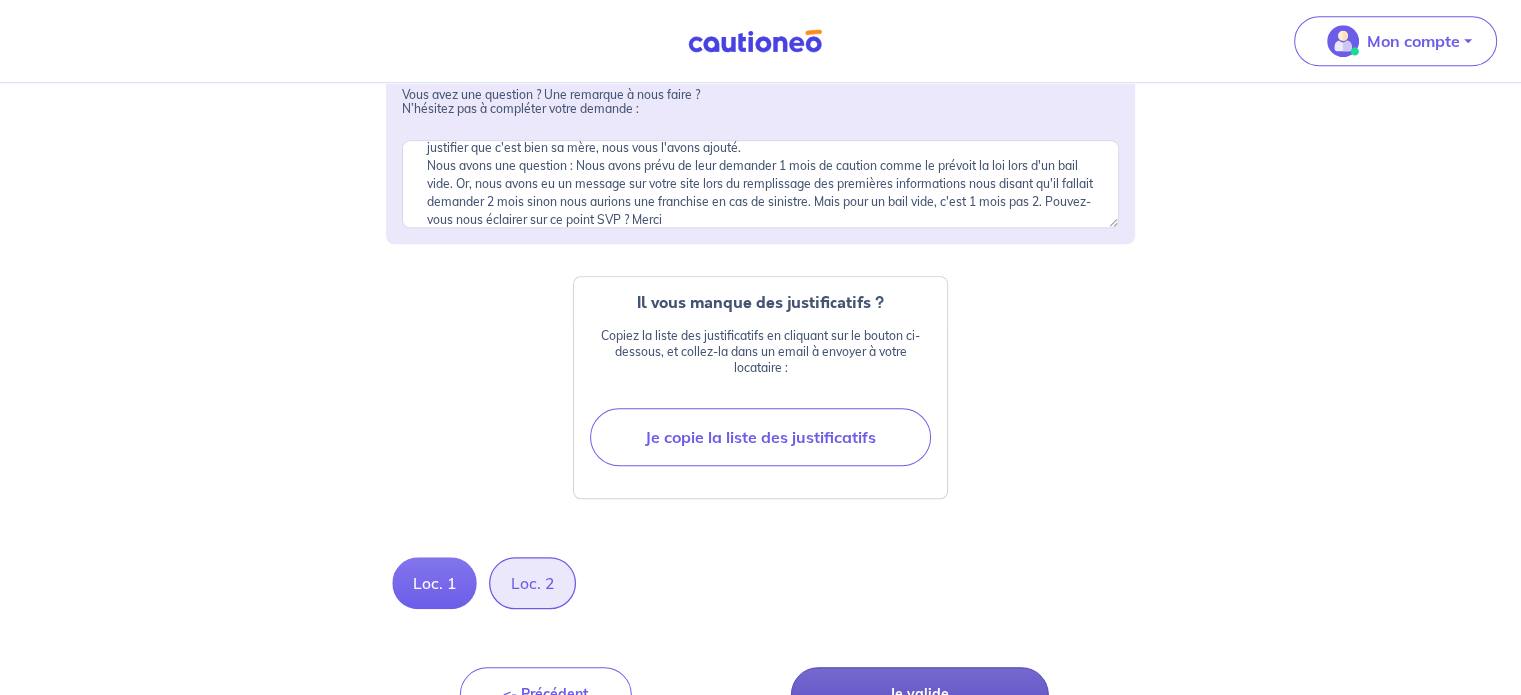 click on "Je valide" at bounding box center [920, 694] 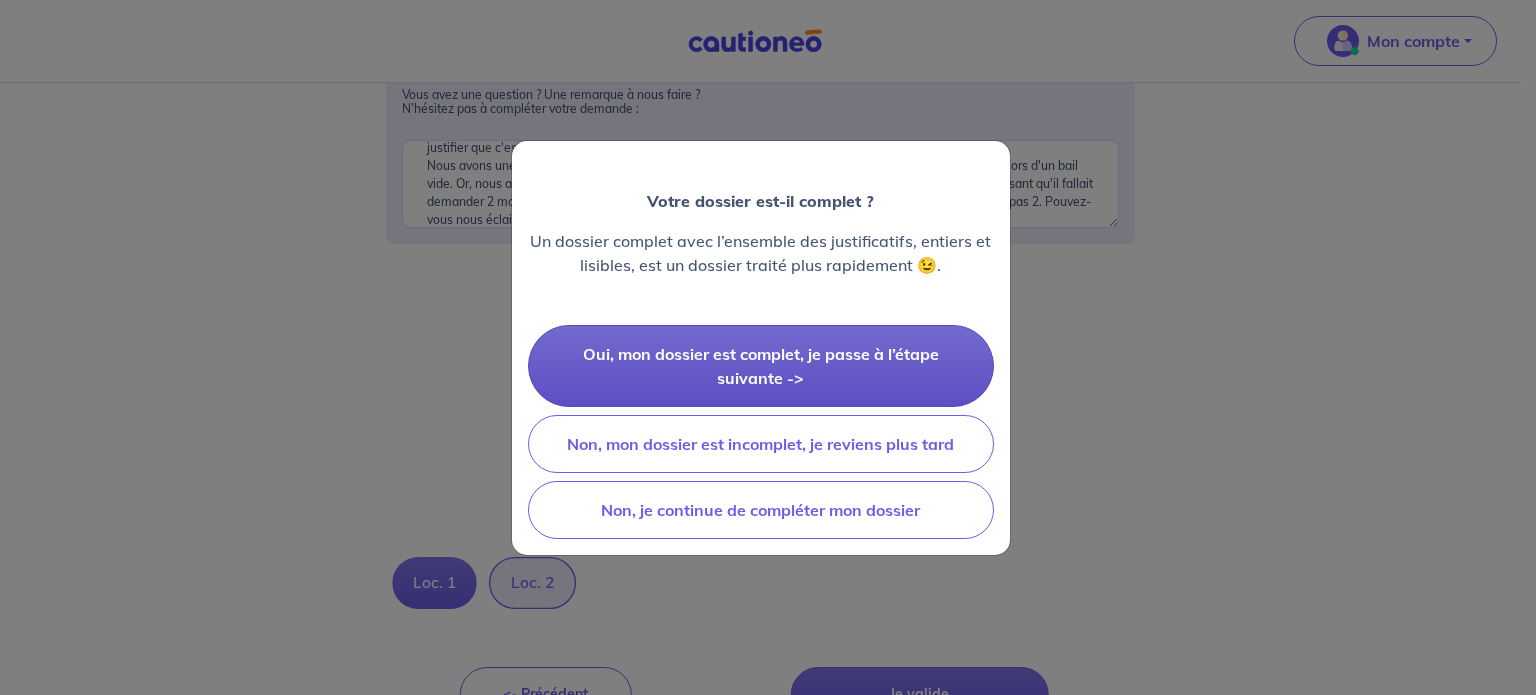 click on "Oui, mon dossier est complet, je passe à l’étape suivante ->" at bounding box center (761, 366) 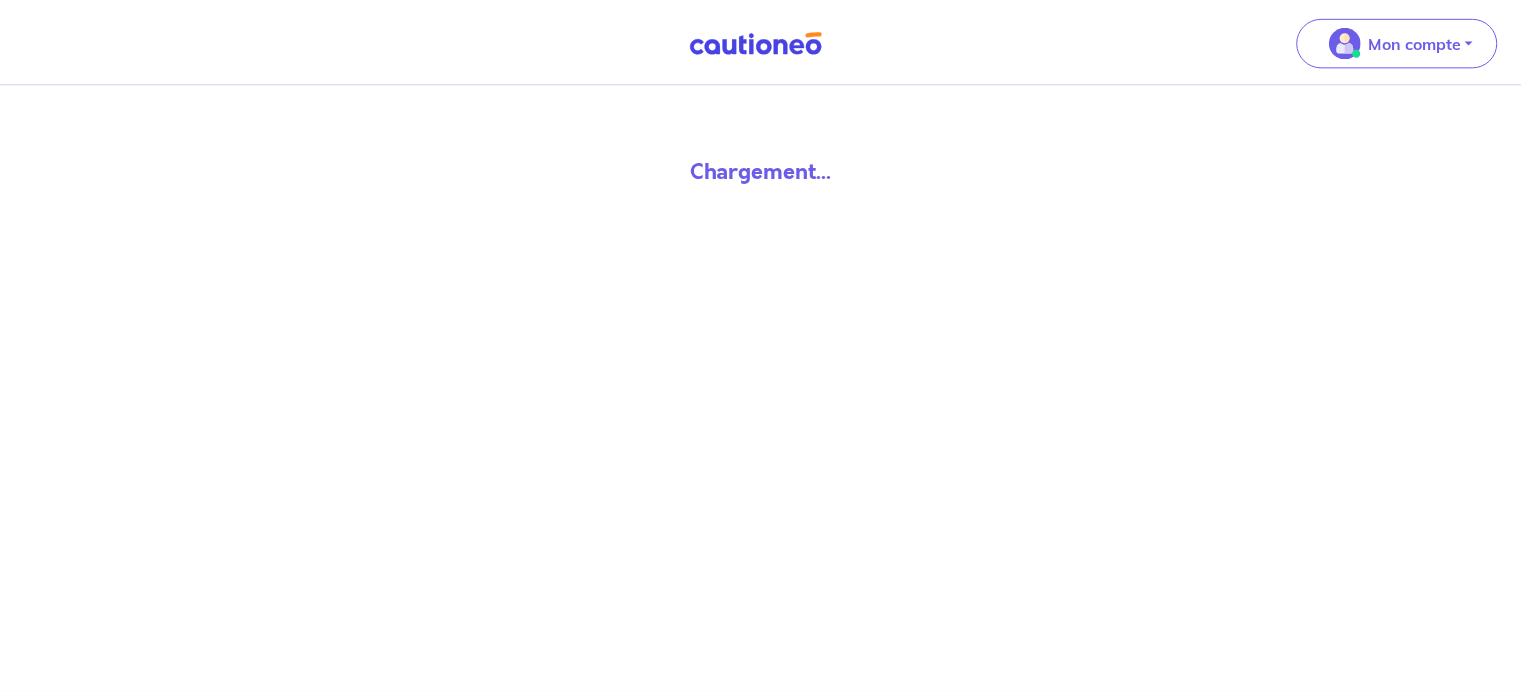 scroll, scrollTop: 0, scrollLeft: 0, axis: both 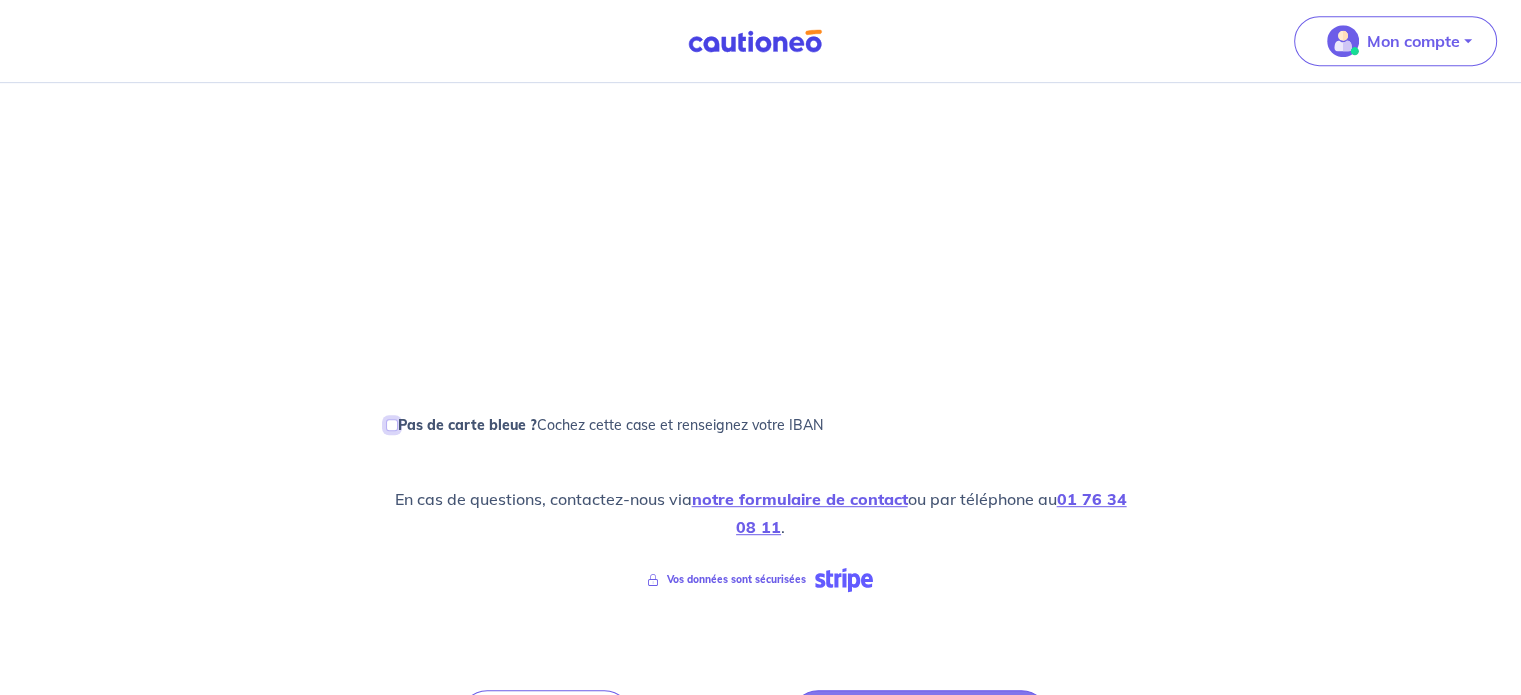click on "Pas de carte bleue ?  Cochez cette case et renseignez votre IBAN" at bounding box center [392, 425] 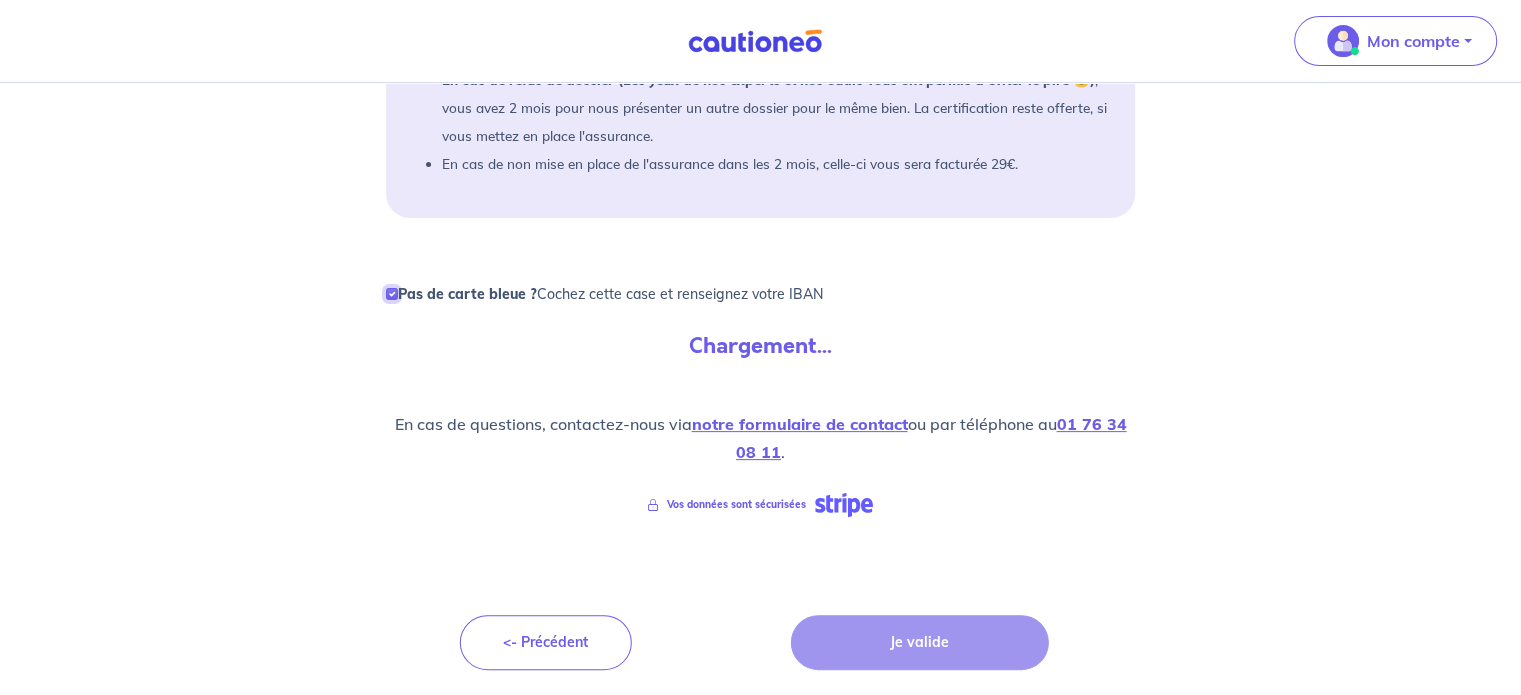 scroll, scrollTop: 368, scrollLeft: 0, axis: vertical 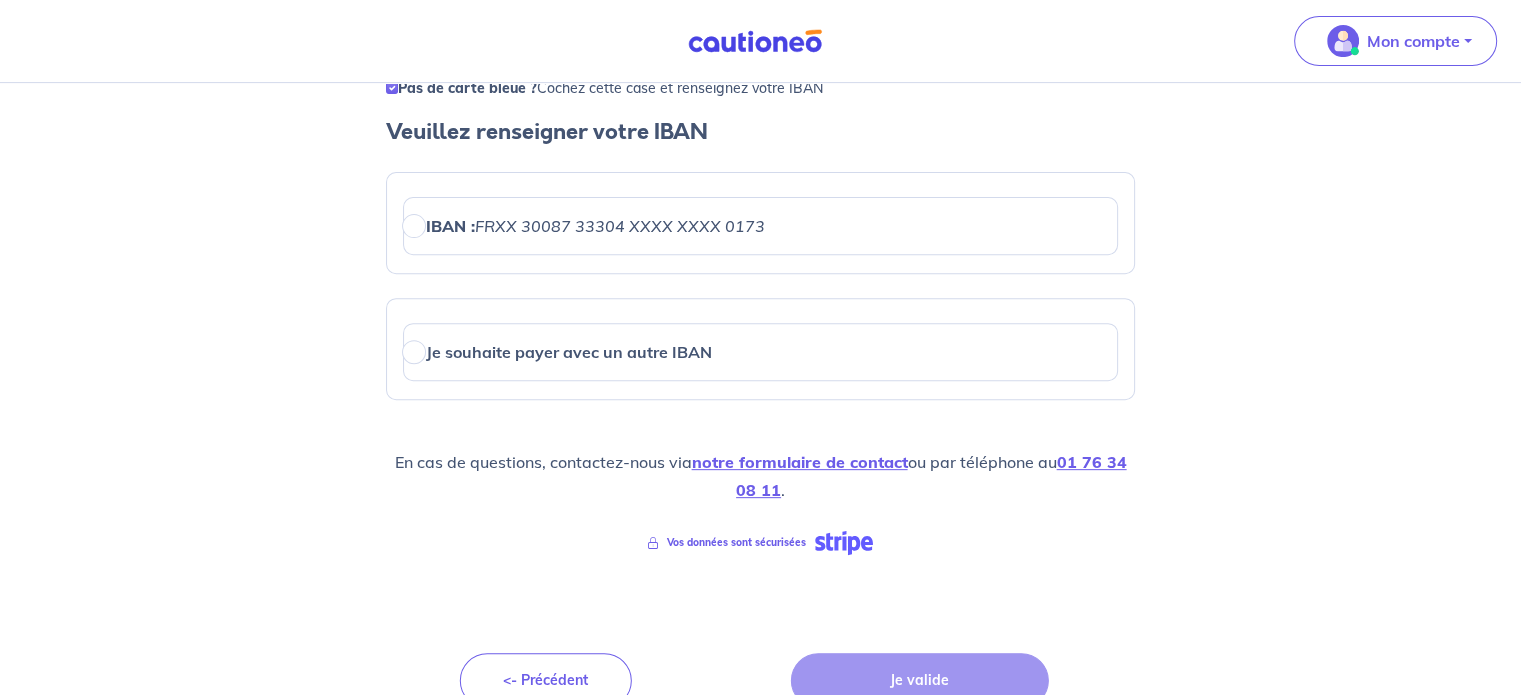 click on "Super, nous avons bien reçu vos justificatifs
Dernière étape : votre empreinte bancaire POURQUOI DEMANDONS-NOUS VOTRE EMPREINTE BANCAIRE ? L’analyse de votre dossier est offerte,  si vous mettez en place le contrat dans les 2 mois après votre demande de certification.
En cas de refus de dossier (Les yeux de nos experts et nos outils vous ont permis d’éviter le pire 😉) , vous avez 2 mois pour nous présenter un autre dossier pour le même bien. La certification reste offerte, si vous mettez en place l'assurance.
En cas de non mise en place de l'assurance dans les 2 mois, celle-ci vous sera facturée 29€.
Pas de carte bleue ?  Cochez cette case et renseignez votre IBAN Veuillez renseigner votre IBAN IBAN :  FRXX [FINANCIAL_ID] 33304 XXXX XXXX 0173 Je souhaite payer avec un autre IBAN En cas de questions, contactez-nous via  notre formulaire de contact  ou par téléphone au  [PHONE_NUMBER] . Vos données sont sécurisées <- Précédent Je valide" at bounding box center [760, 55] 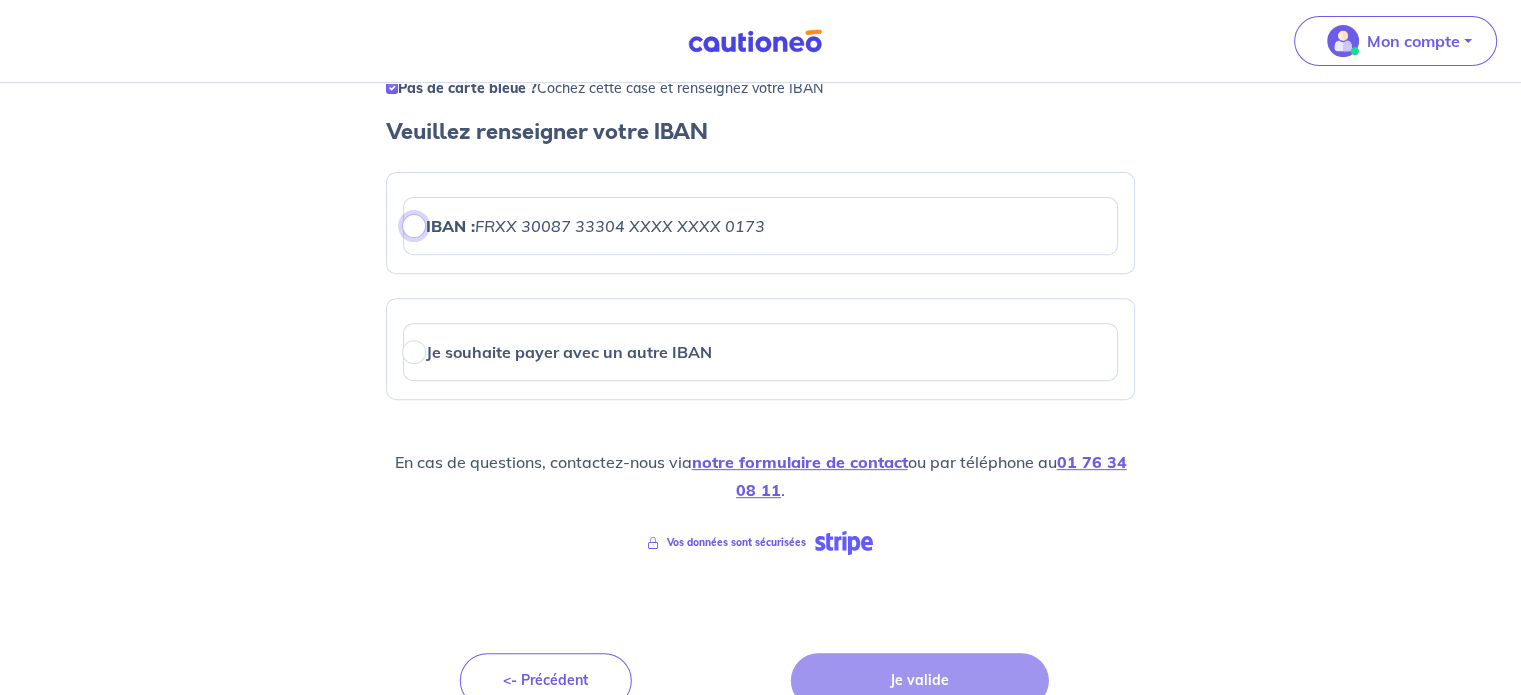 click on "IBAN :  FRXX [FINANCIAL_ID] 33304 XXXX XXXX 0173" at bounding box center [414, 226] 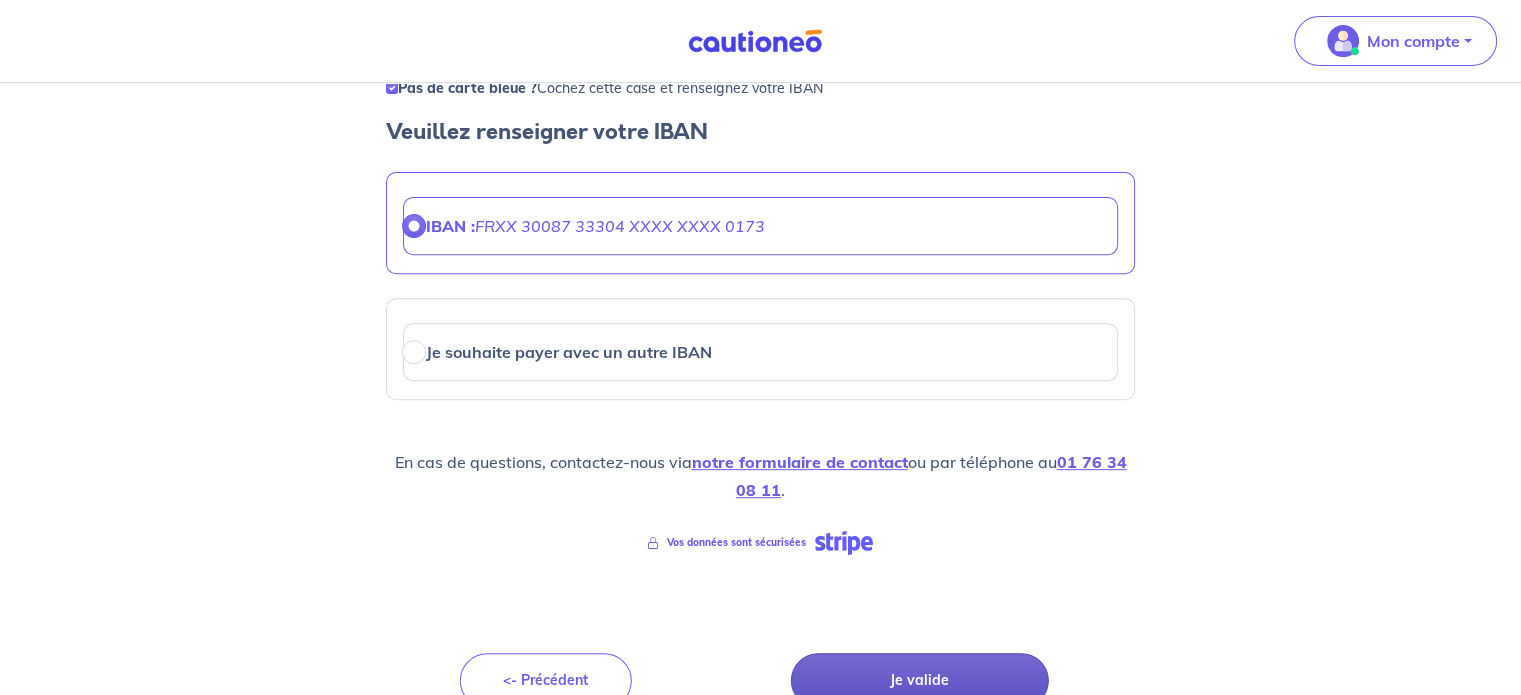 click on "Je valide" at bounding box center [920, 680] 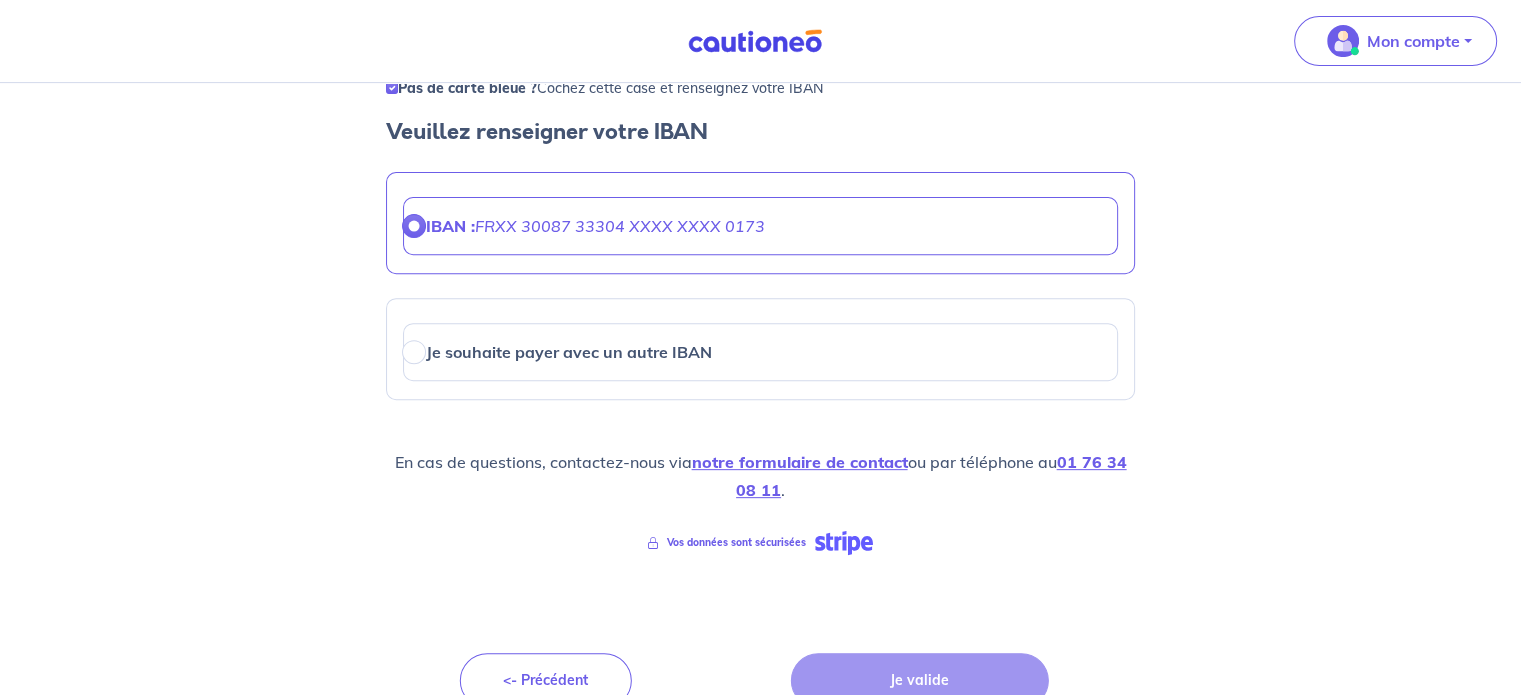scroll, scrollTop: 0, scrollLeft: 0, axis: both 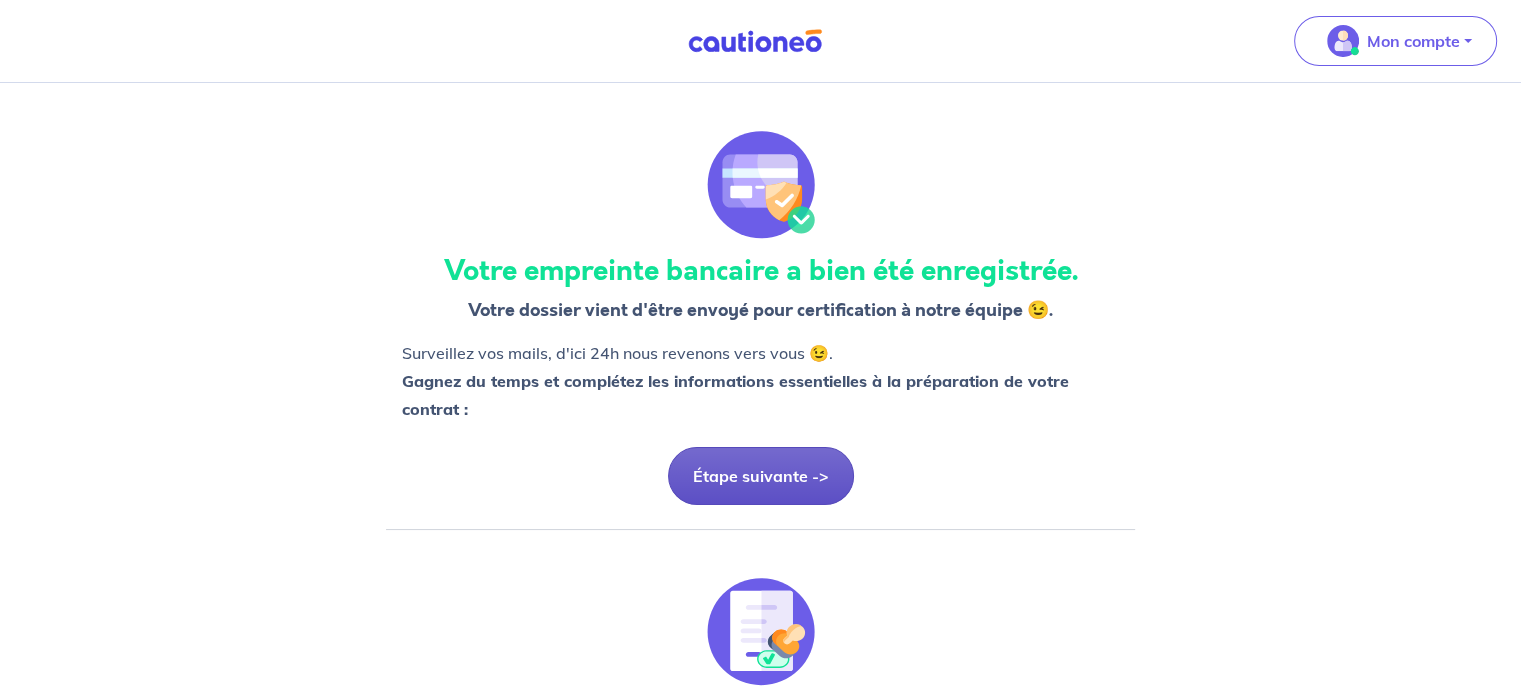 click on "Étape suivante ->" at bounding box center [761, 476] 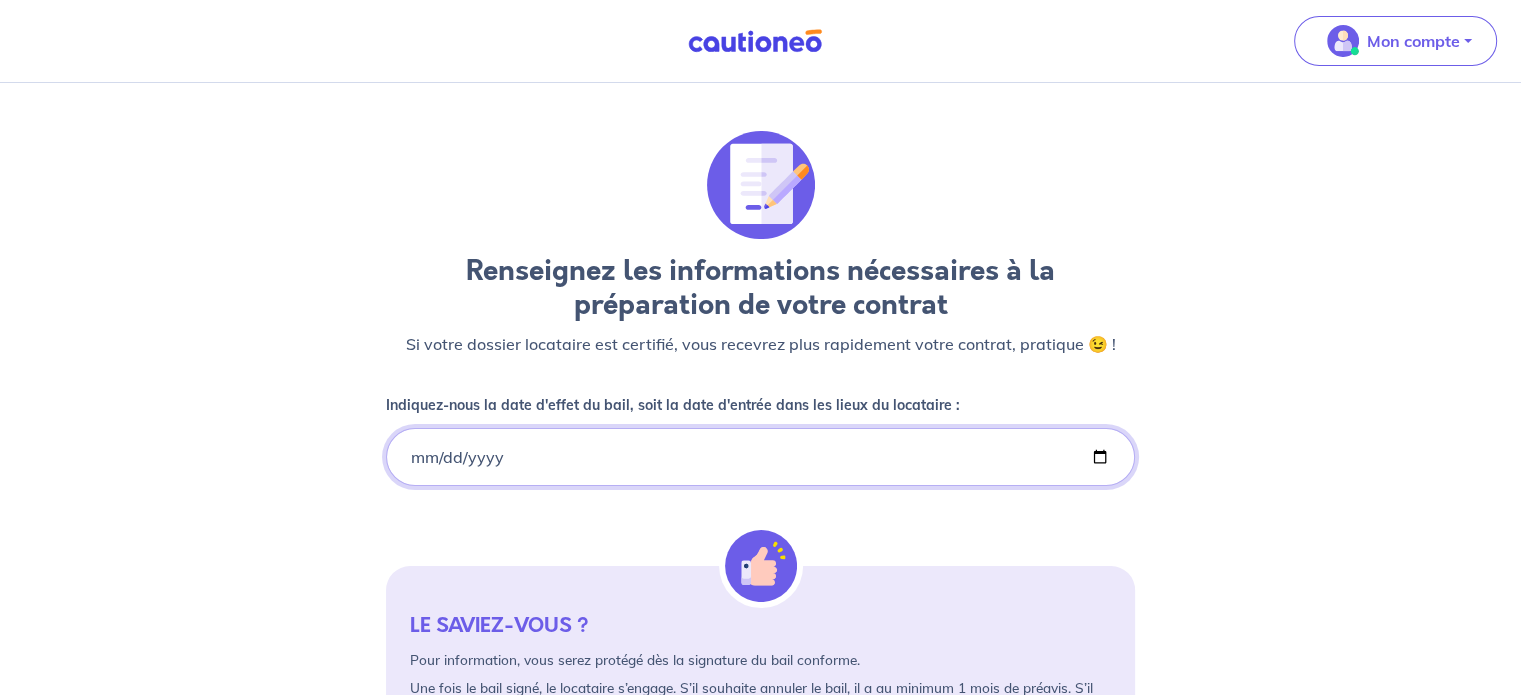 click on "Indiquez-nous la date d'effet du bail, soit la date d'entrée dans les lieux du locataire :" at bounding box center (760, 457) 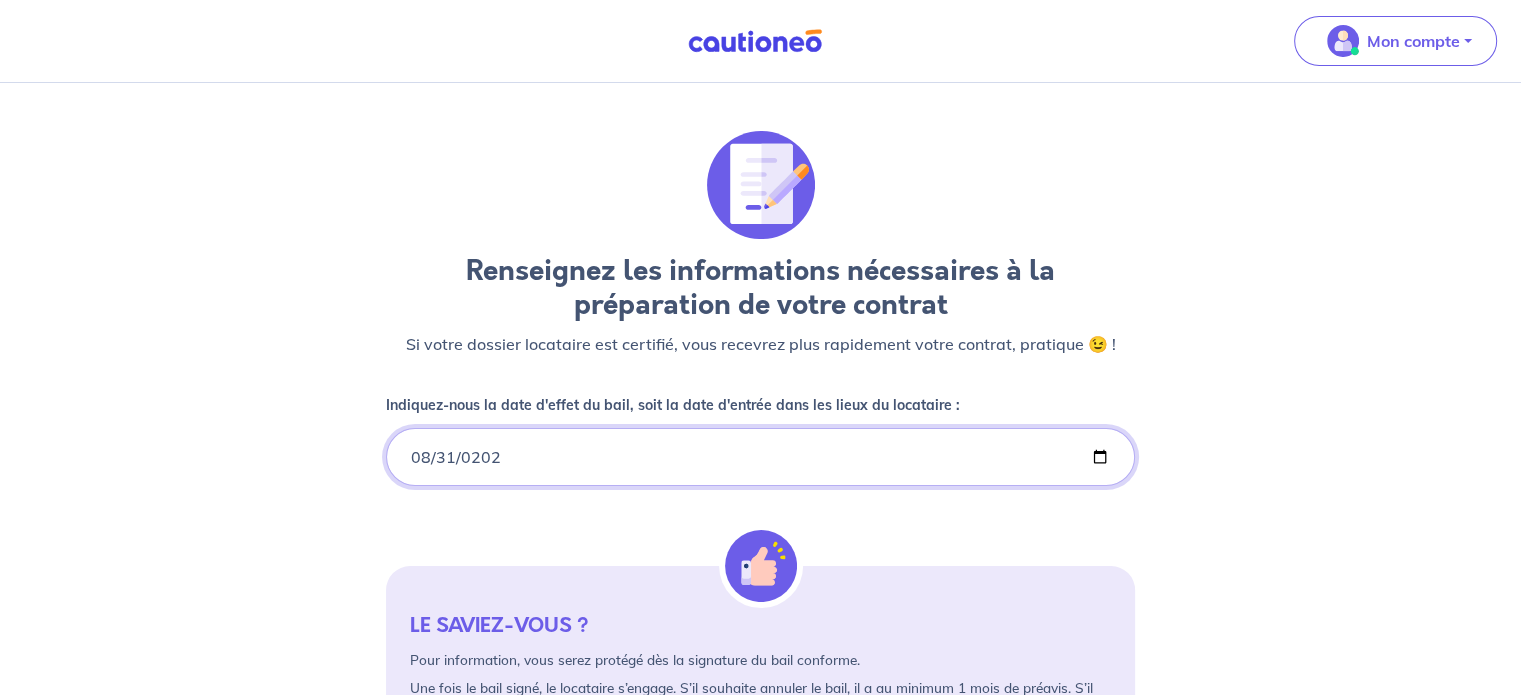 type on "[DATE]" 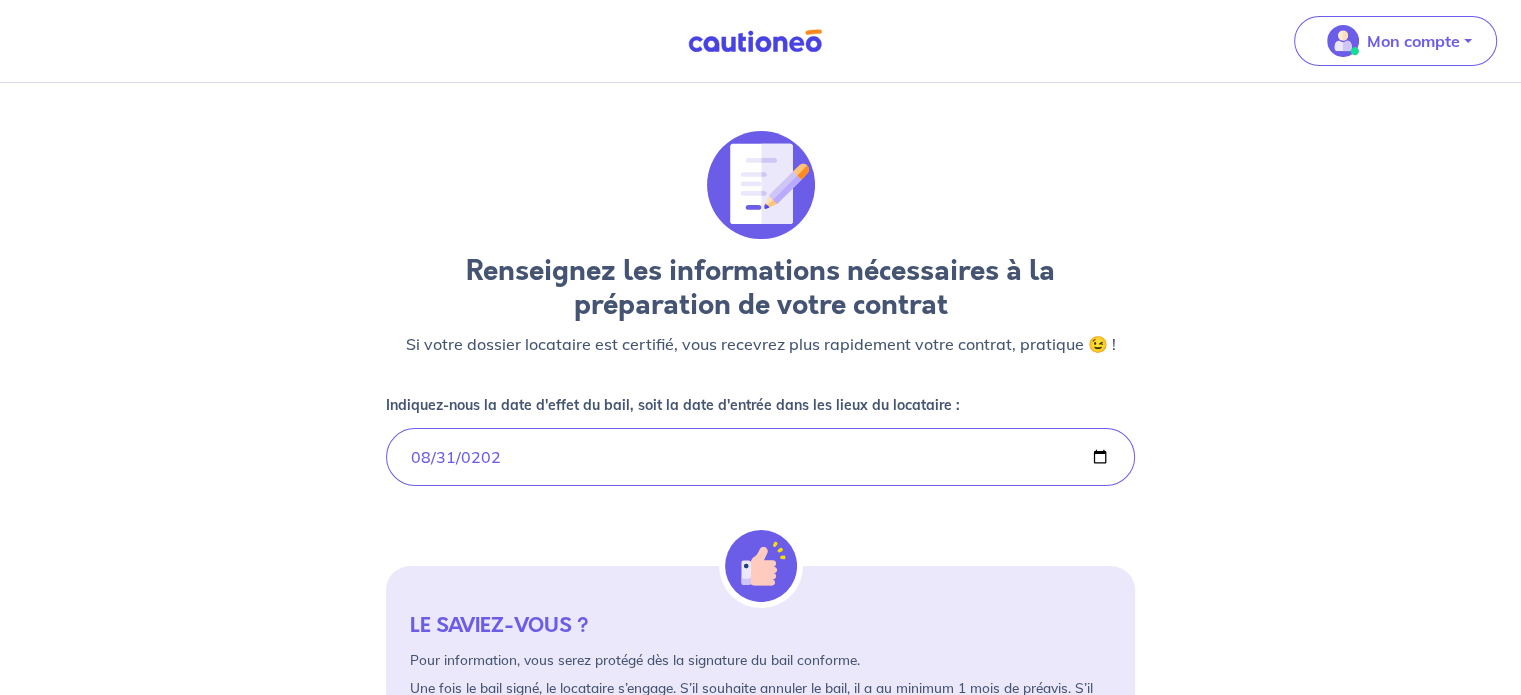 click on "Renseignez les informations nécessaires à la préparation de votre contrat Si votre dossier locataire est certifié, vous recevrez plus rapidement votre contrat, pratique 😉 ! Indiquez-nous la date d'effet du bail, soit la date d'entrée dans les lieux du locataire : [DATE] LE SAVIEZ-VOUS ? Pour information, vous serez protégé dès la signature du bail conforme.
Une fois le bail signé, le locataire s’engage. S’il souhaite annuler le bail, il a au minimum 1 mois de préavis. S’il ne vous verse pas le loyer, nous sommes là 😉. Locataire 1  :  [PERSON_NAME] est sa date de naissance ? Quel est son lieu de naissance ? Locataire 2  :  [PERSON_NAME] Quelle est sa date de naissance ? Quel est son lieu de naissance ? Je valide" at bounding box center (760, 837) 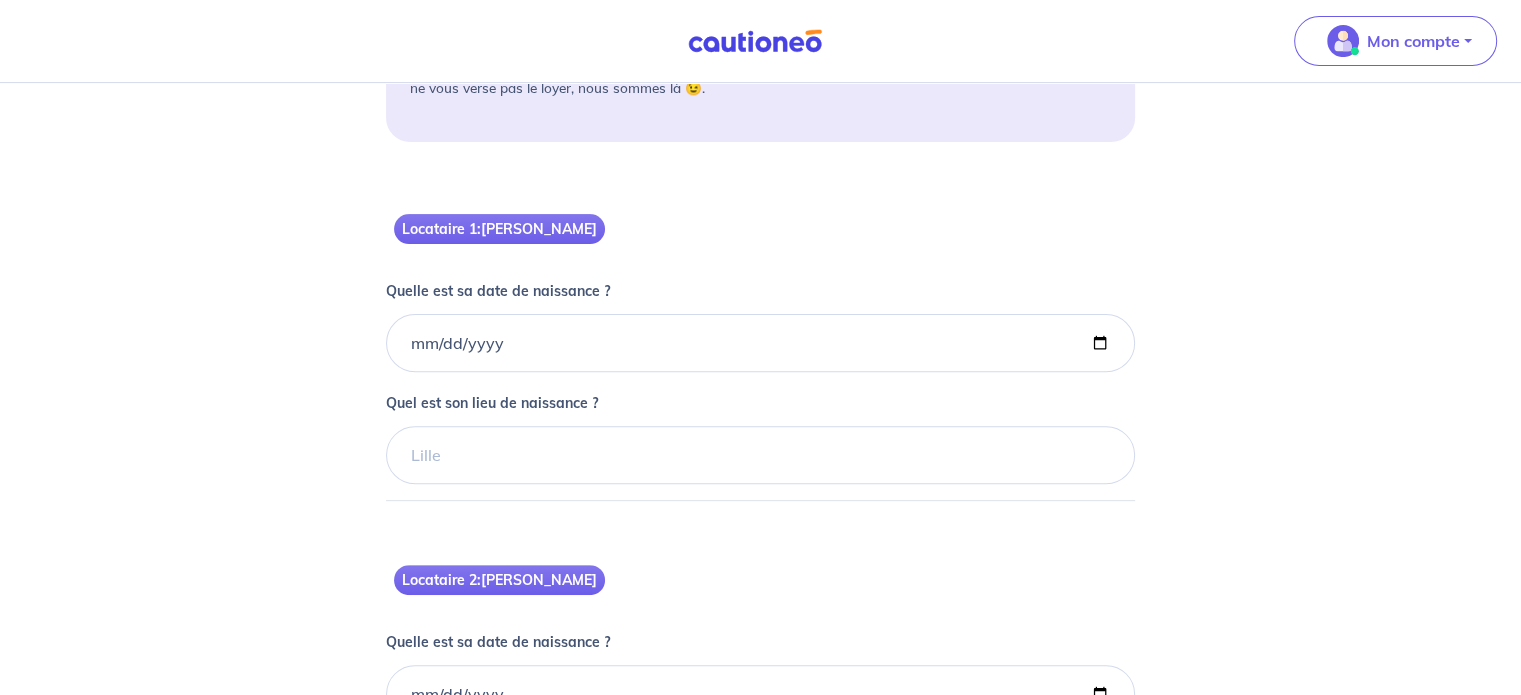 scroll, scrollTop: 648, scrollLeft: 0, axis: vertical 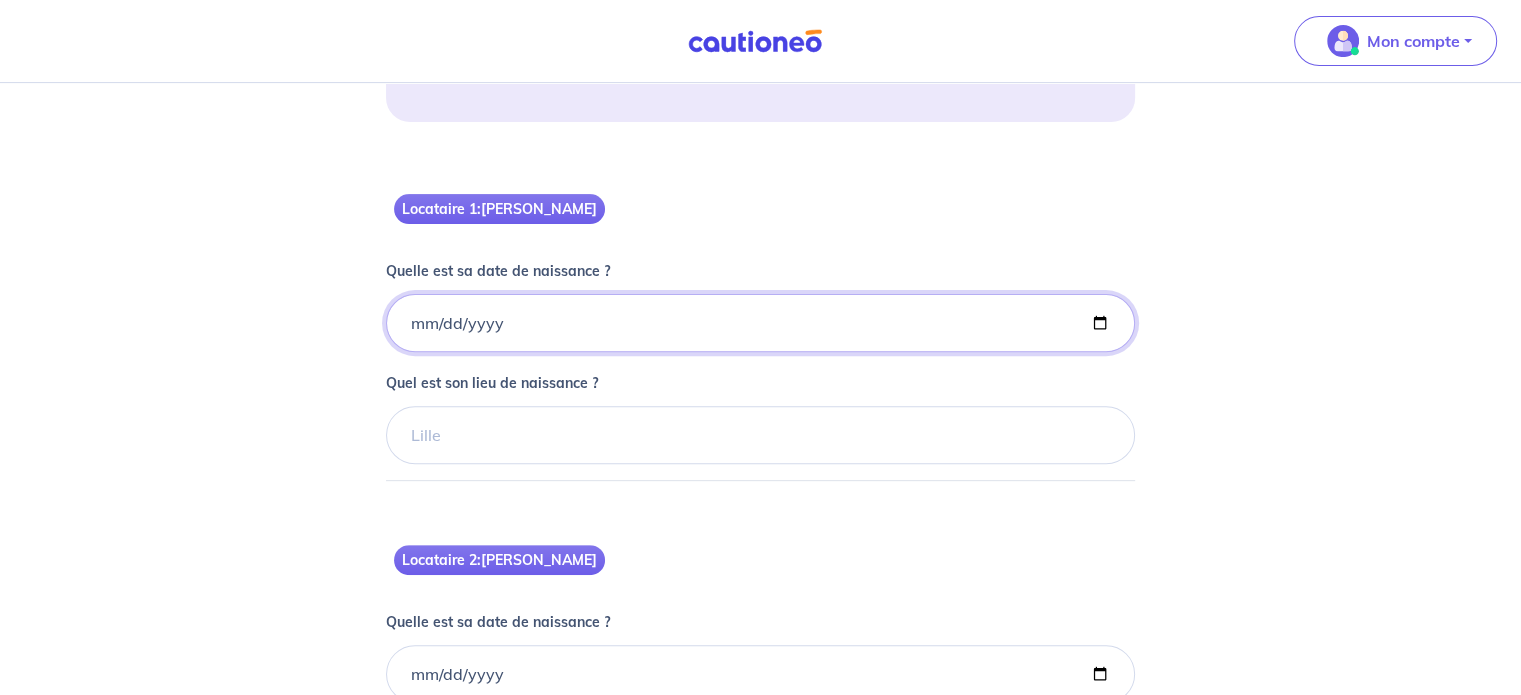 click on "Quelle est sa date de naissance ?" at bounding box center [760, 323] 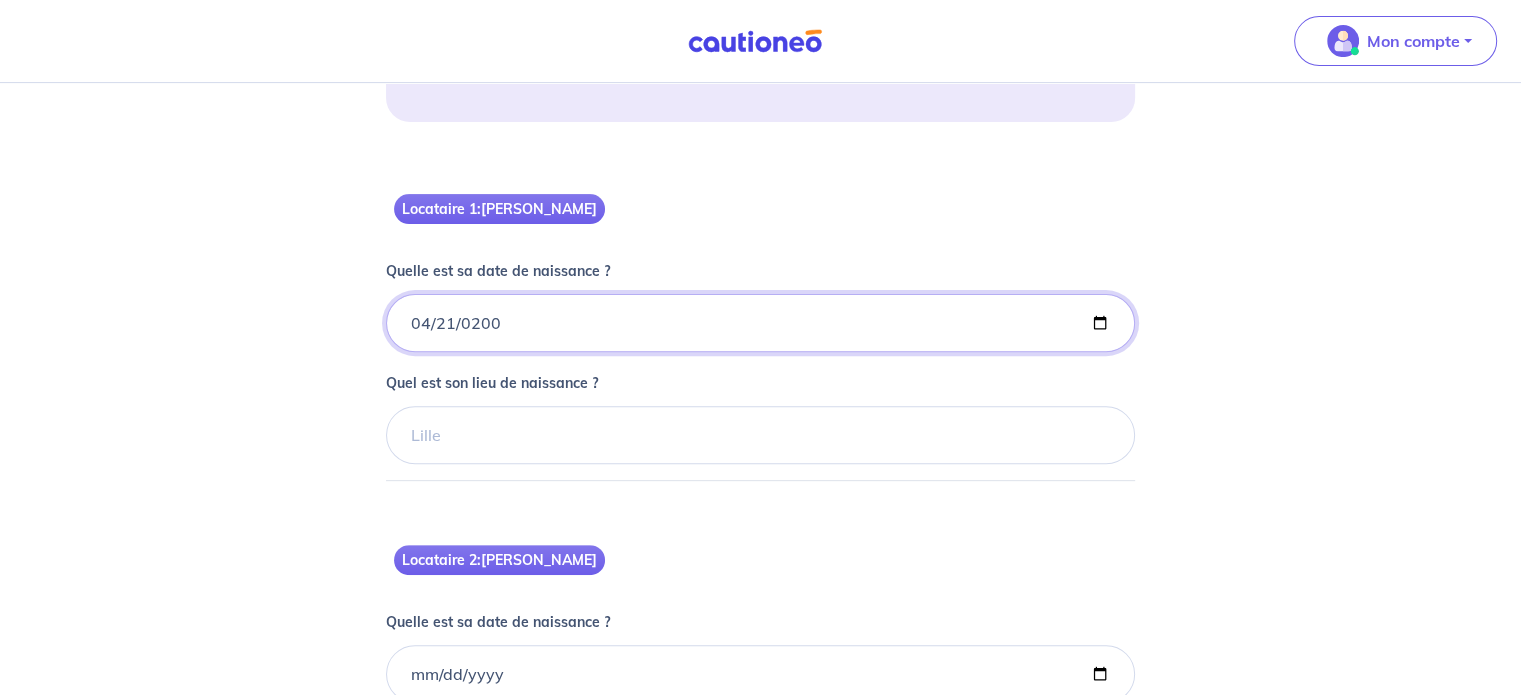 type on "[DATE]" 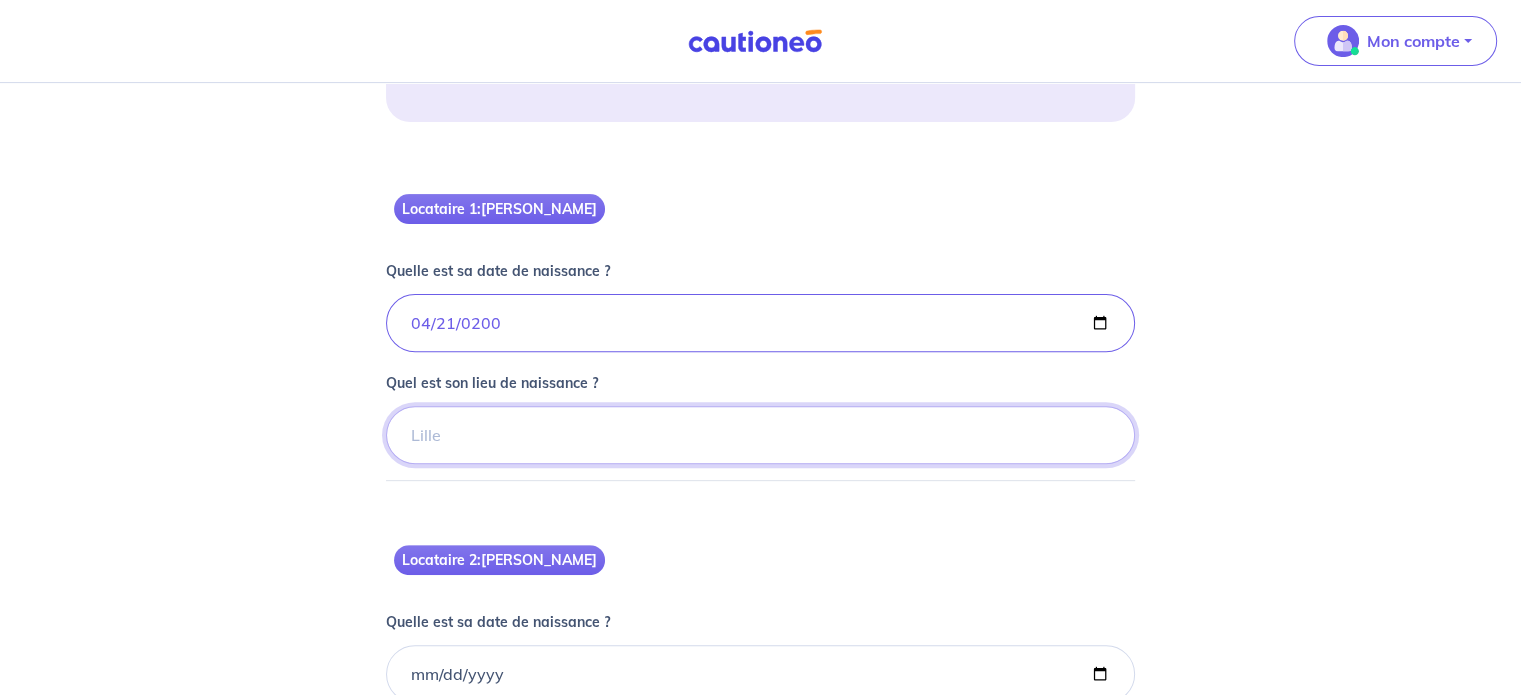 click on "Quel est son lieu de naissance ?" at bounding box center (760, 435) 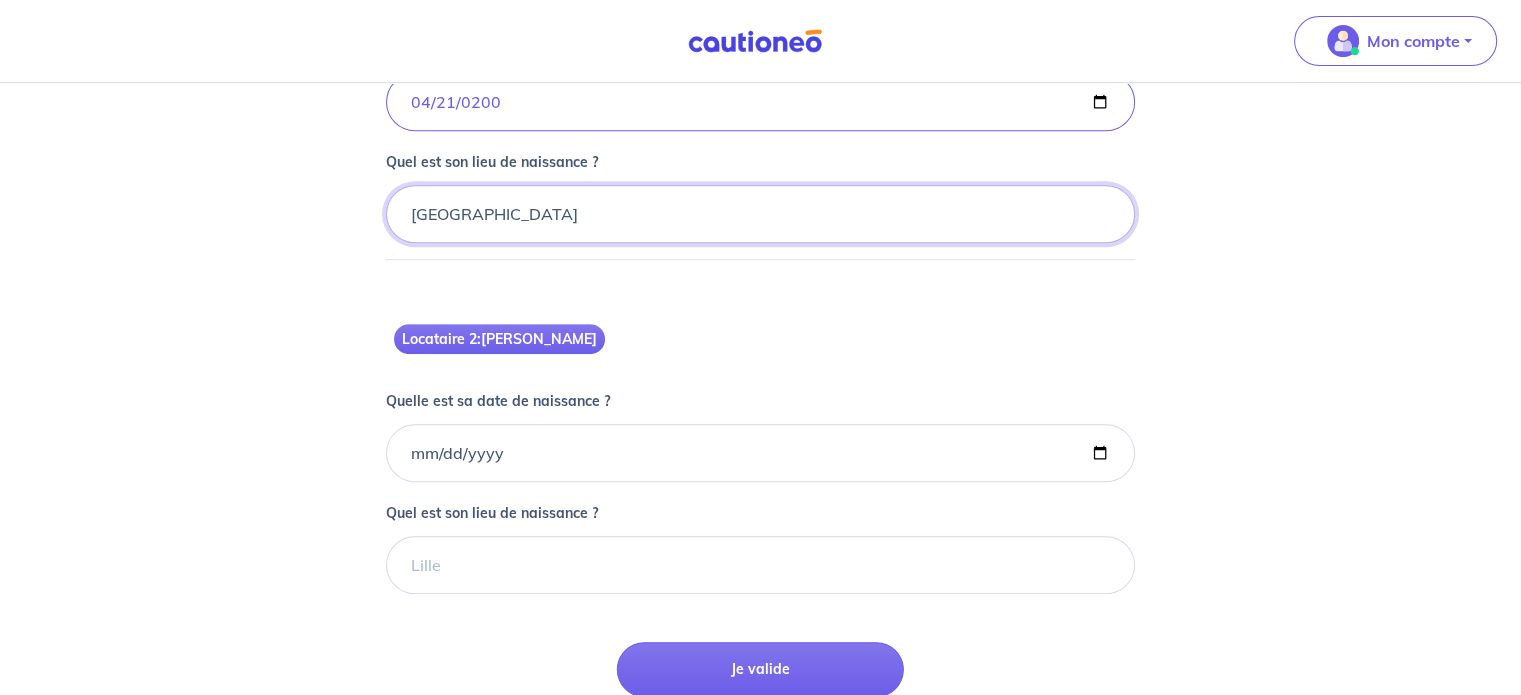 scroll, scrollTop: 893, scrollLeft: 0, axis: vertical 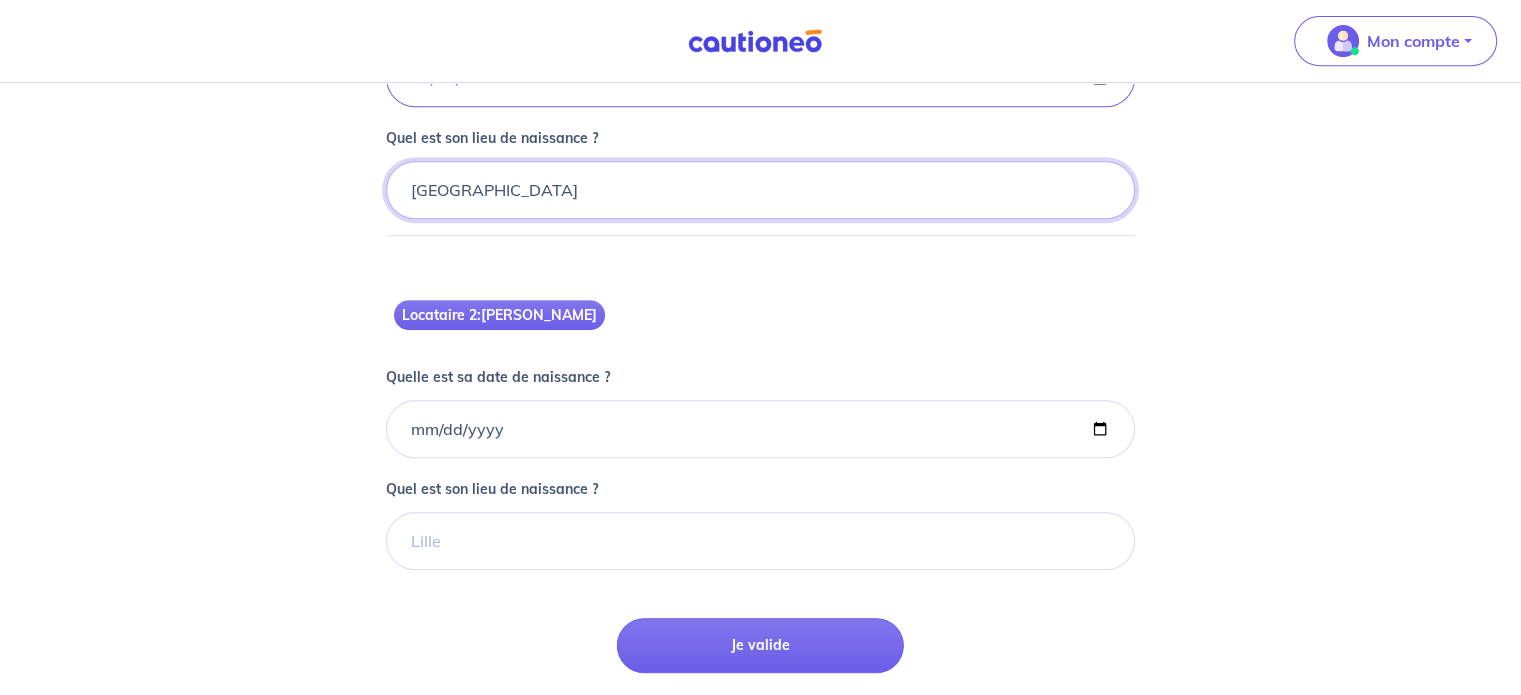 type on "[GEOGRAPHIC_DATA]" 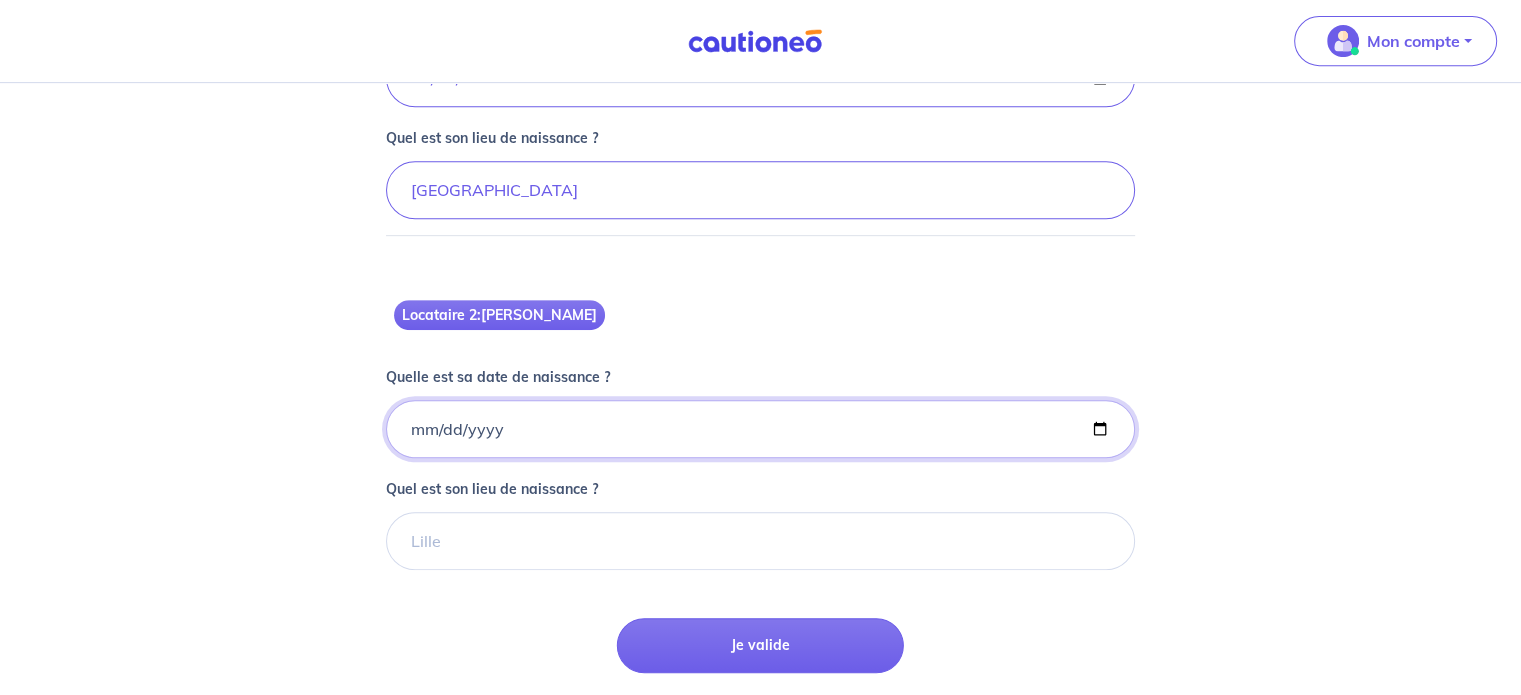 click on "Quelle est sa date de naissance ?" at bounding box center (760, 78) 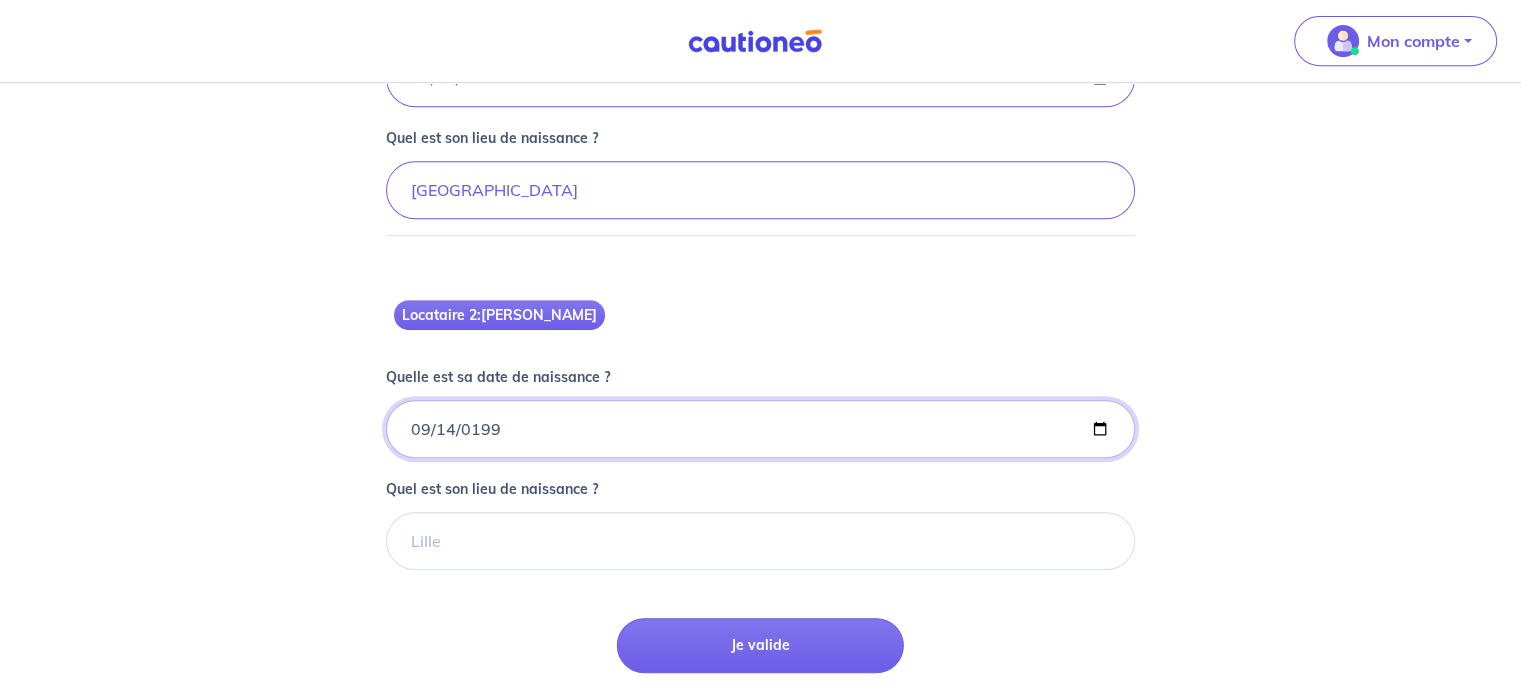 type on "[DATE]" 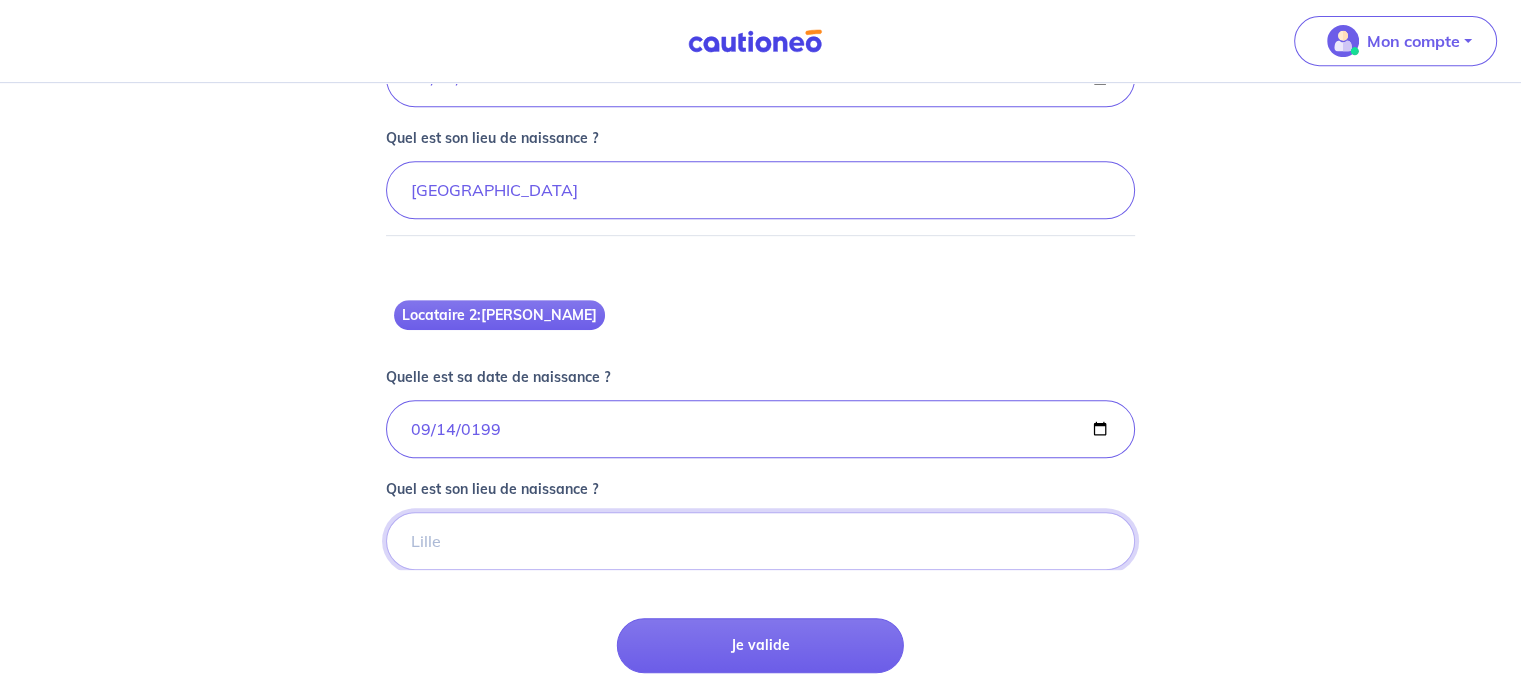 click on "Quel est son lieu de naissance ?" at bounding box center [760, 190] 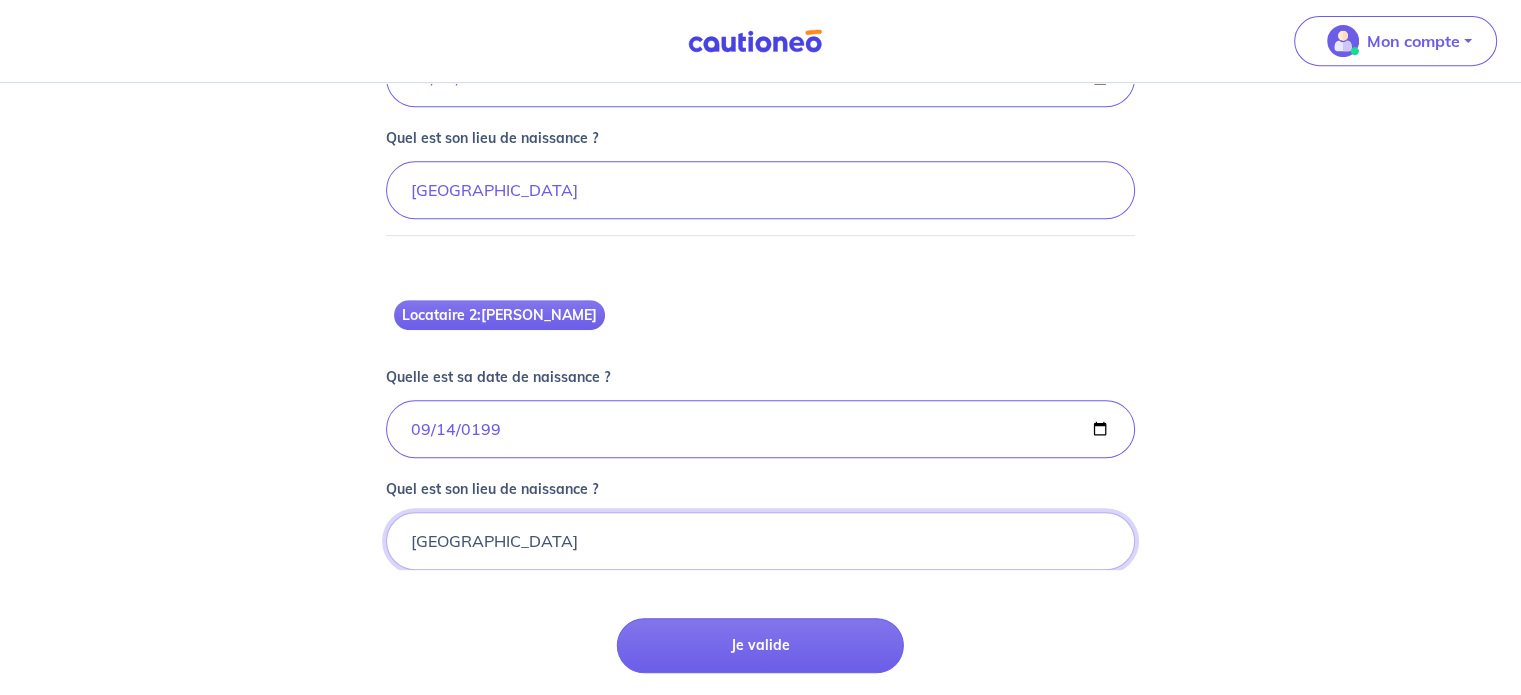 type on "[GEOGRAPHIC_DATA]" 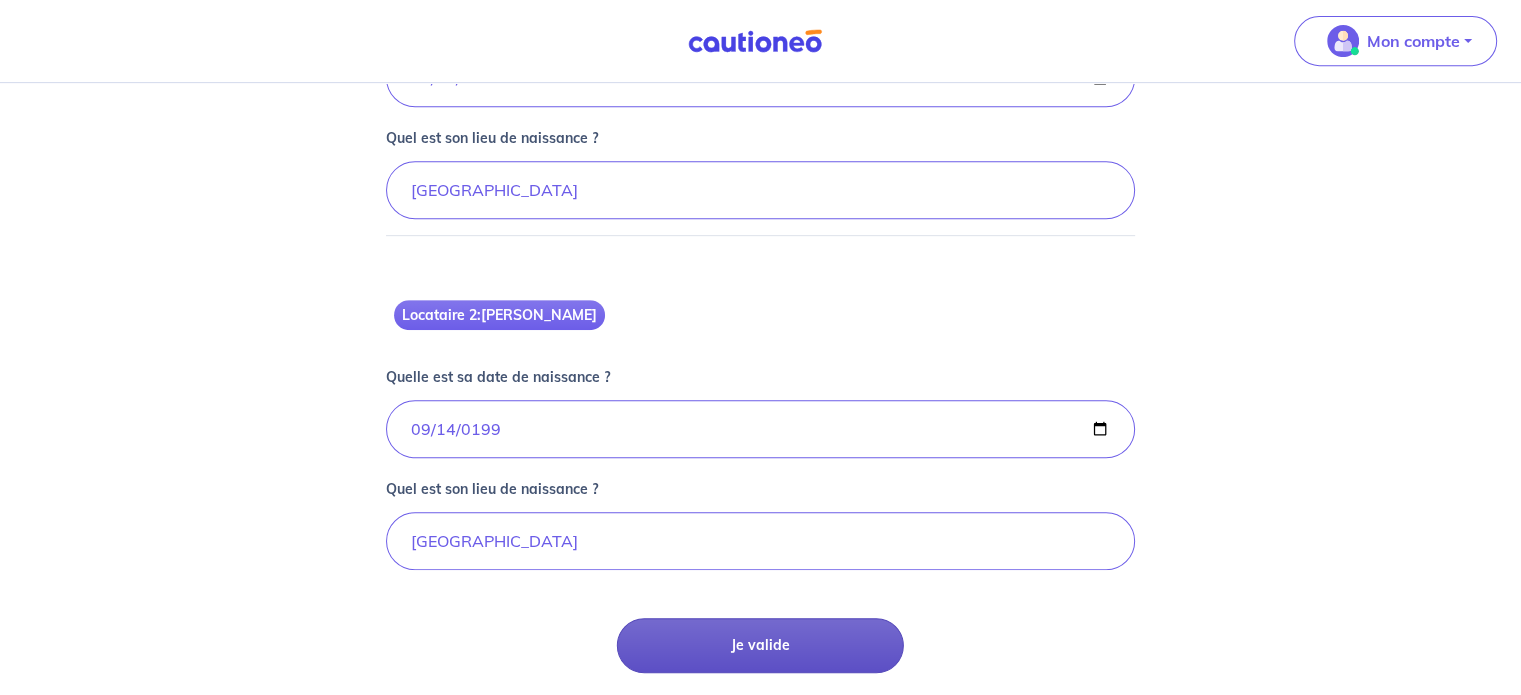 click on "Je valide" at bounding box center (760, 645) 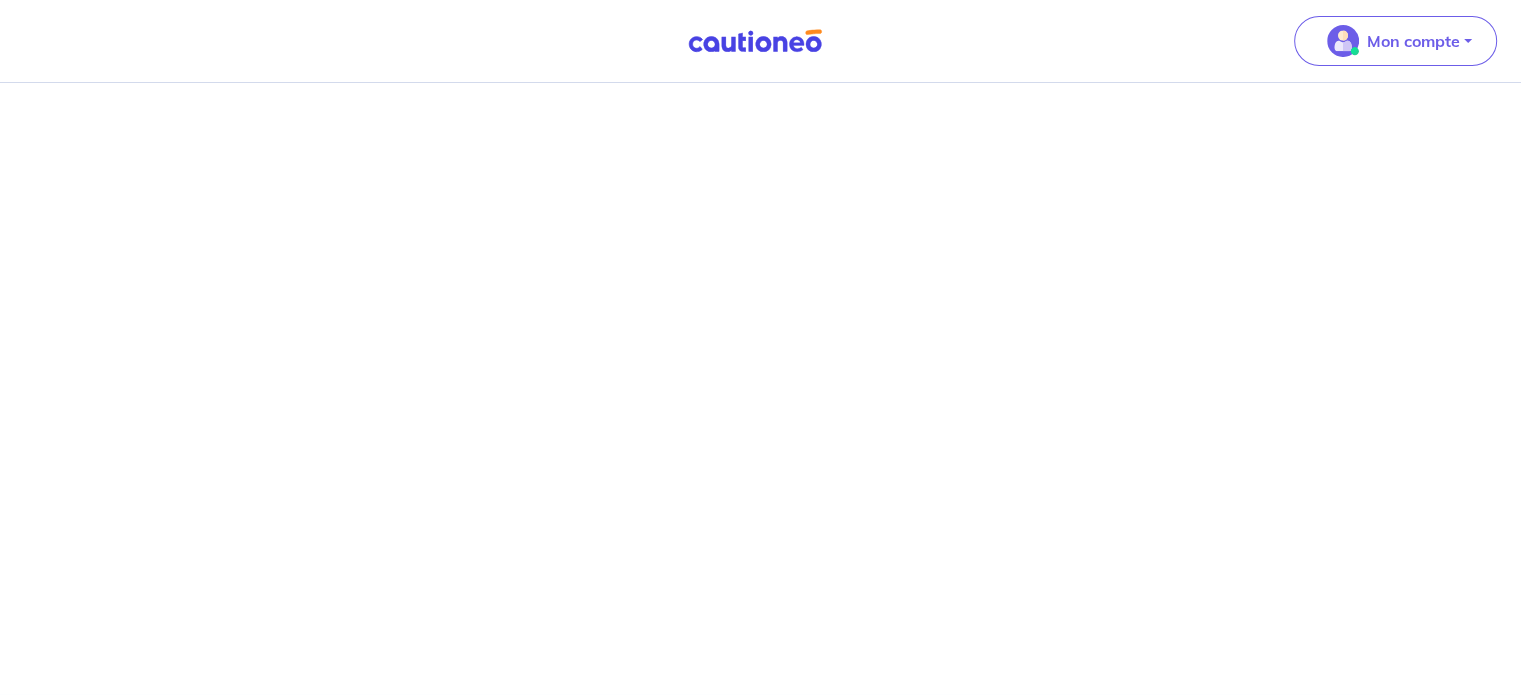 scroll, scrollTop: 0, scrollLeft: 0, axis: both 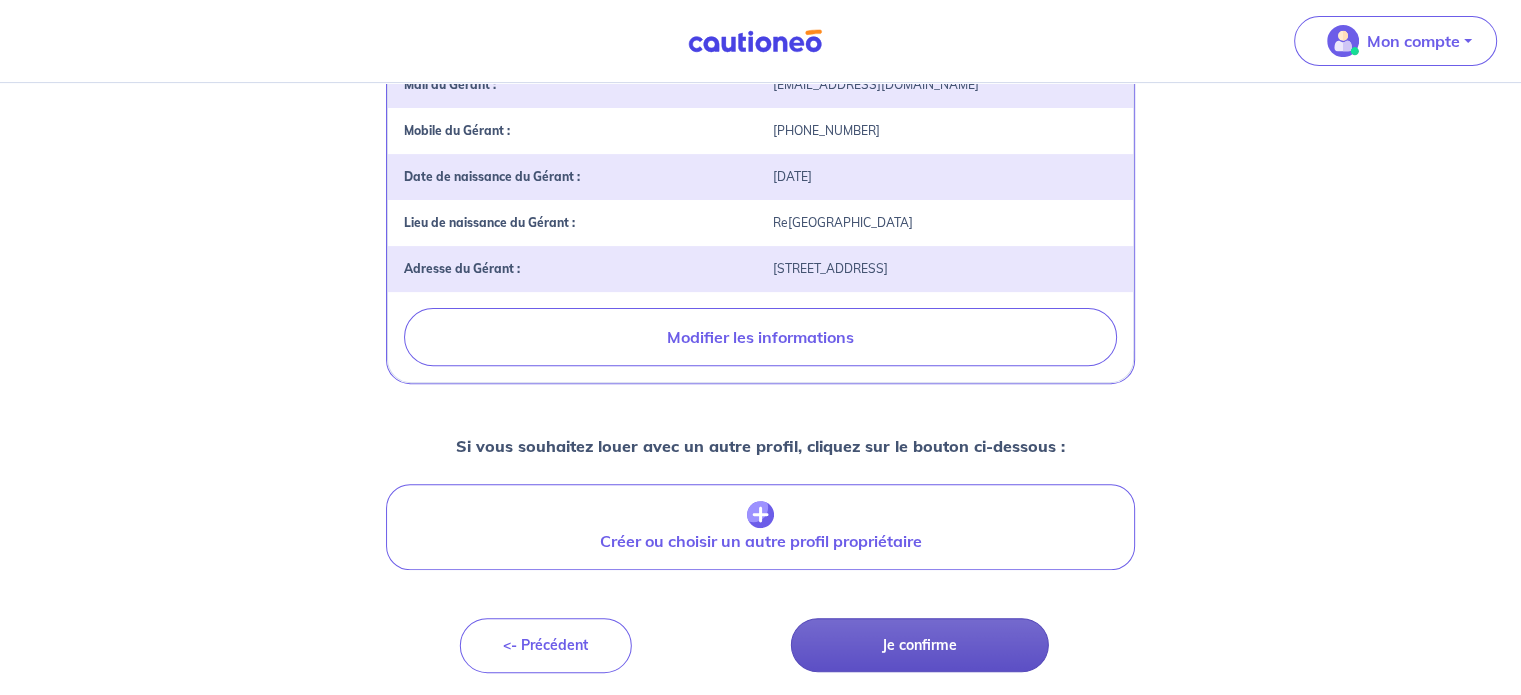 click on "Je confirme" at bounding box center [920, 645] 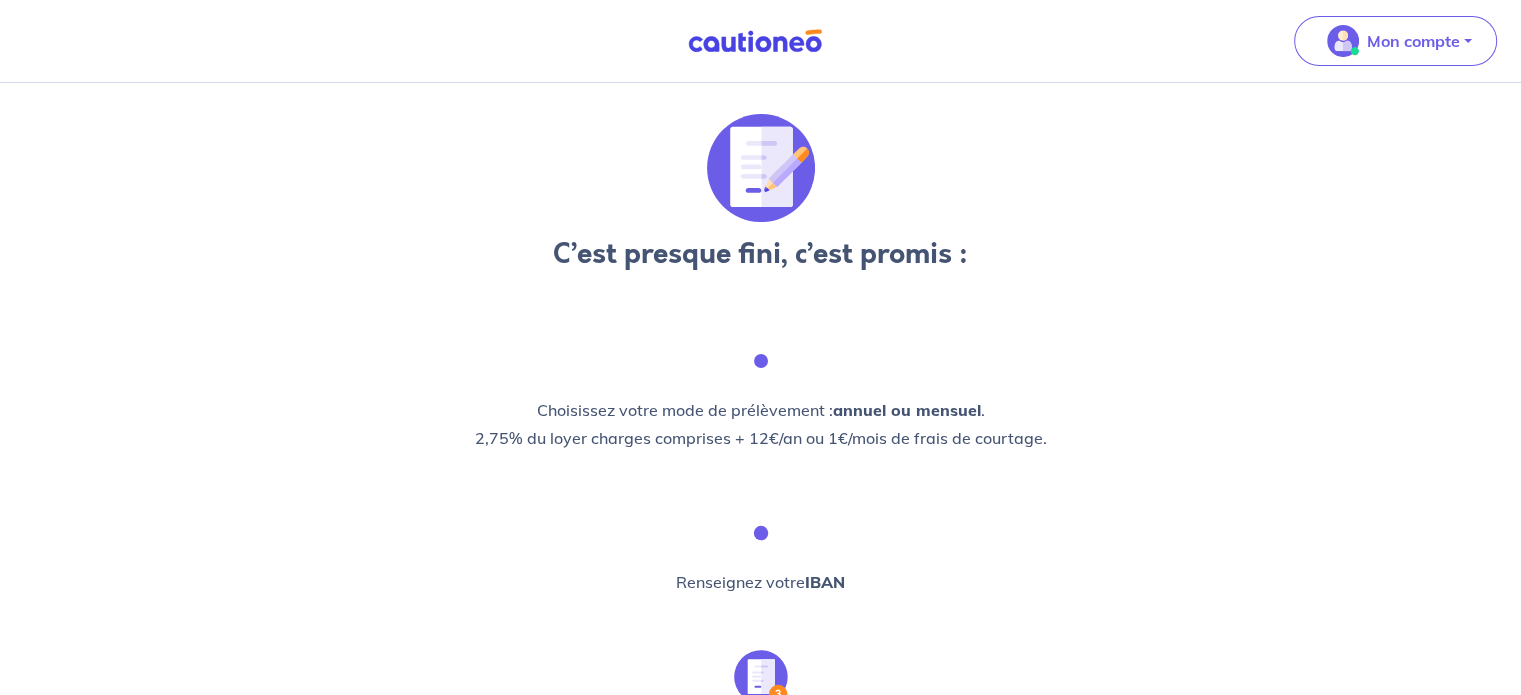 scroll, scrollTop: 0, scrollLeft: 0, axis: both 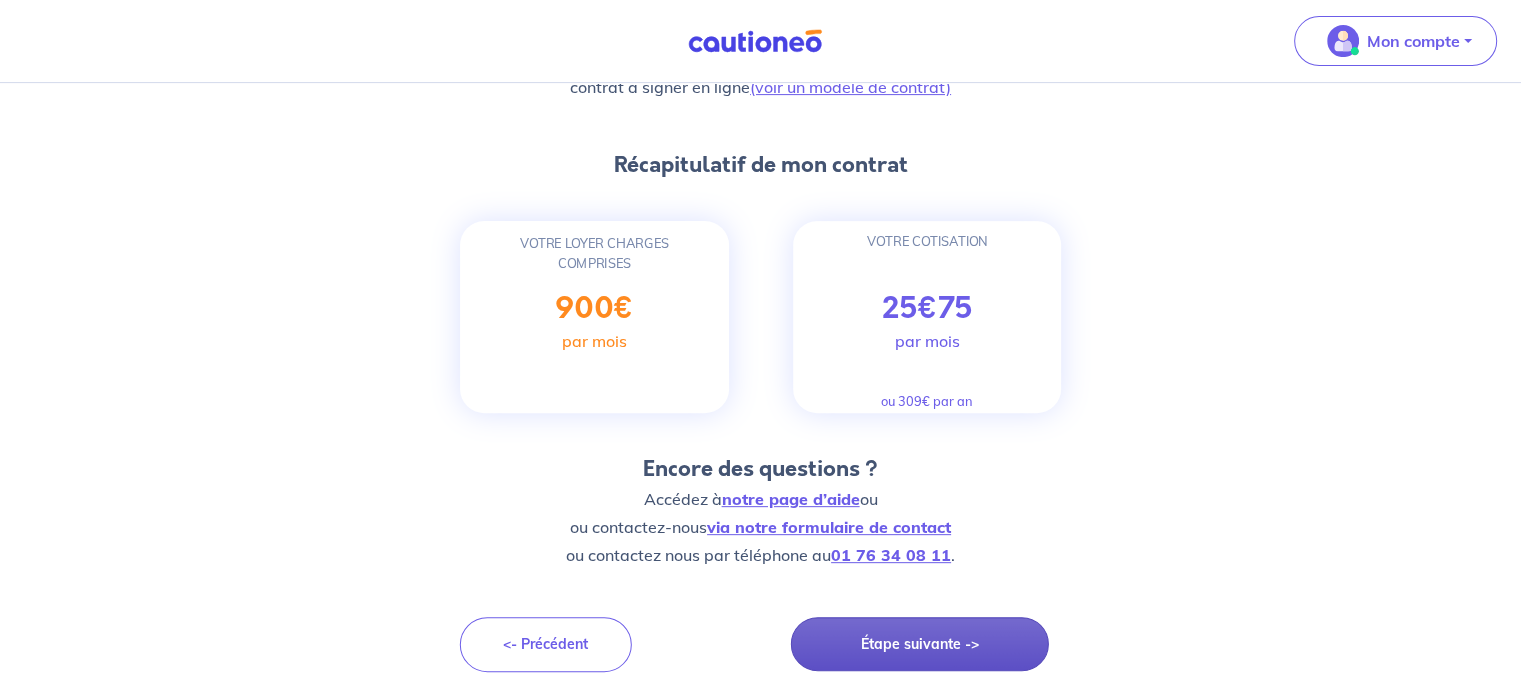 click on "Étape suivante ->" at bounding box center [920, 644] 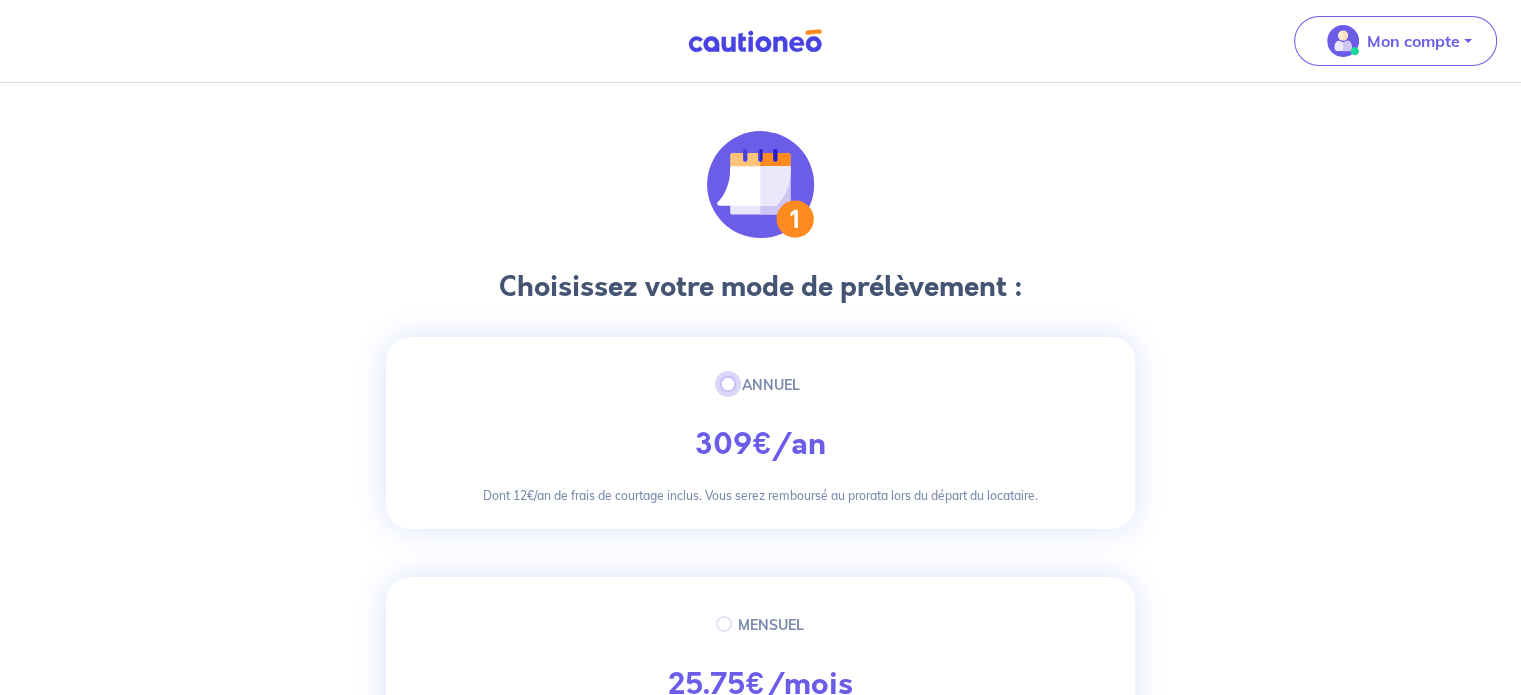 click on "ANNUEL" at bounding box center [728, 384] 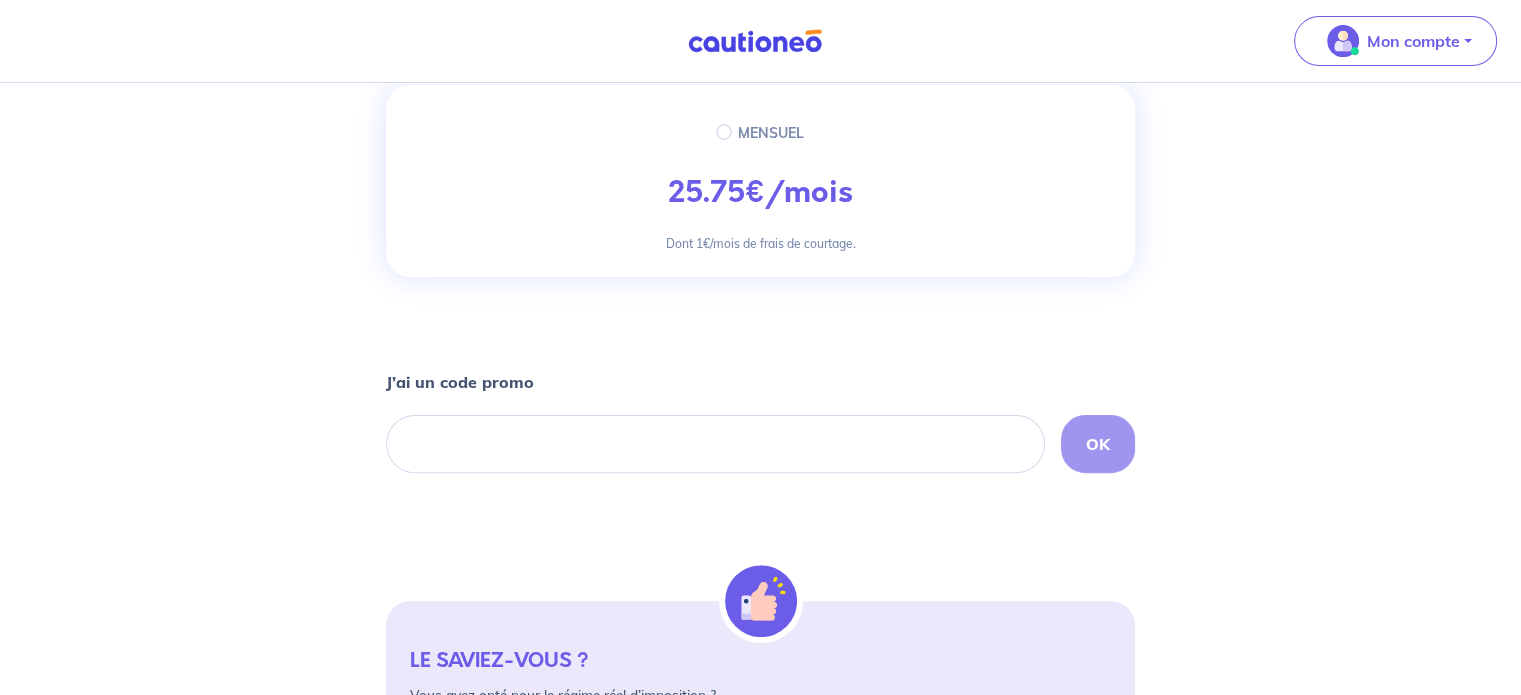 scroll, scrollTop: 523, scrollLeft: 0, axis: vertical 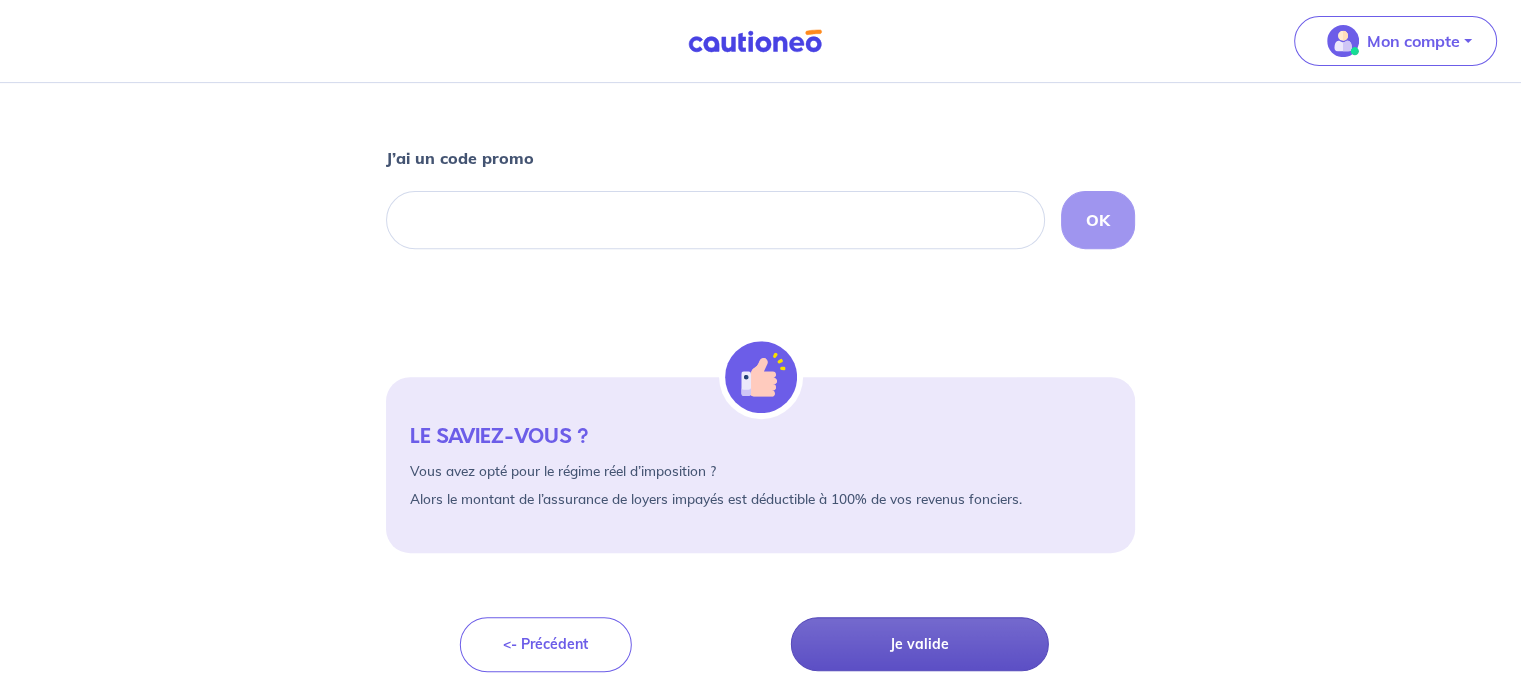 click on "Je valide" at bounding box center [920, 644] 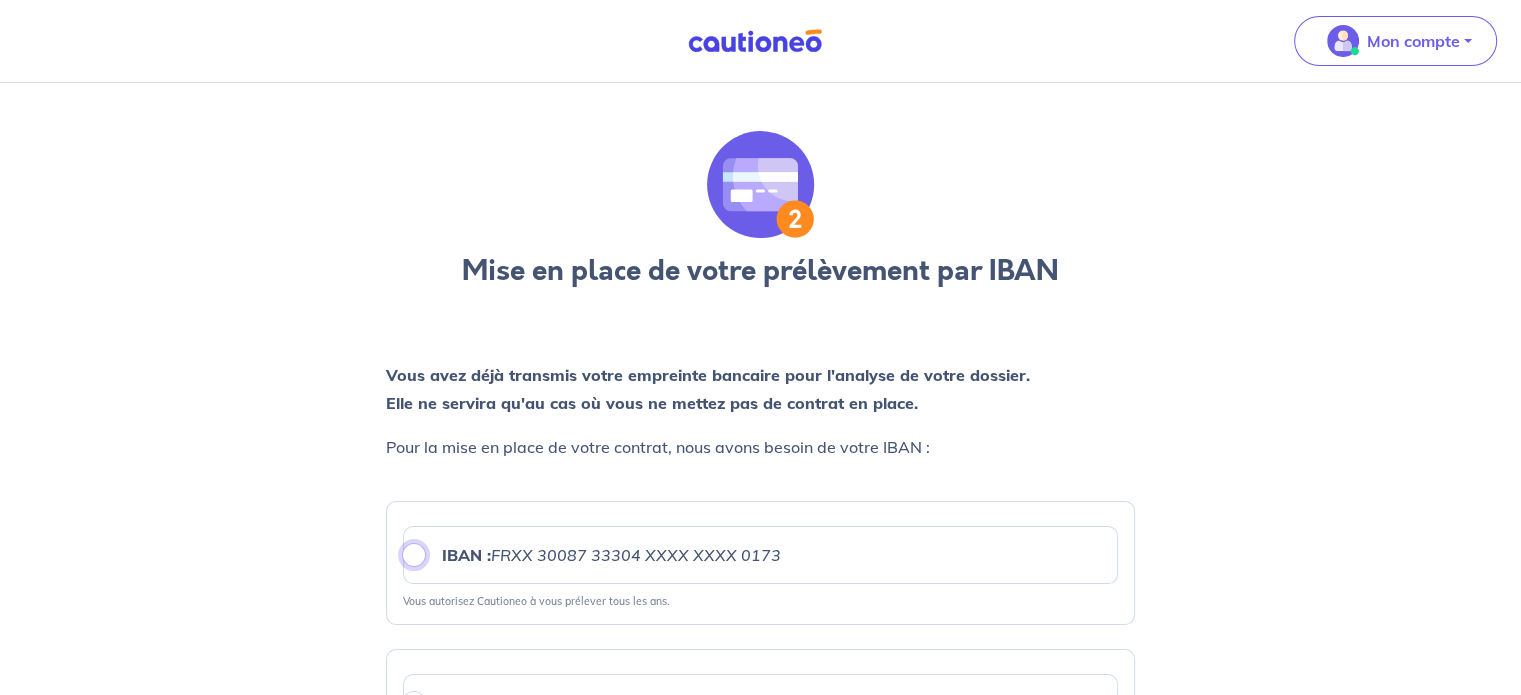 click on "IBAN :  FRXX [FINANCIAL_ID] 33304 XXXX XXXX 0173" at bounding box center (414, 555) 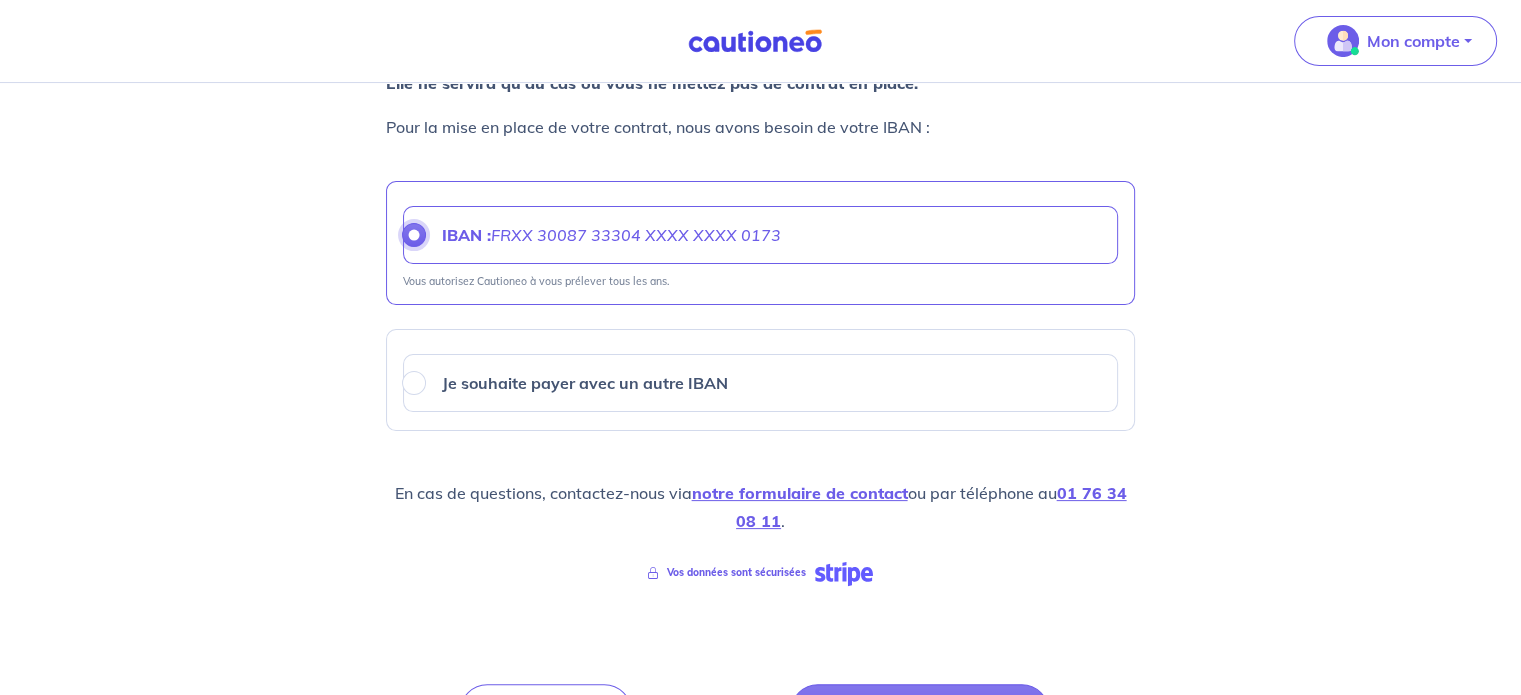 scroll, scrollTop: 385, scrollLeft: 0, axis: vertical 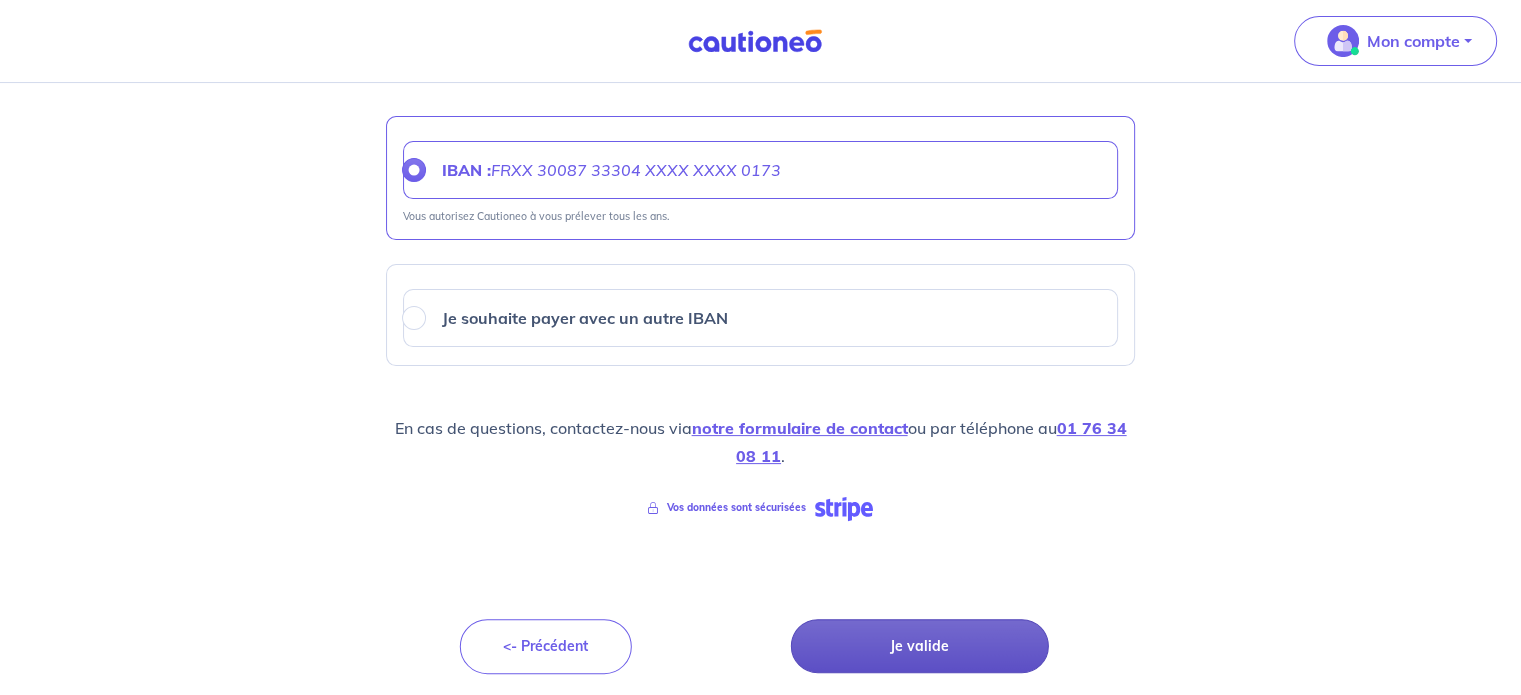 click on "Je valide" at bounding box center (920, 646) 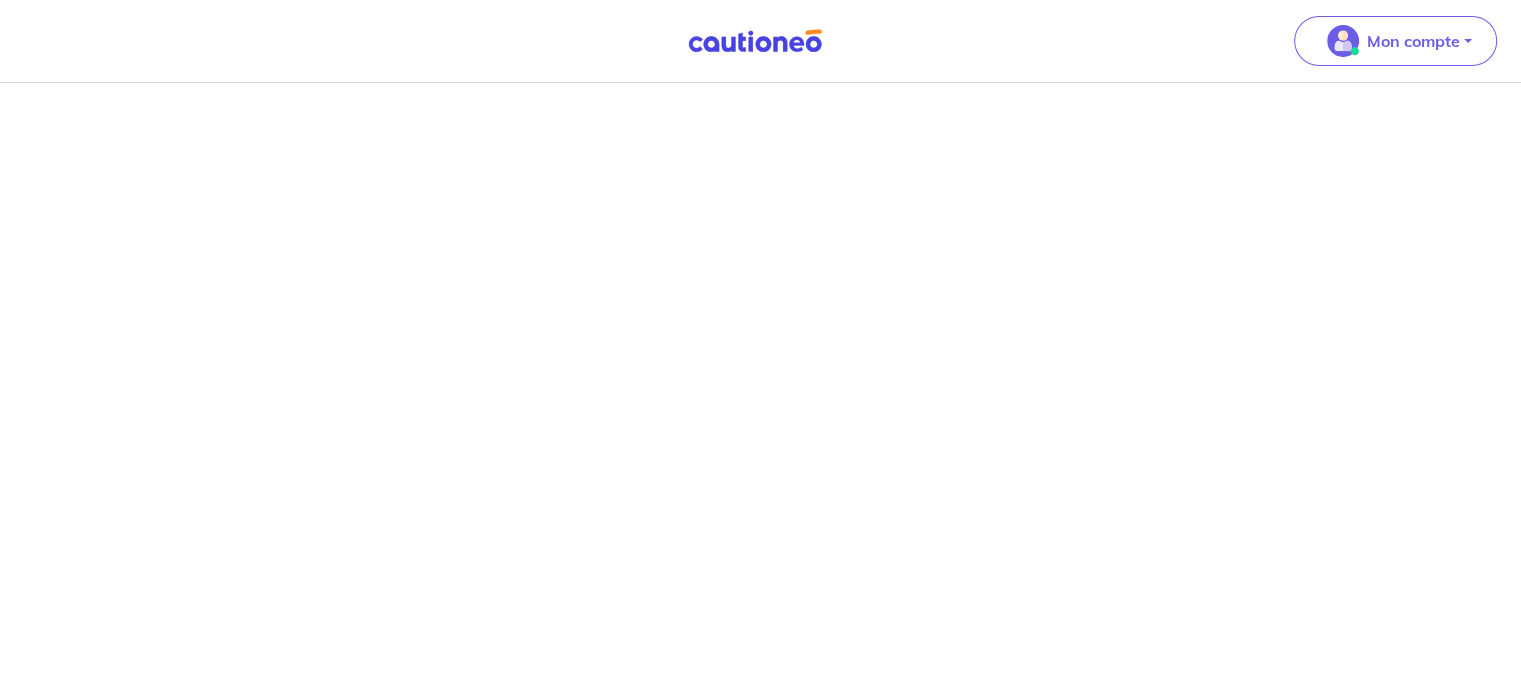scroll, scrollTop: 0, scrollLeft: 0, axis: both 